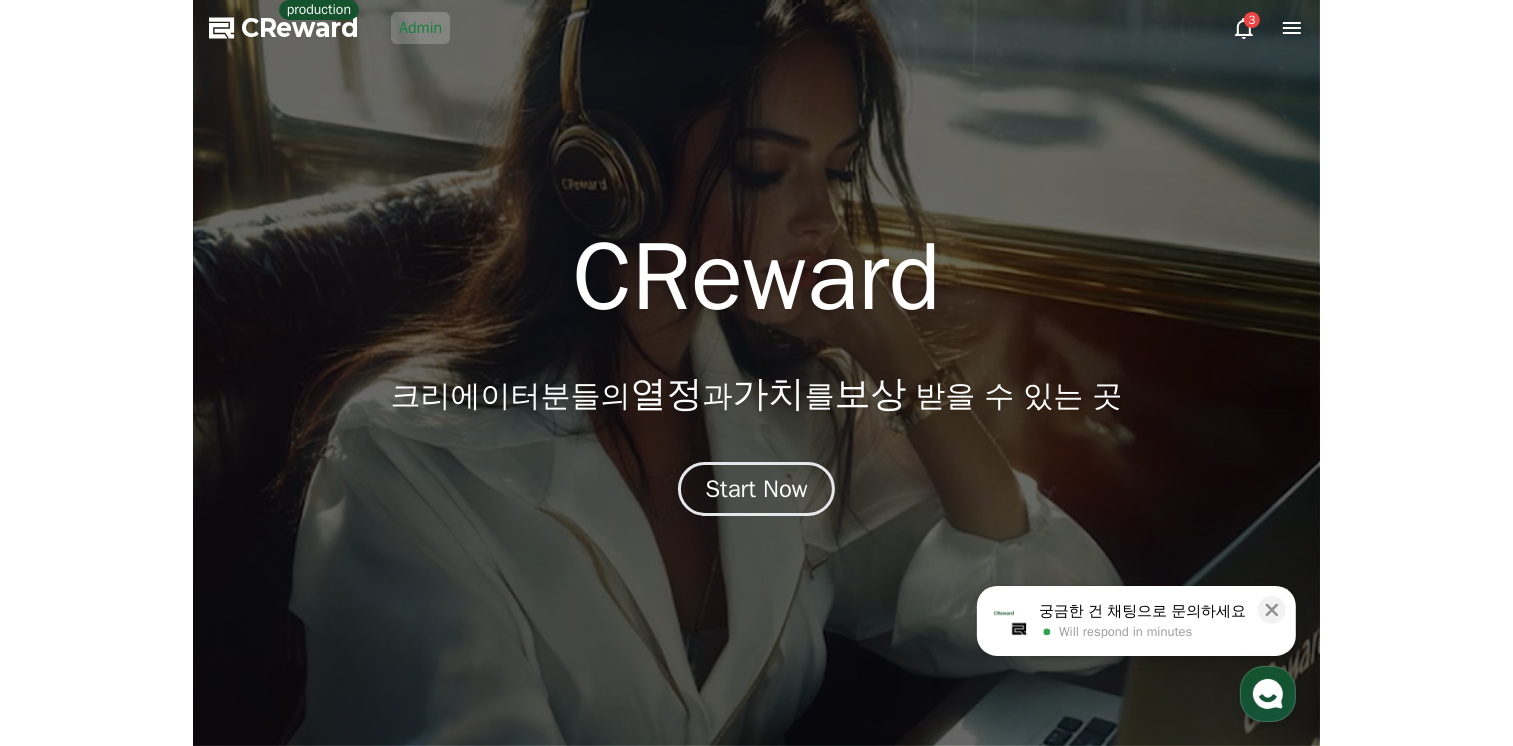 scroll, scrollTop: 0, scrollLeft: 0, axis: both 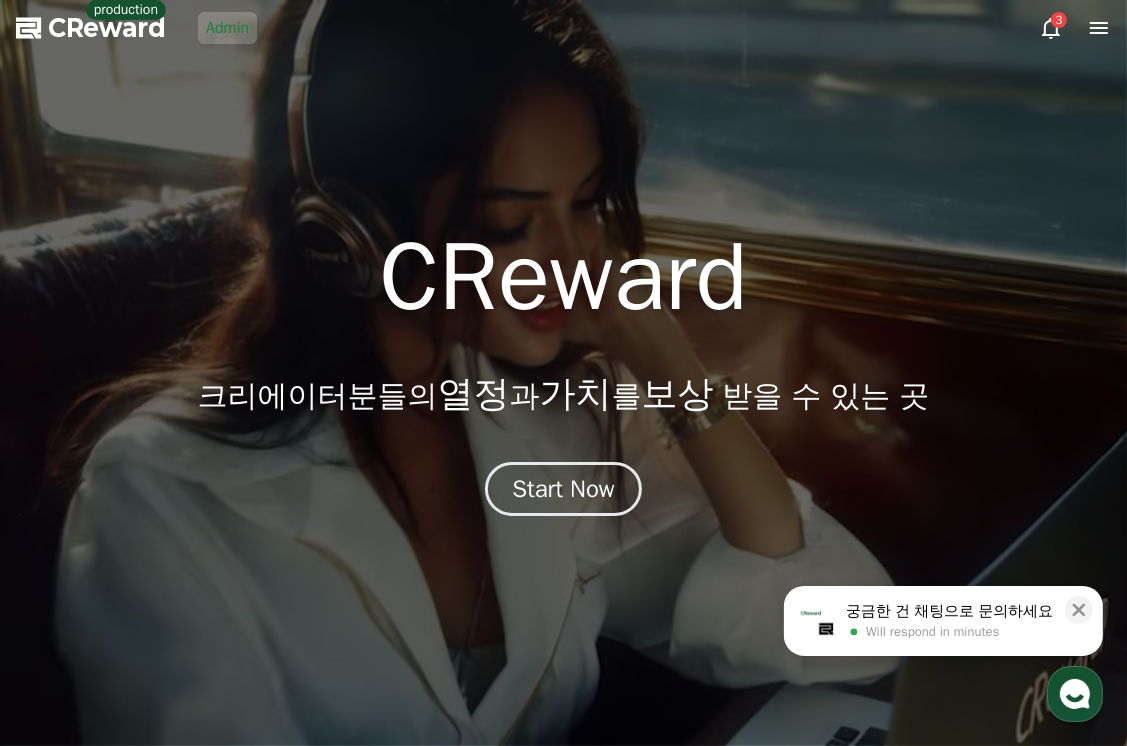 click at bounding box center [563, 373] 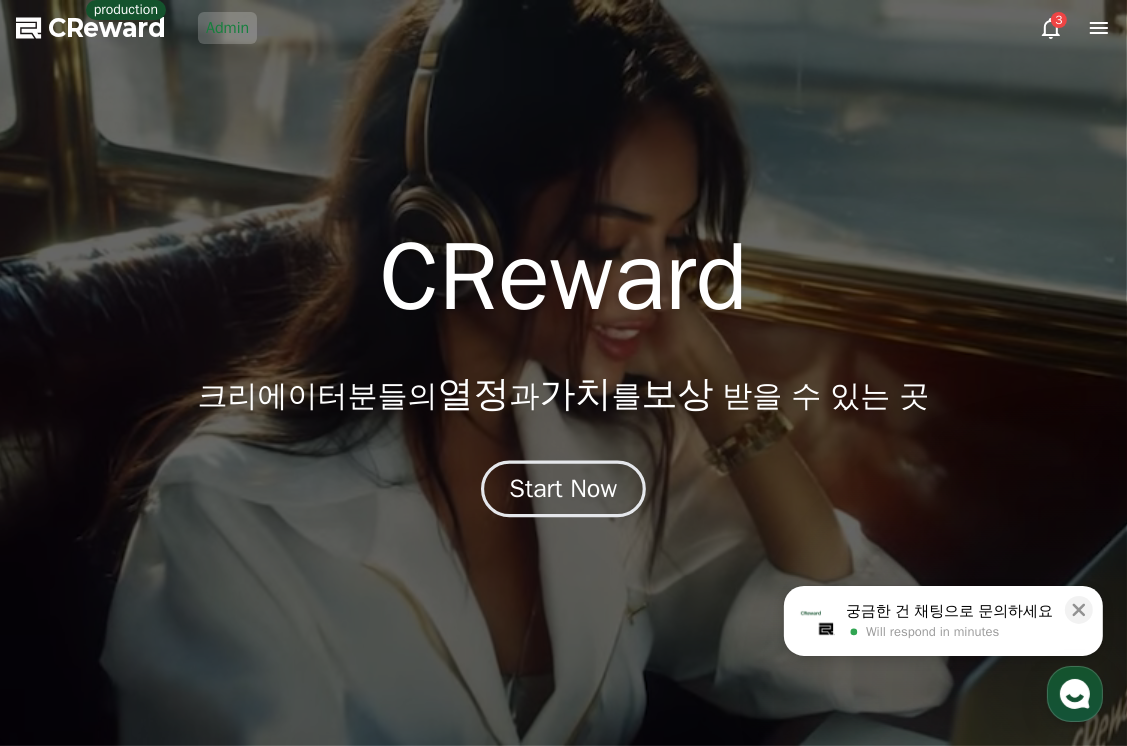 click on "Start Now" at bounding box center [564, 489] 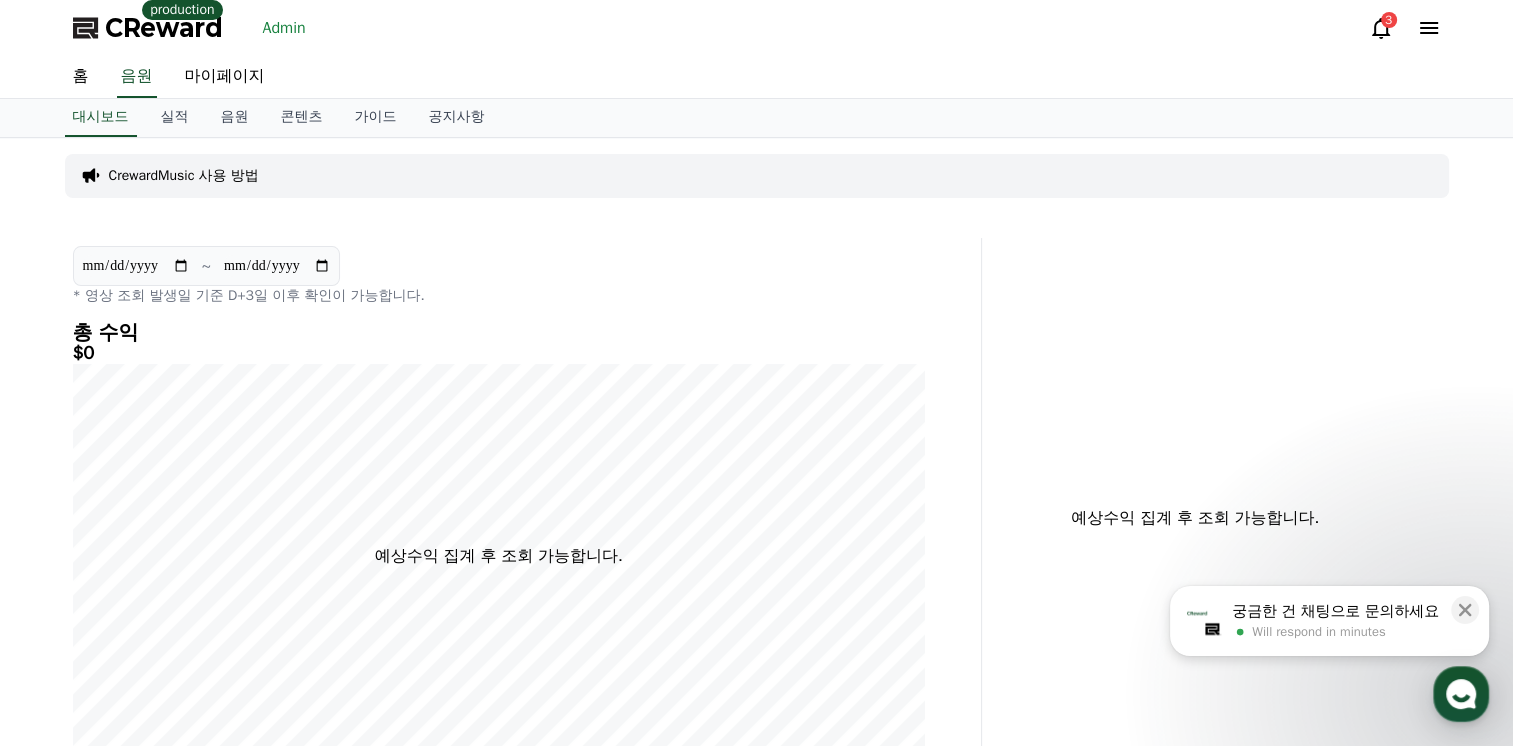 click on "Admin" at bounding box center (284, 28) 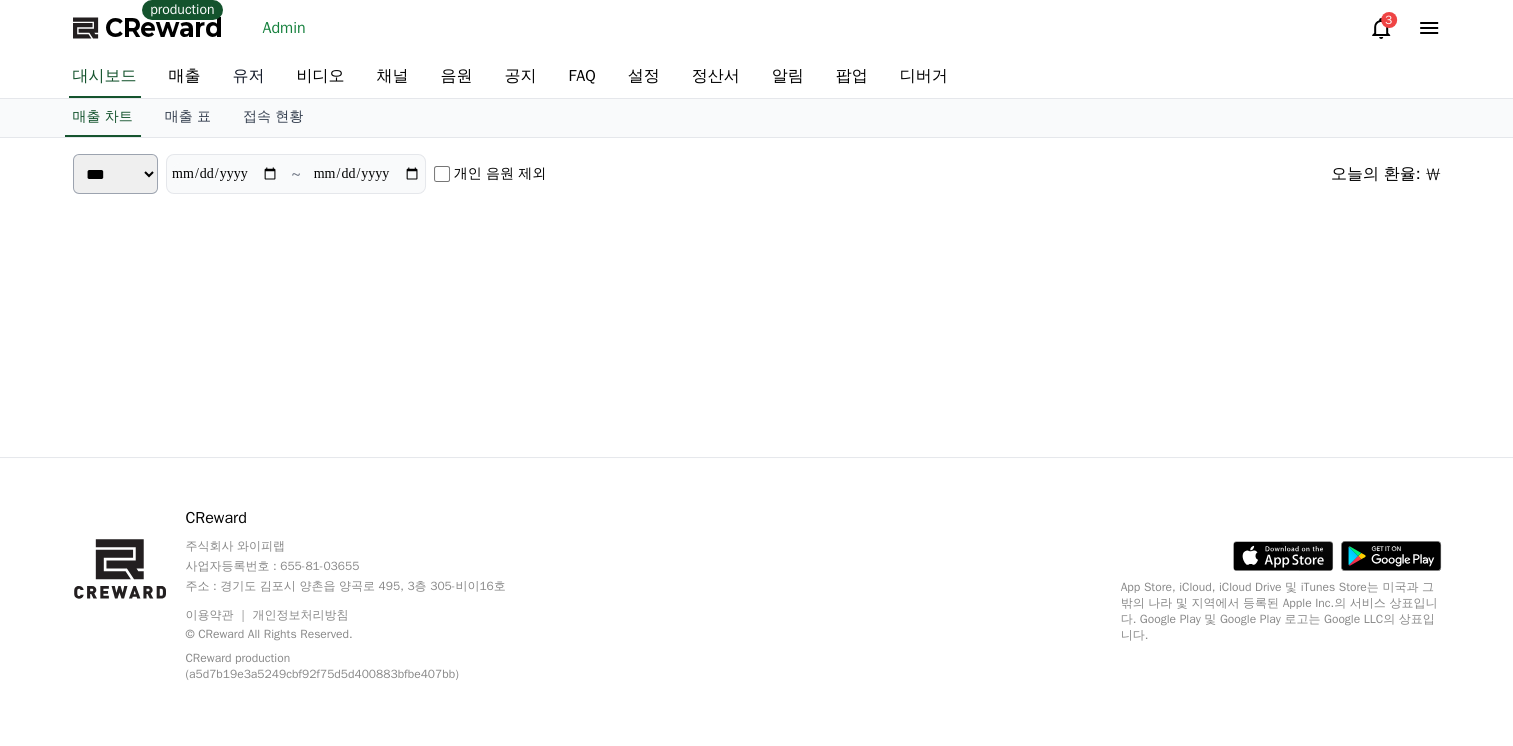 click on "유저" at bounding box center [249, 77] 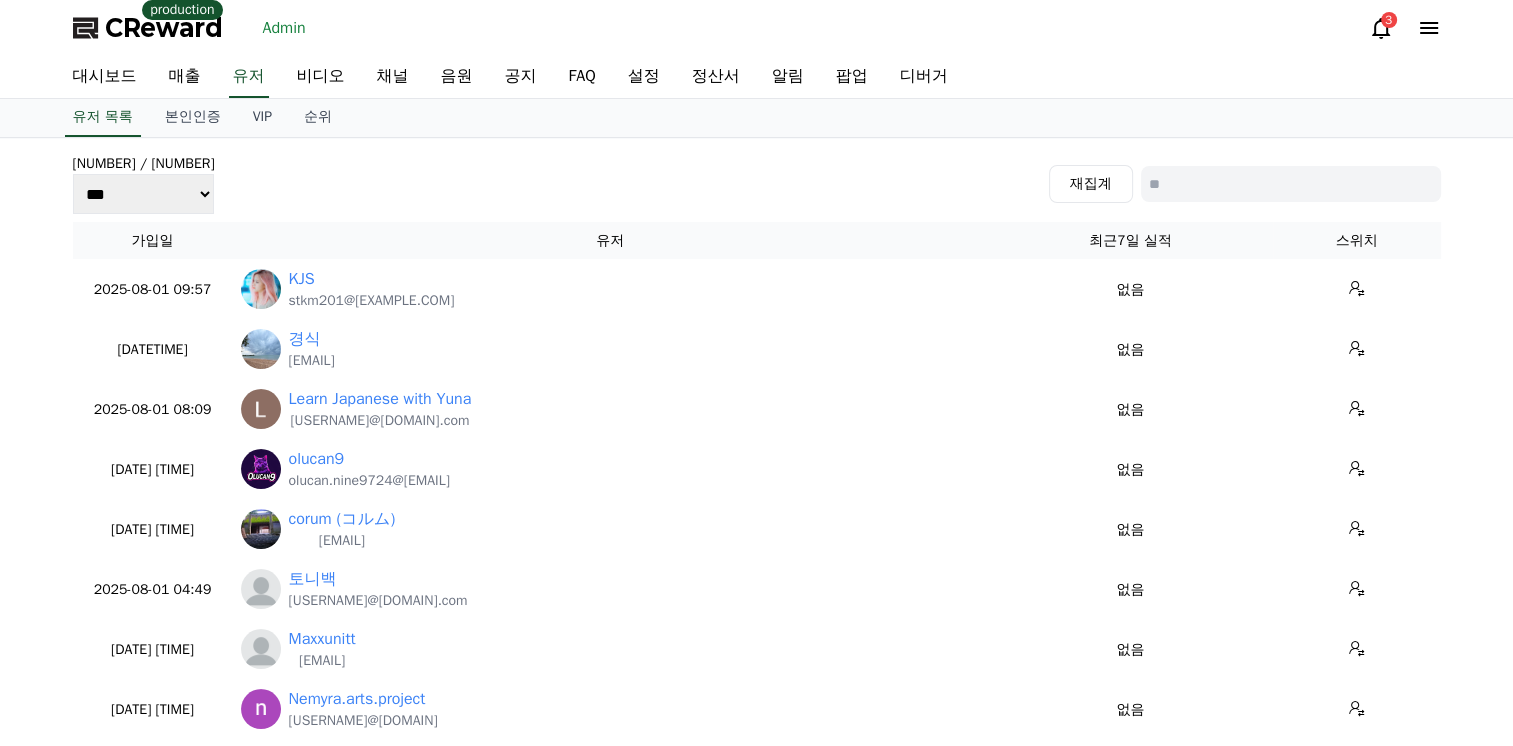 click at bounding box center (1291, 184) 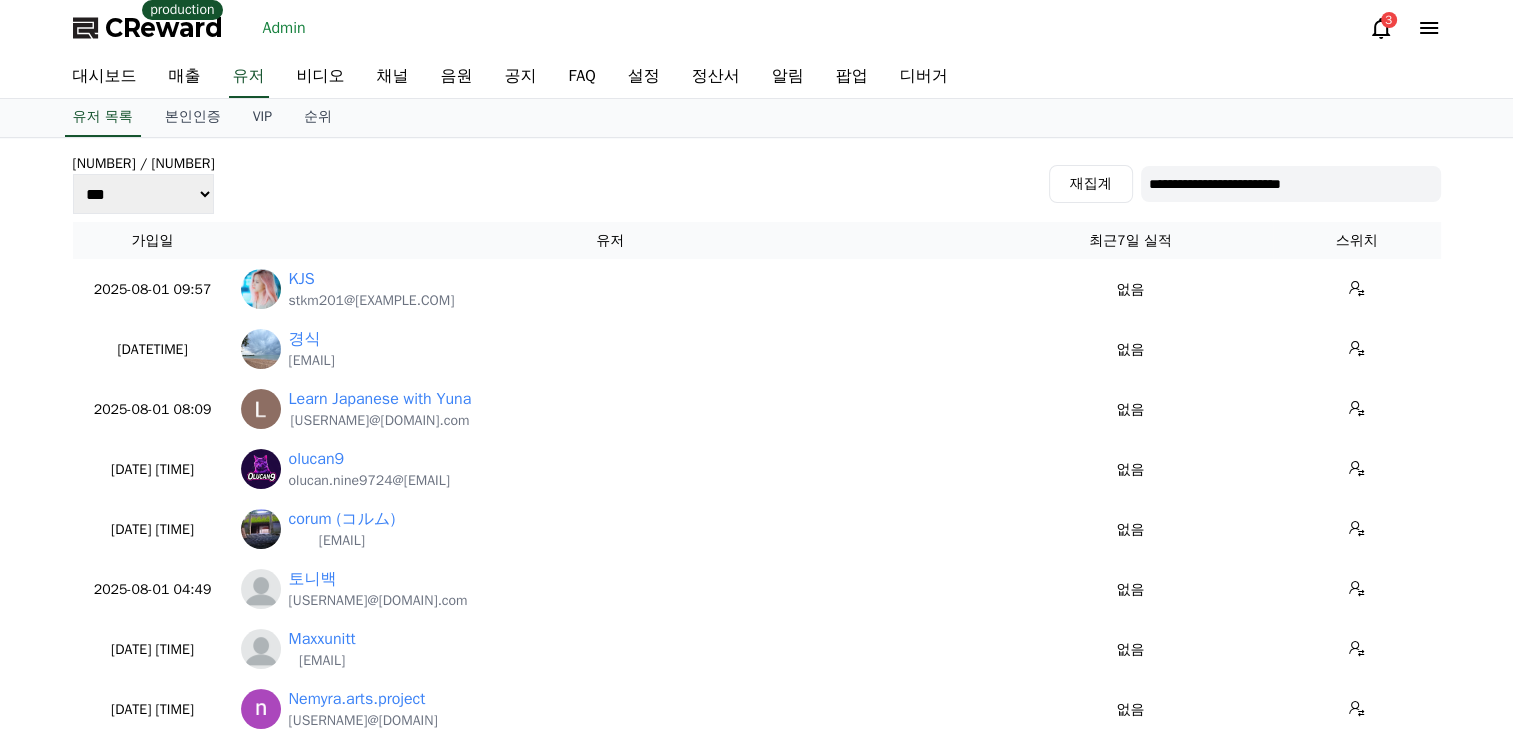 type on "**********" 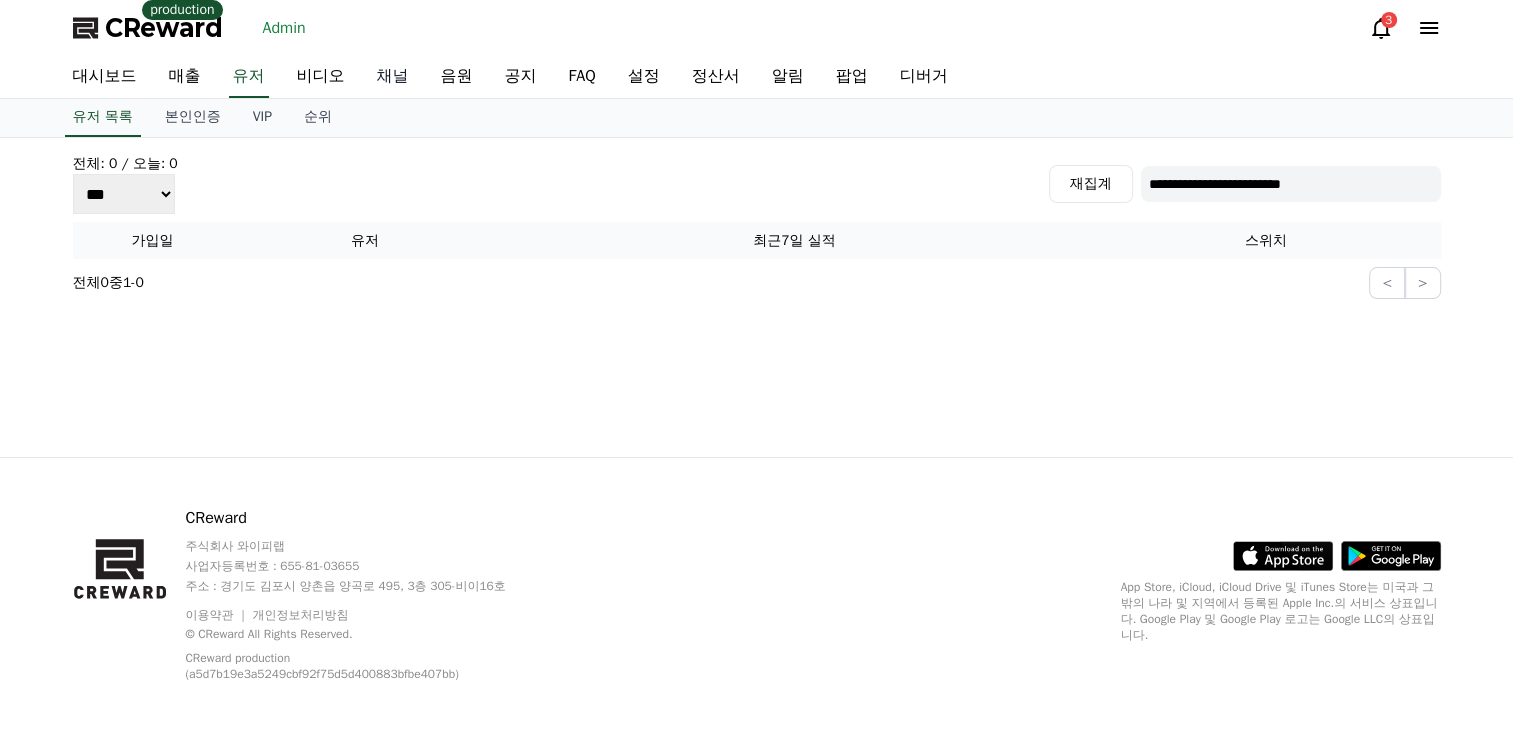 click on "채널" at bounding box center [393, 77] 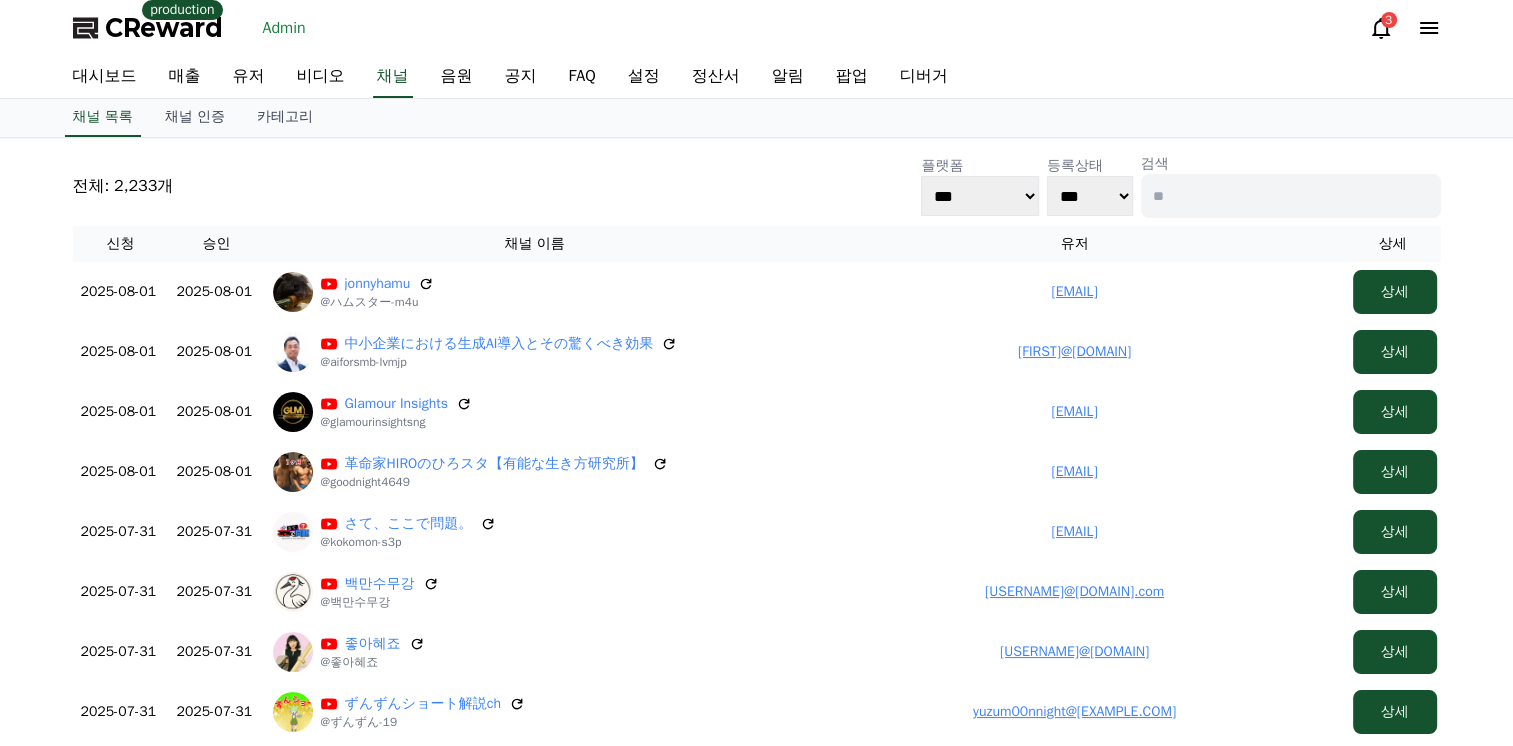 click on "전체: 2,233개 플랫폼 *** ***** **** 등록상태 *** *** 검색" at bounding box center [757, 186] 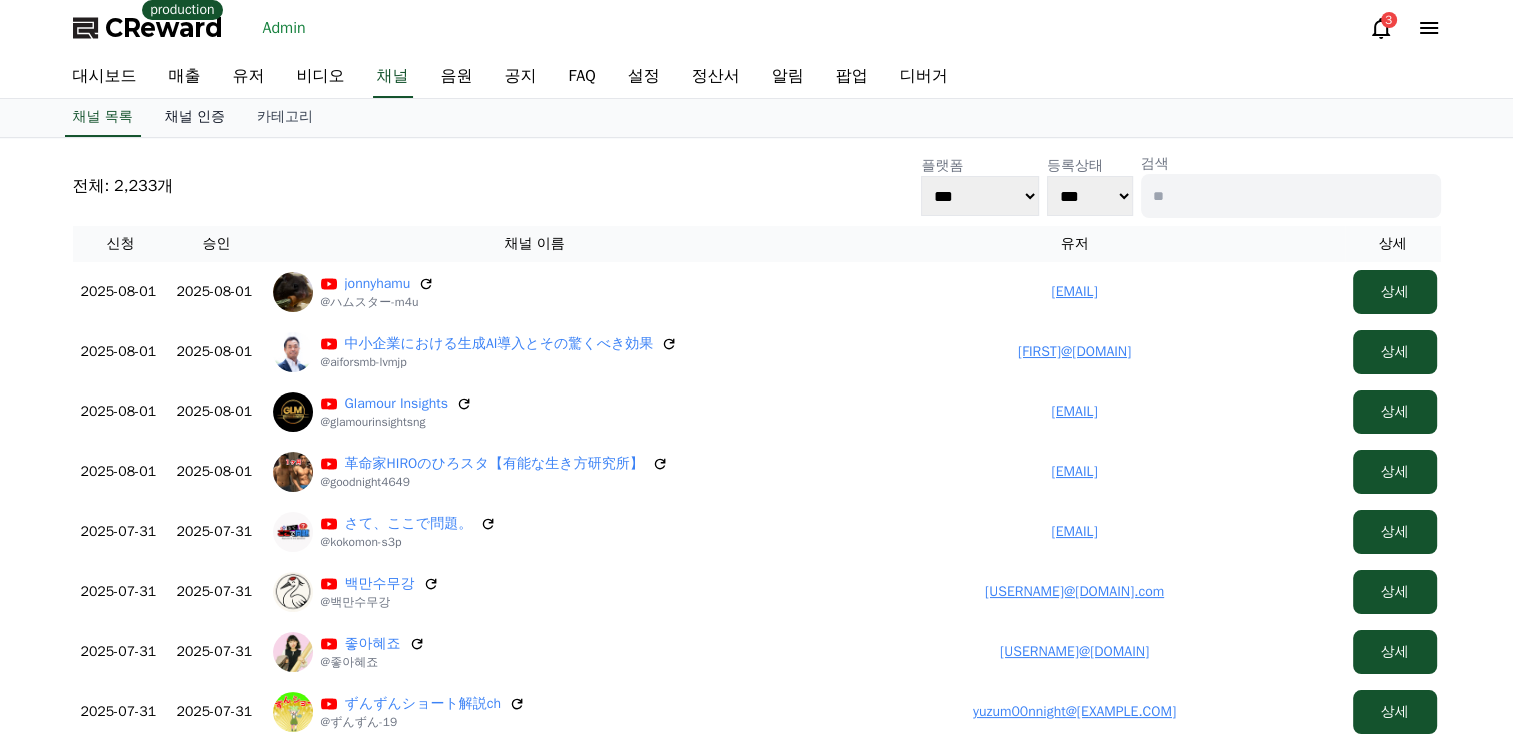 click on "채널 인증" at bounding box center [195, 118] 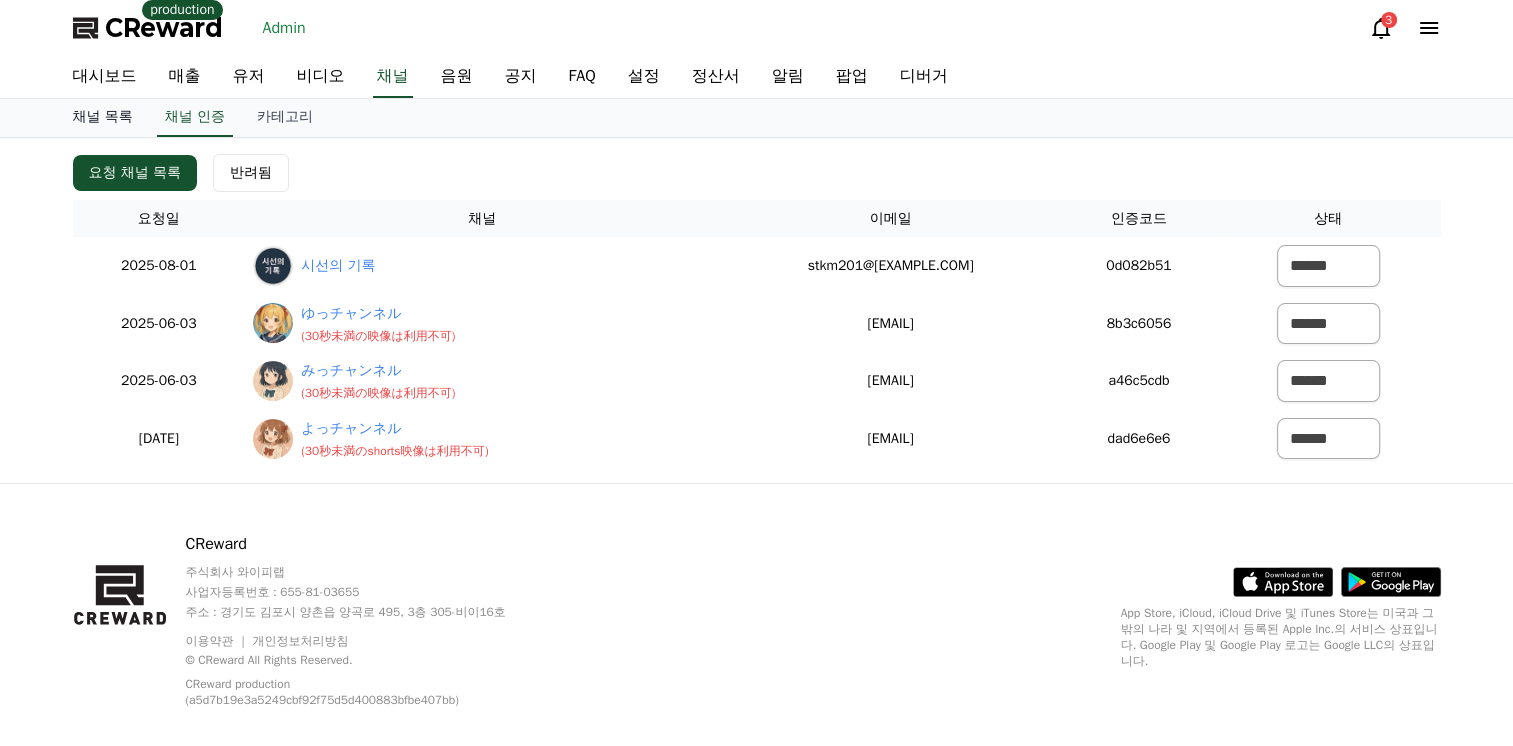 click on "채널 목록" at bounding box center (103, 118) 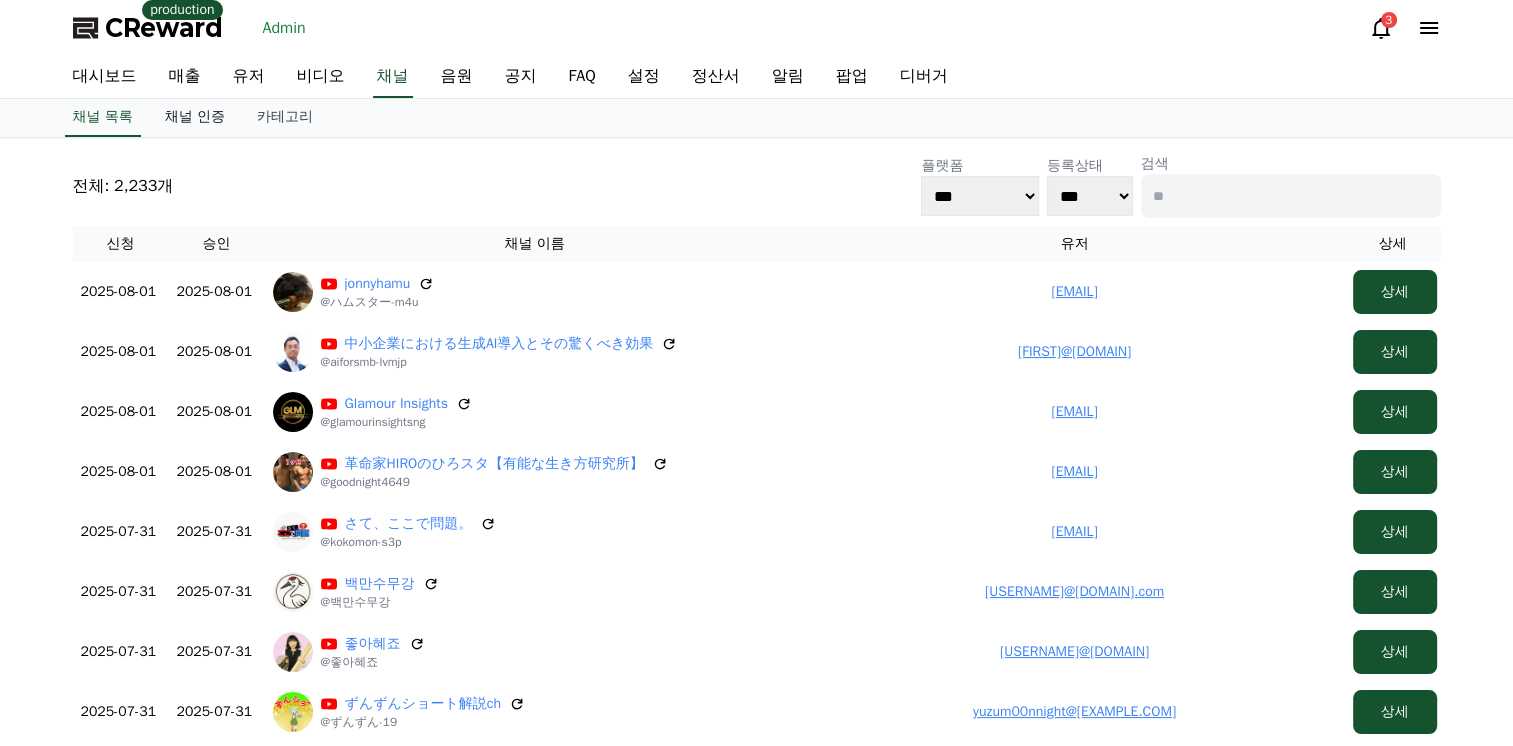 click on "채널 인증" at bounding box center [195, 118] 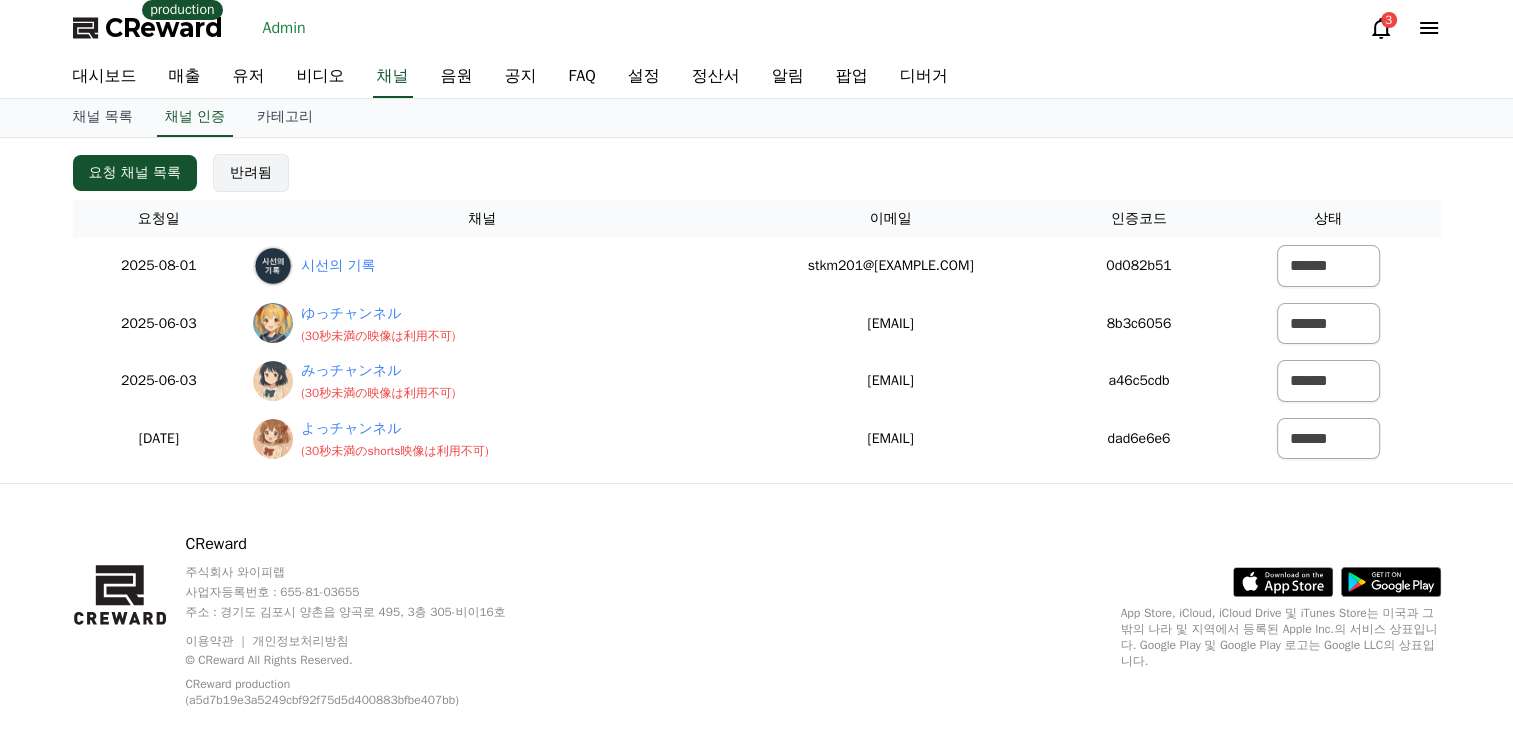 click on "반려됨" 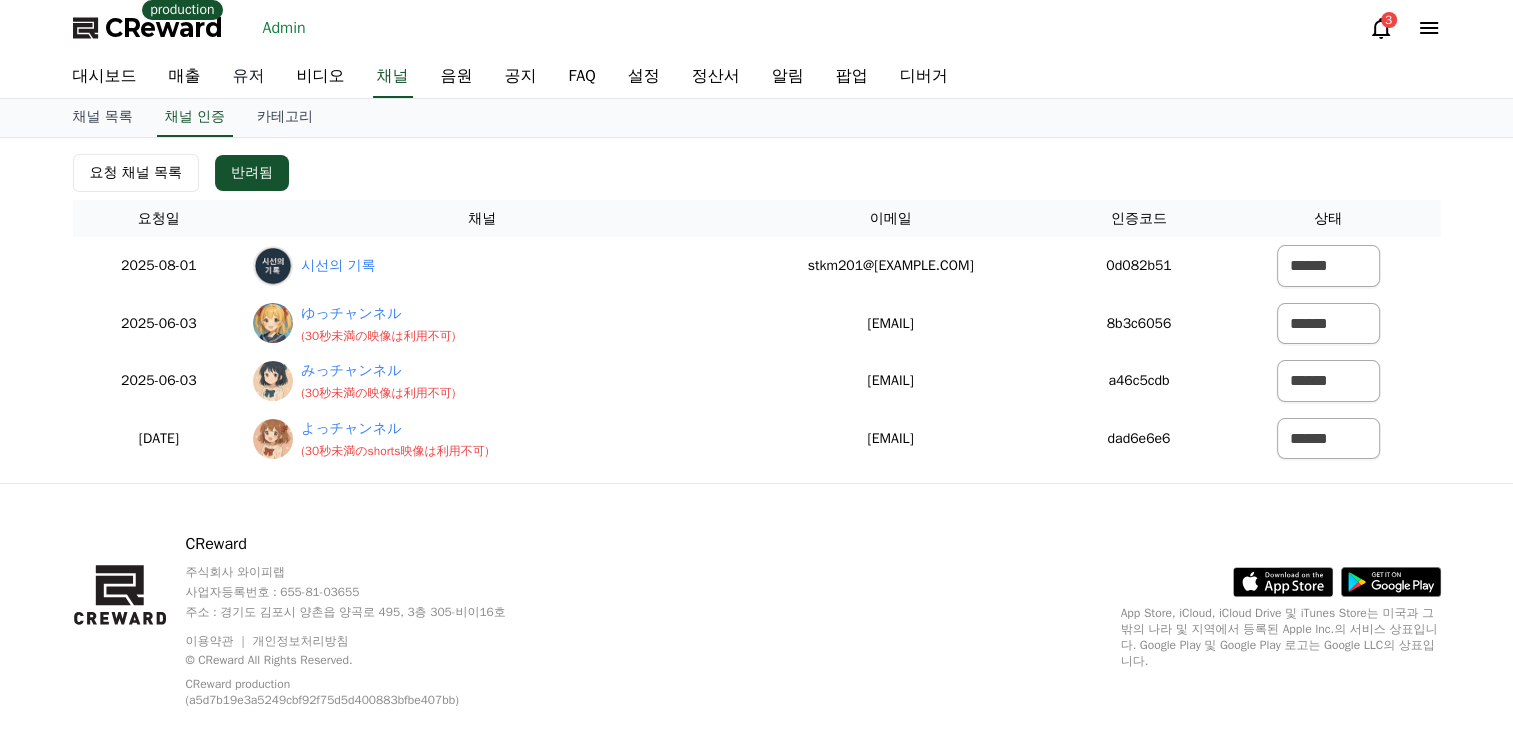 click on "유저" at bounding box center (249, 77) 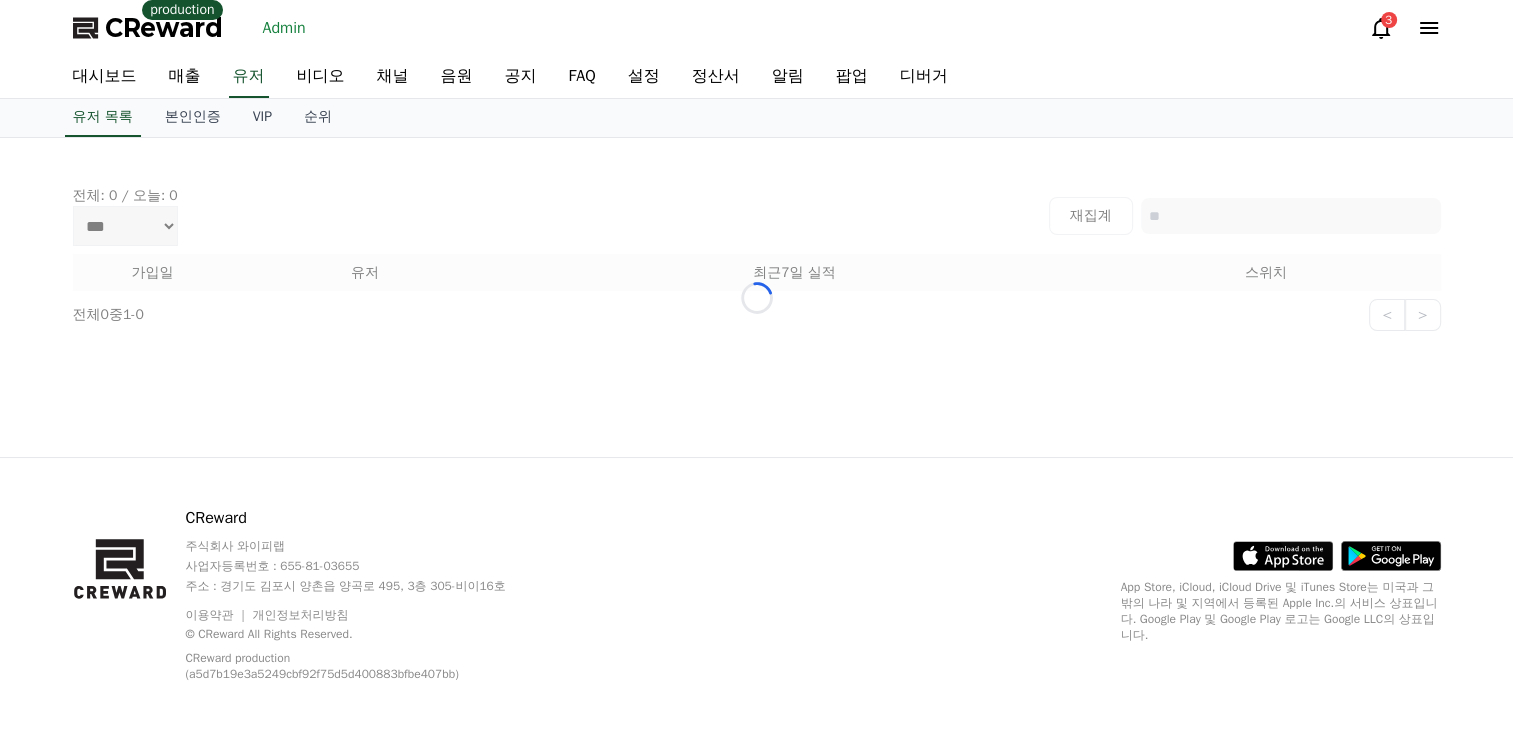 click on "Loading..." at bounding box center [757, 297] 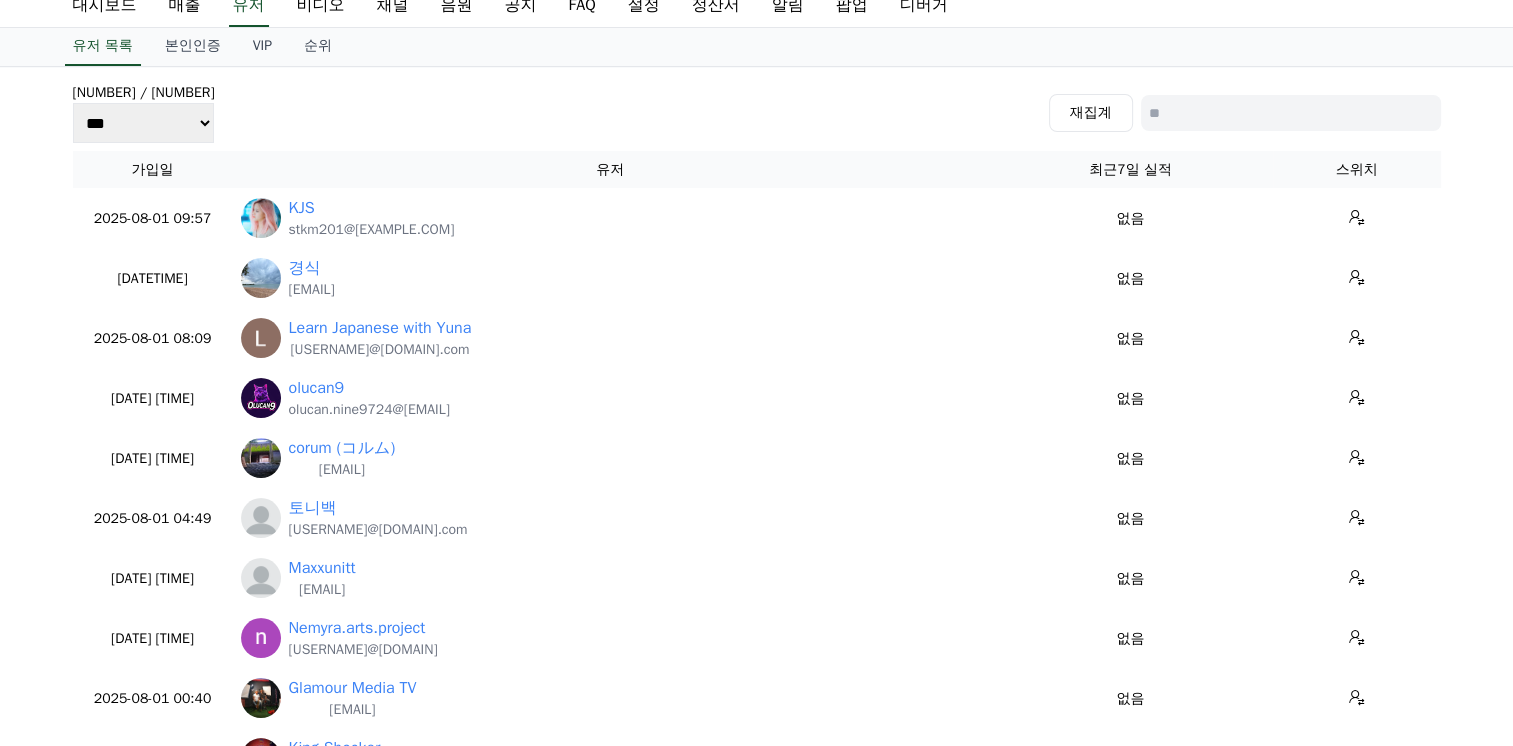 scroll, scrollTop: 100, scrollLeft: 0, axis: vertical 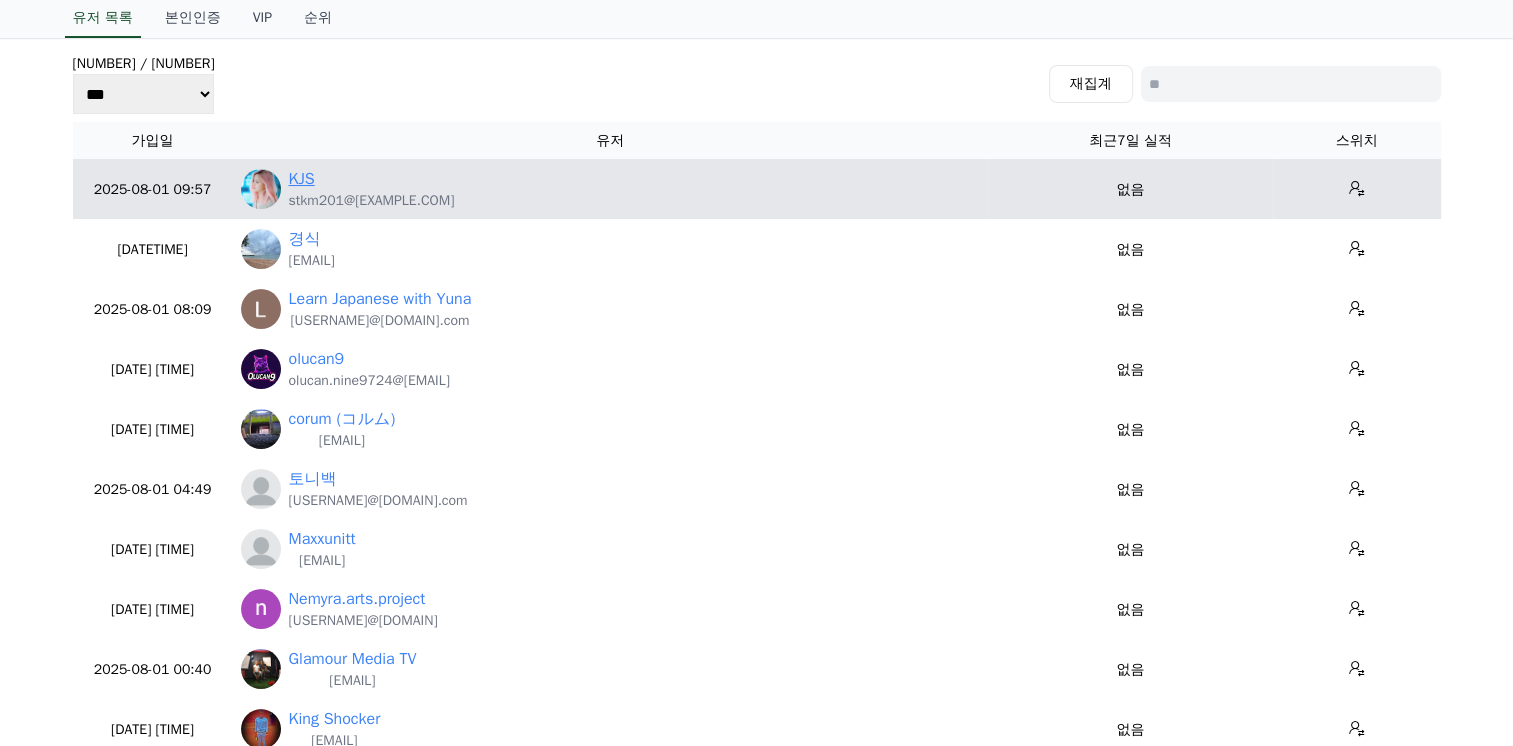 click on "KJS" at bounding box center (302, 179) 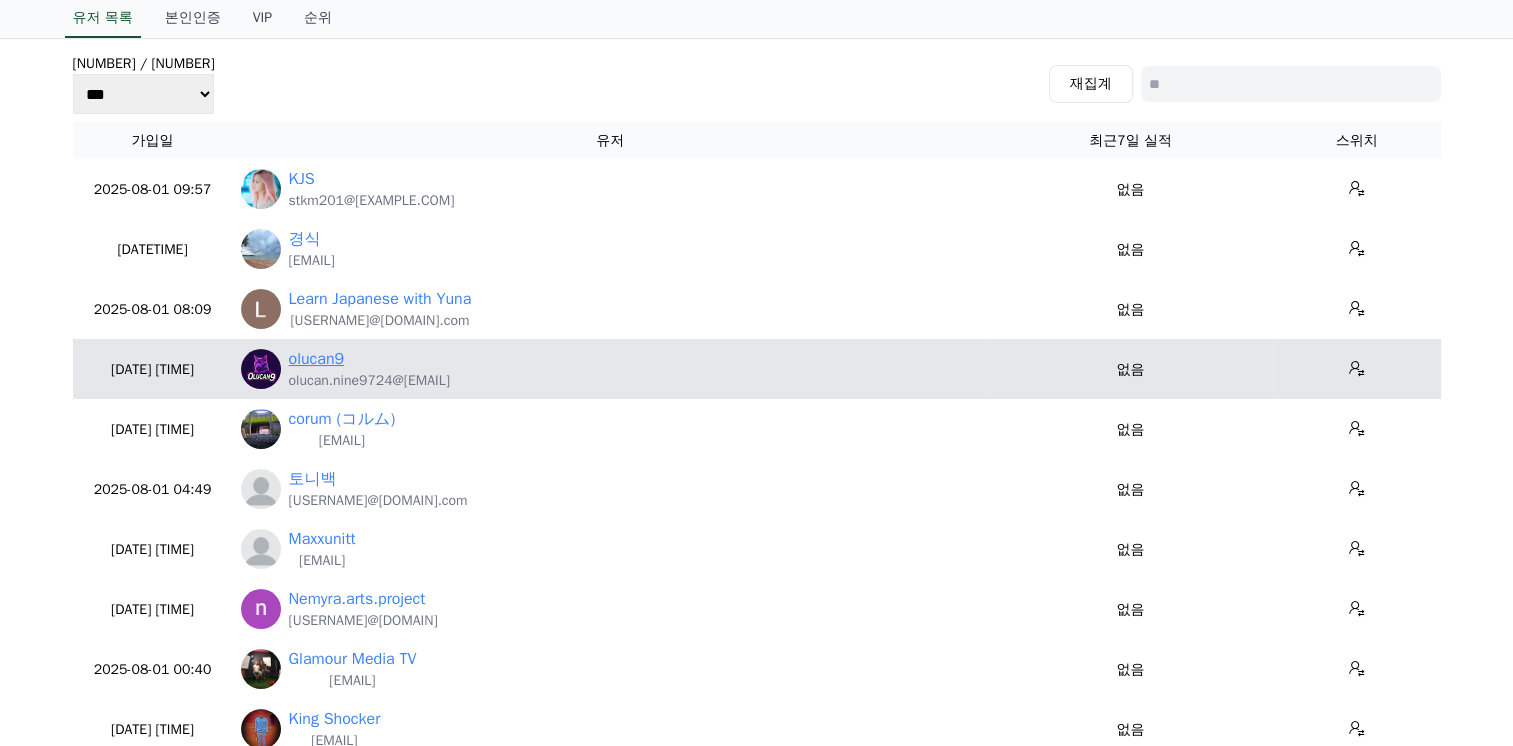 click on "olucan9" at bounding box center (317, 359) 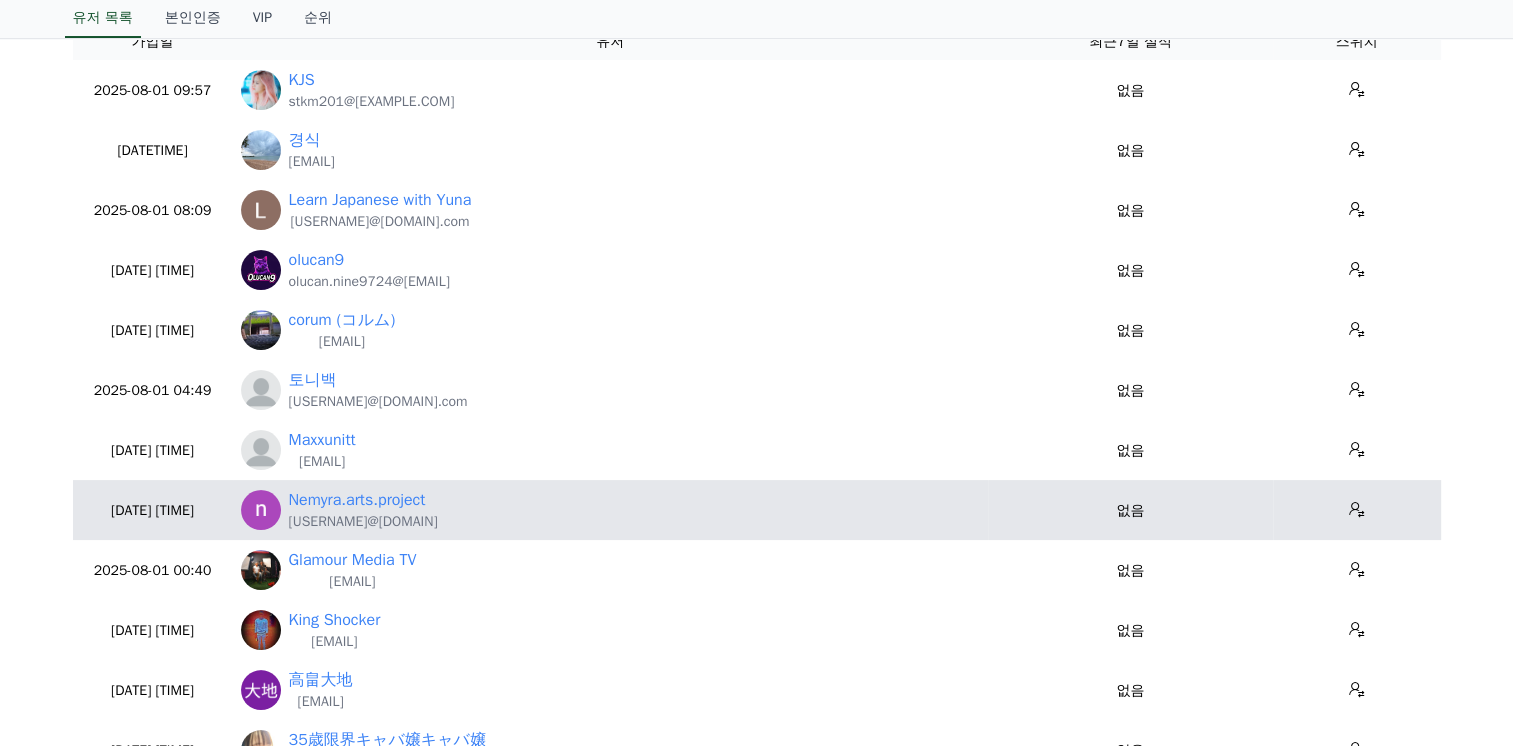 scroll, scrollTop: 200, scrollLeft: 0, axis: vertical 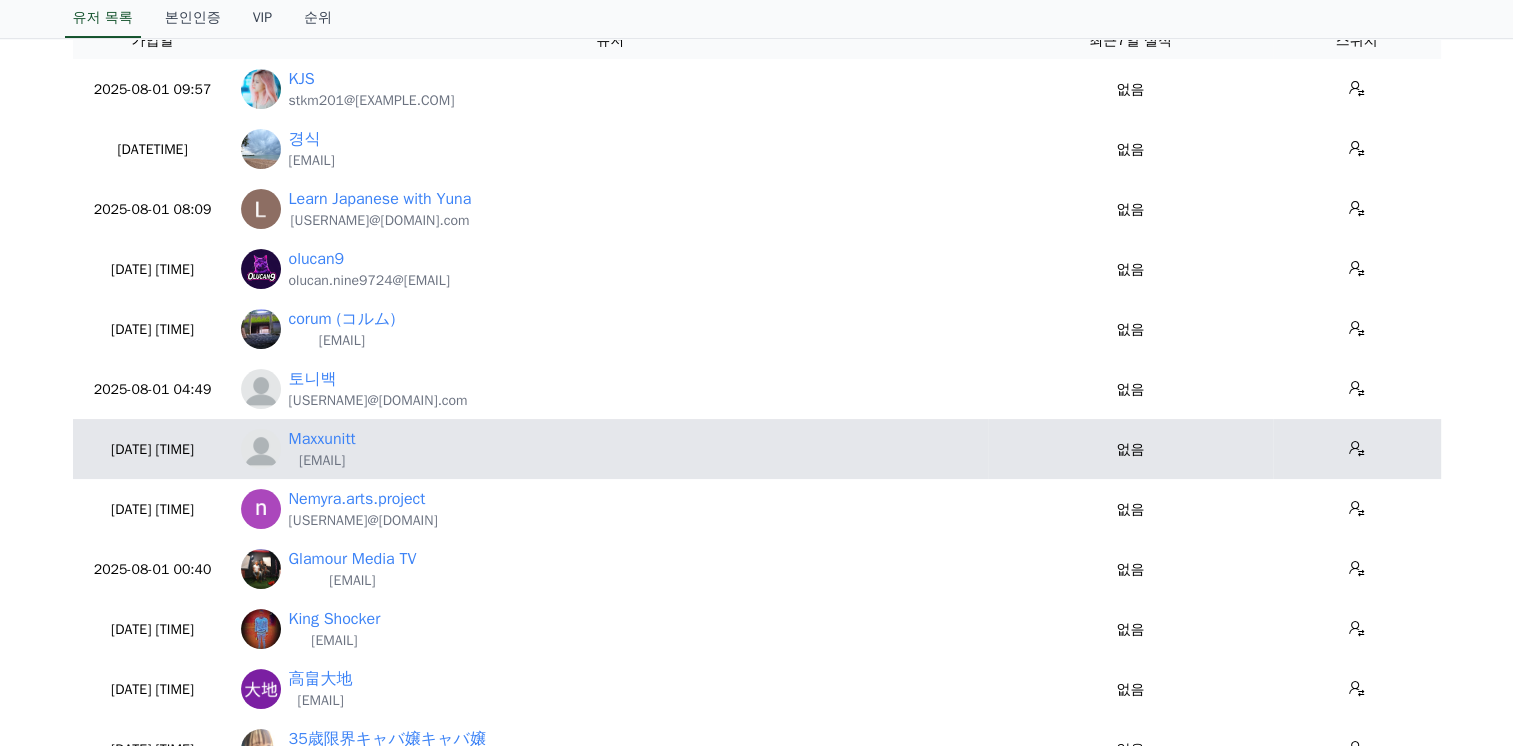 drag, startPoint x: 449, startPoint y: 464, endPoint x: 292, endPoint y: 460, distance: 157.05095 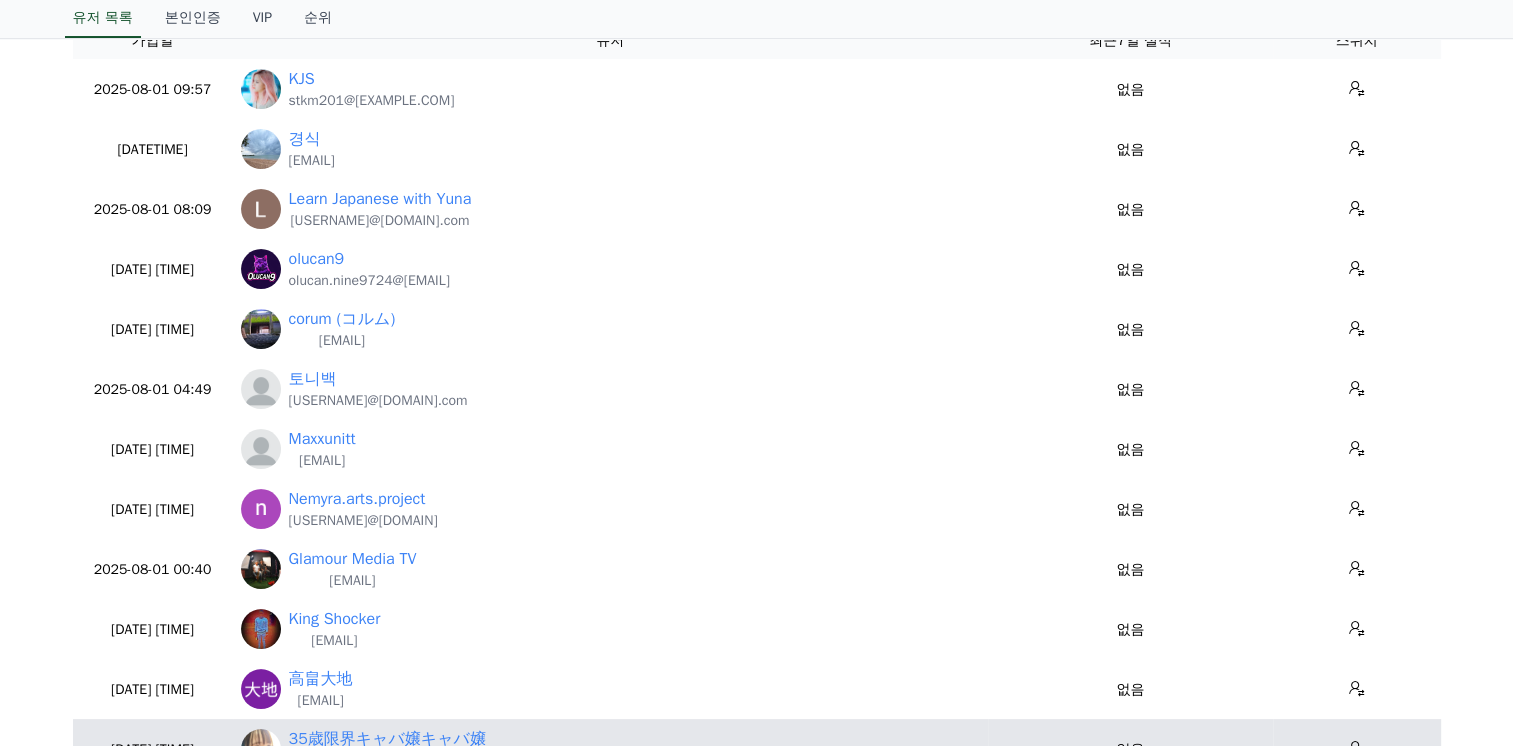 copy on "[EMAIL]" 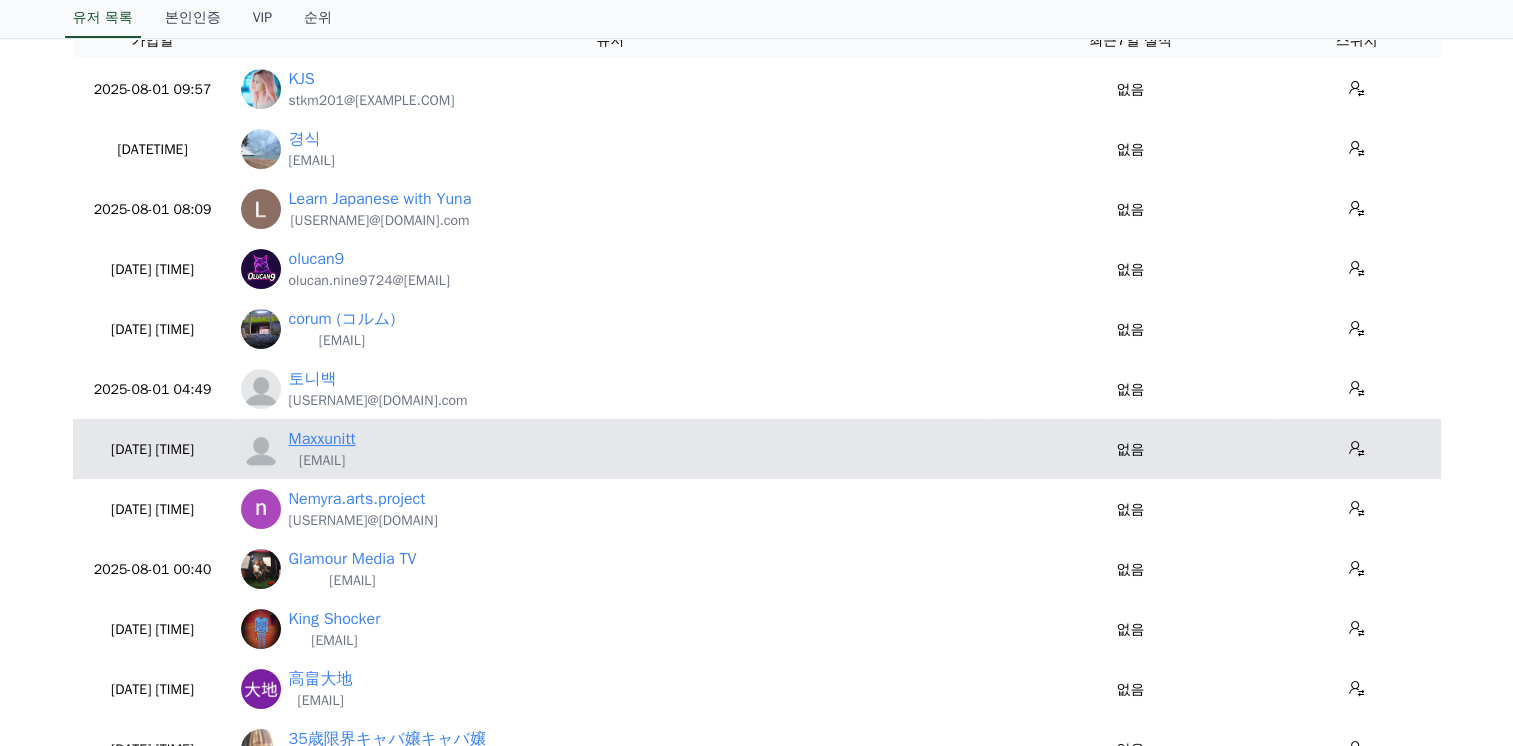 click on "Maxxunitt" at bounding box center [322, 439] 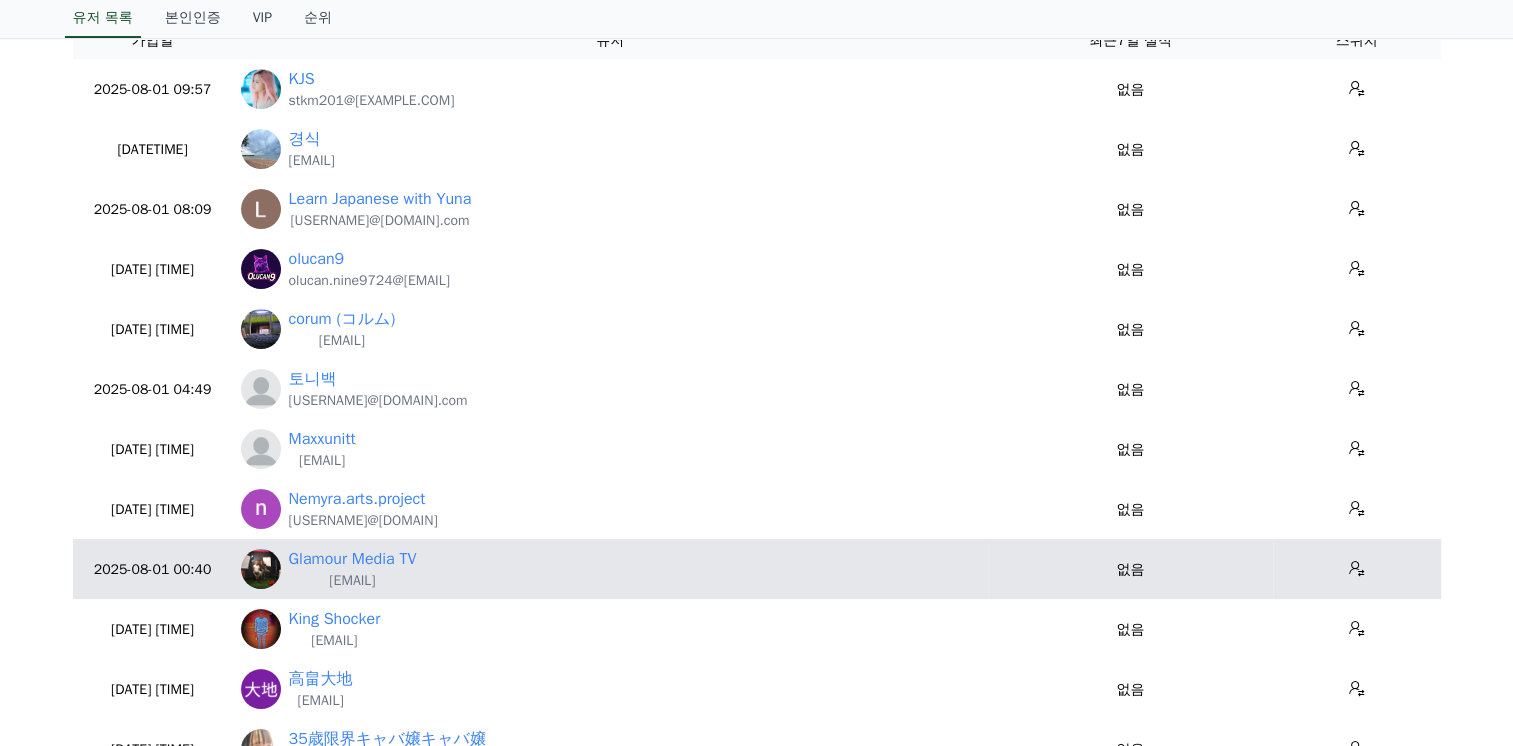 scroll, scrollTop: 300, scrollLeft: 0, axis: vertical 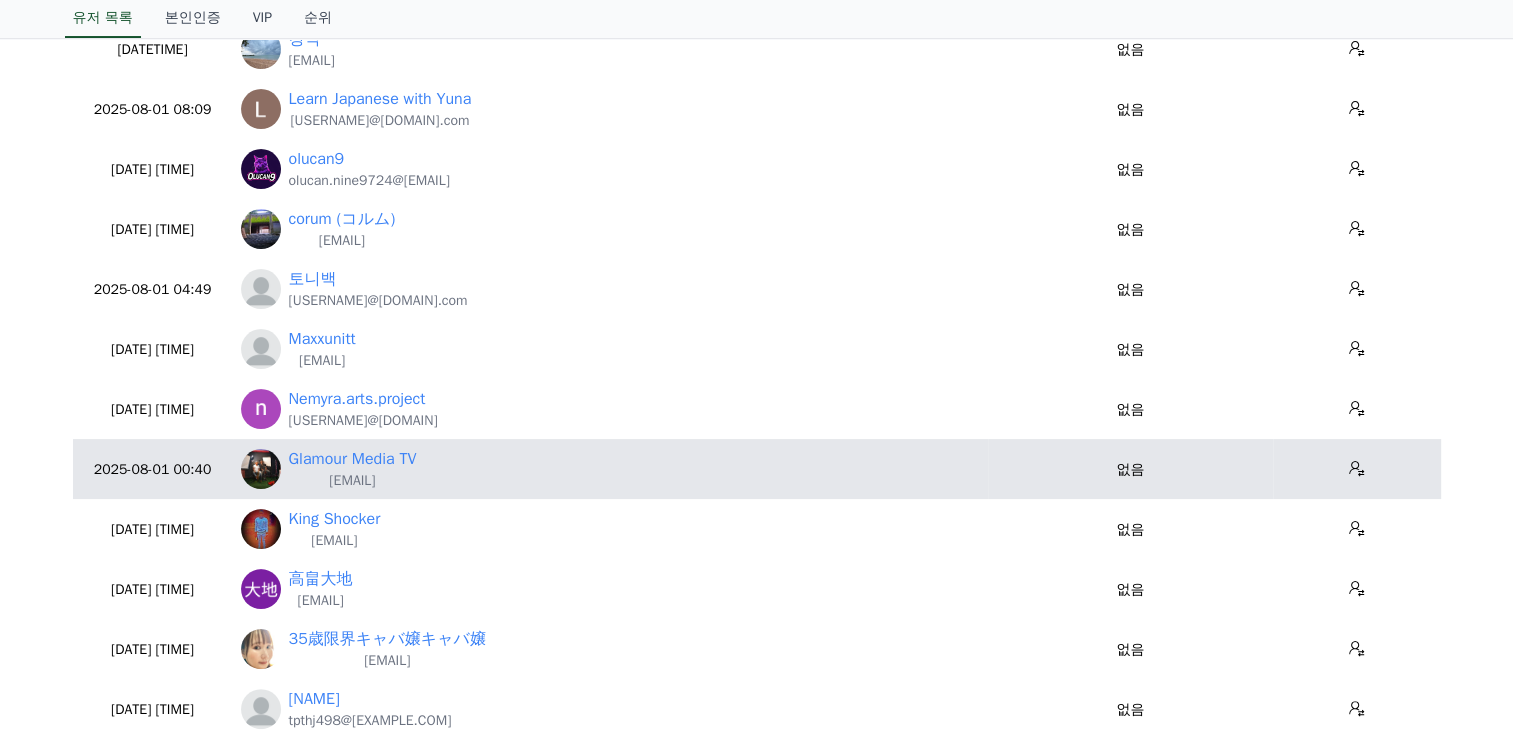 drag, startPoint x: 539, startPoint y: 484, endPoint x: 292, endPoint y: 493, distance: 247.16391 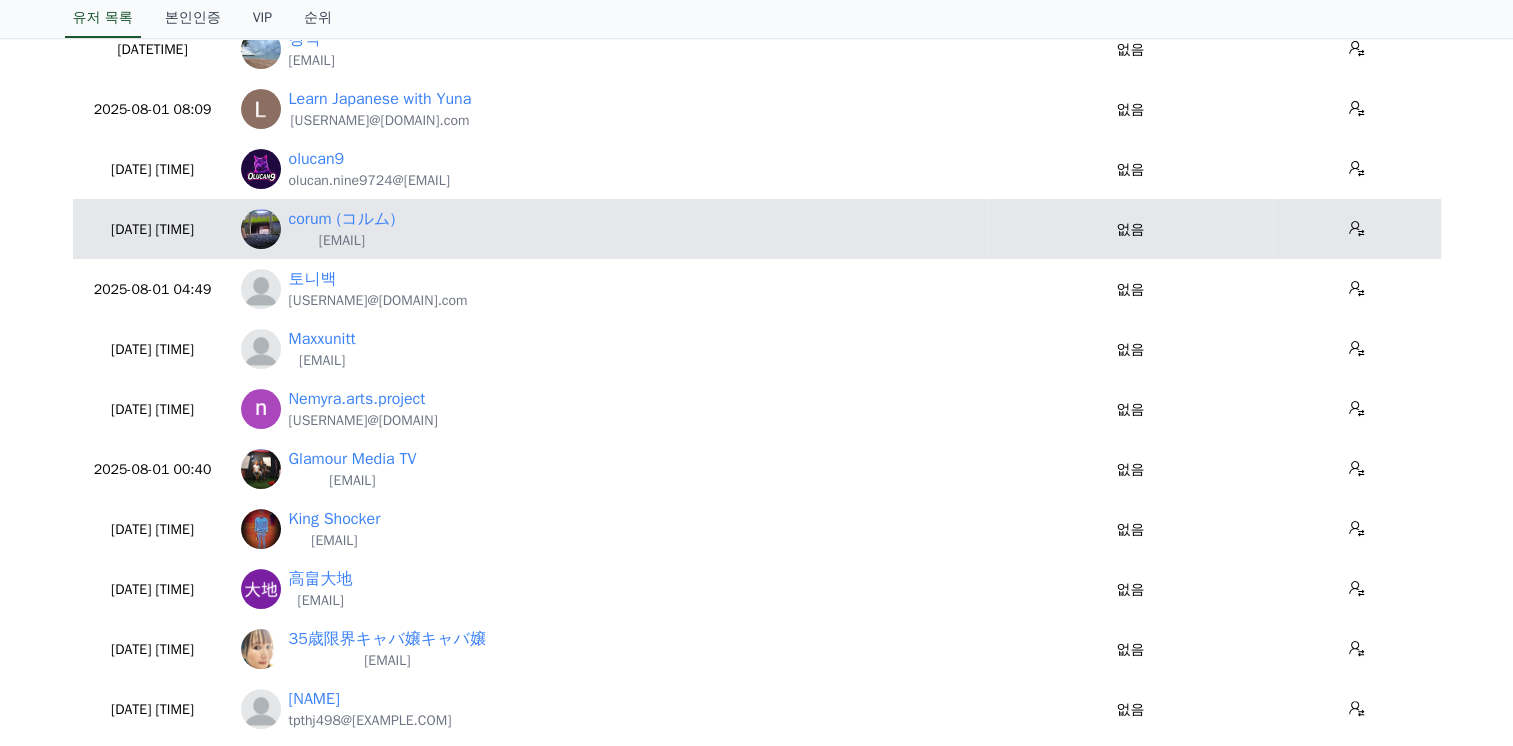 copy on "[EMAIL]" 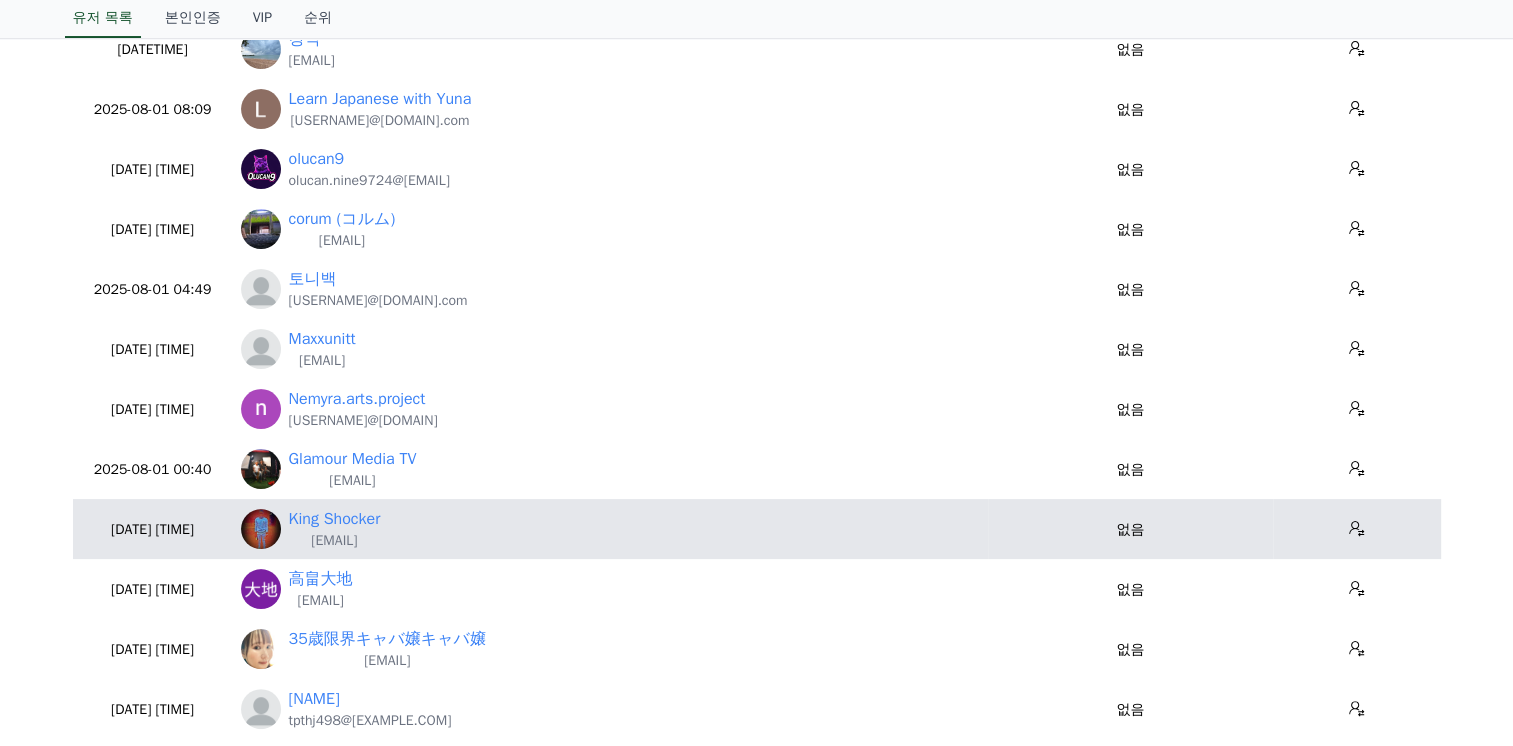 drag, startPoint x: 484, startPoint y: 546, endPoint x: 288, endPoint y: 540, distance: 196.09181 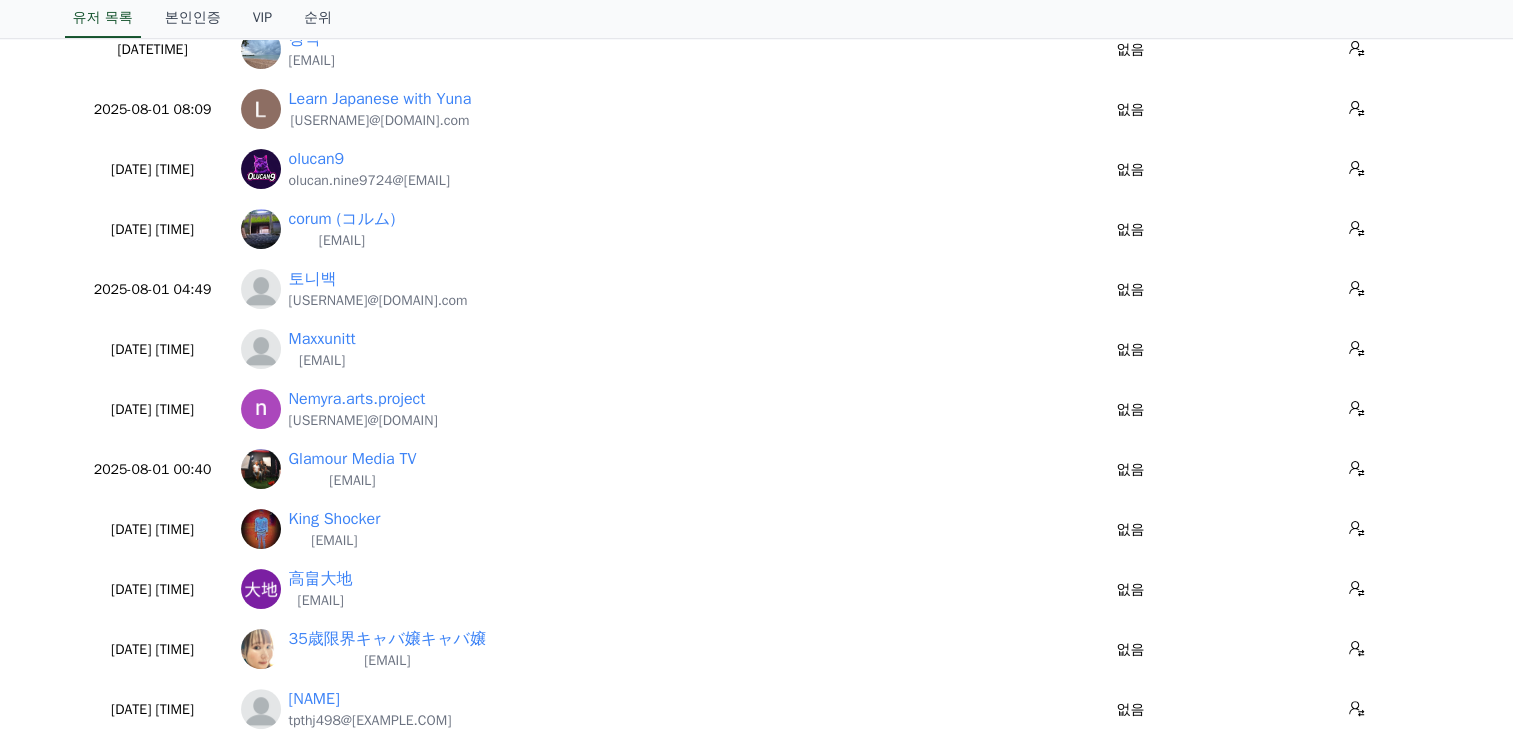 copy on "[EMAIL]" 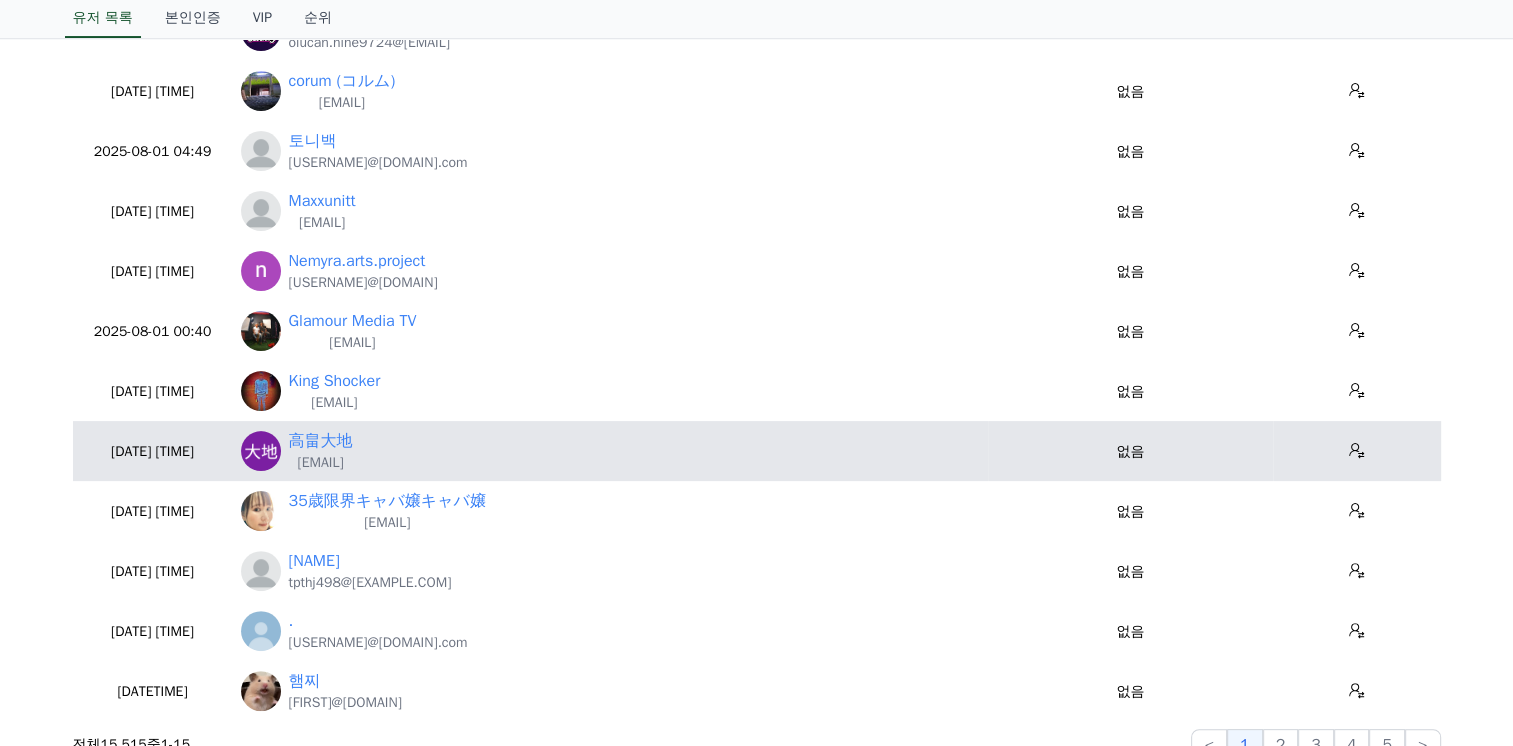 scroll, scrollTop: 500, scrollLeft: 0, axis: vertical 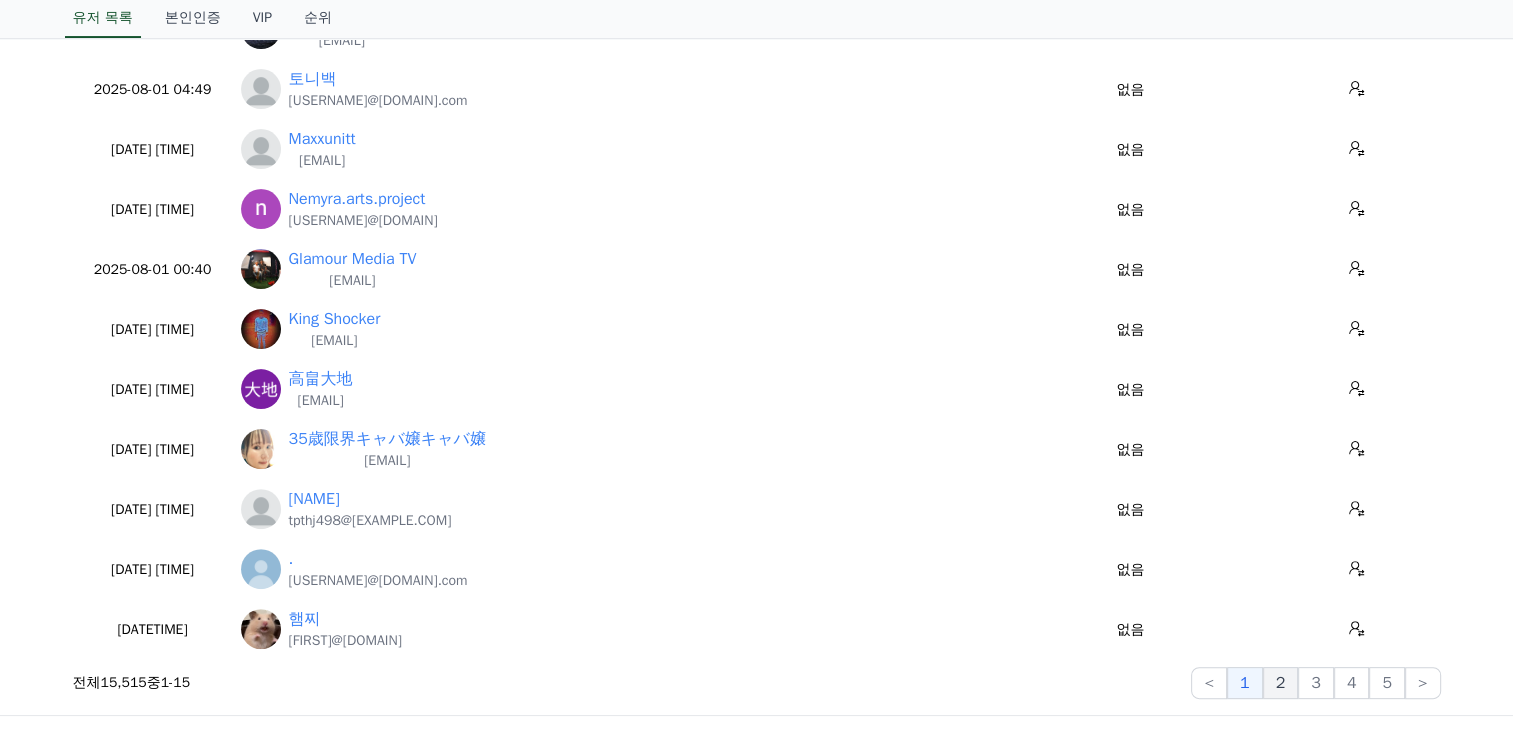 click on "2" 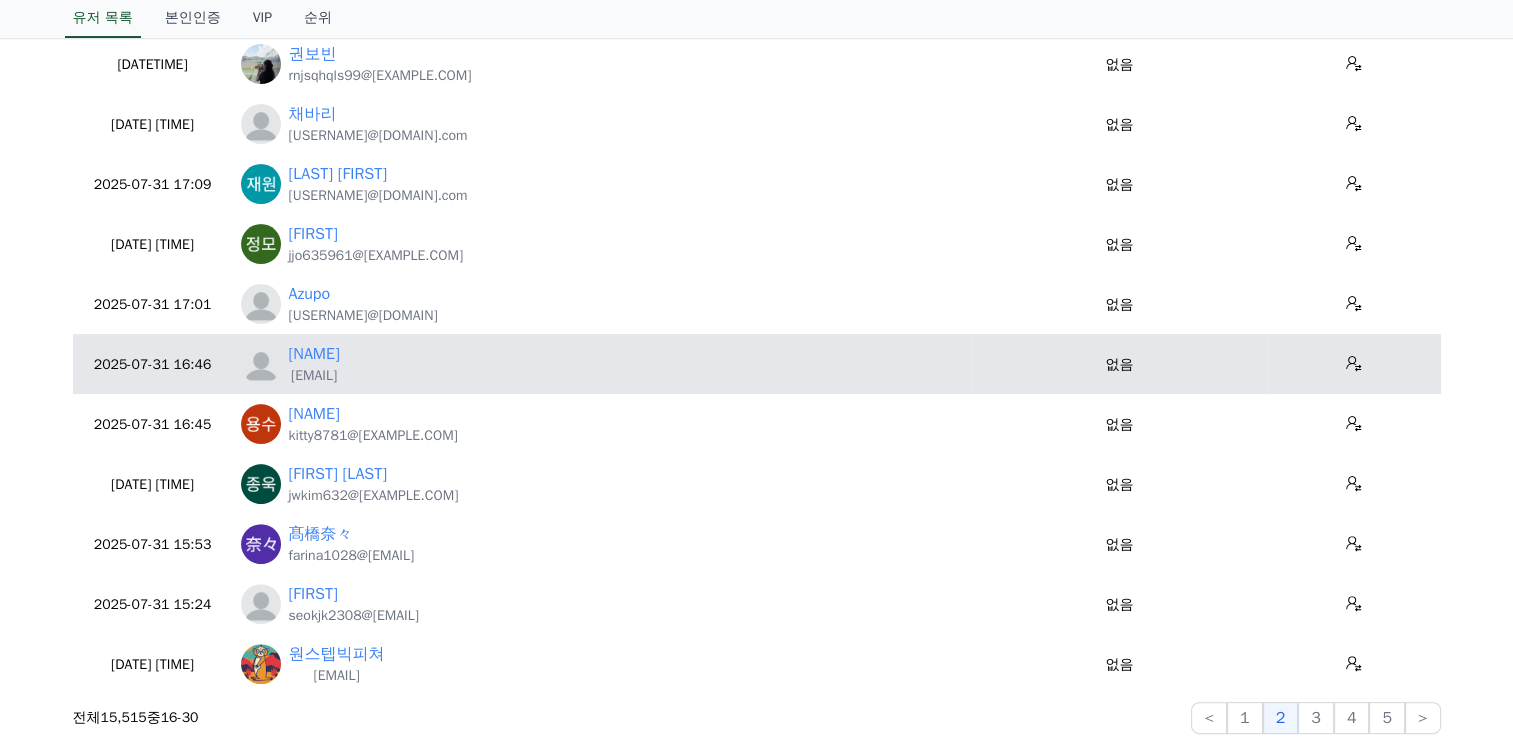 scroll, scrollTop: 500, scrollLeft: 0, axis: vertical 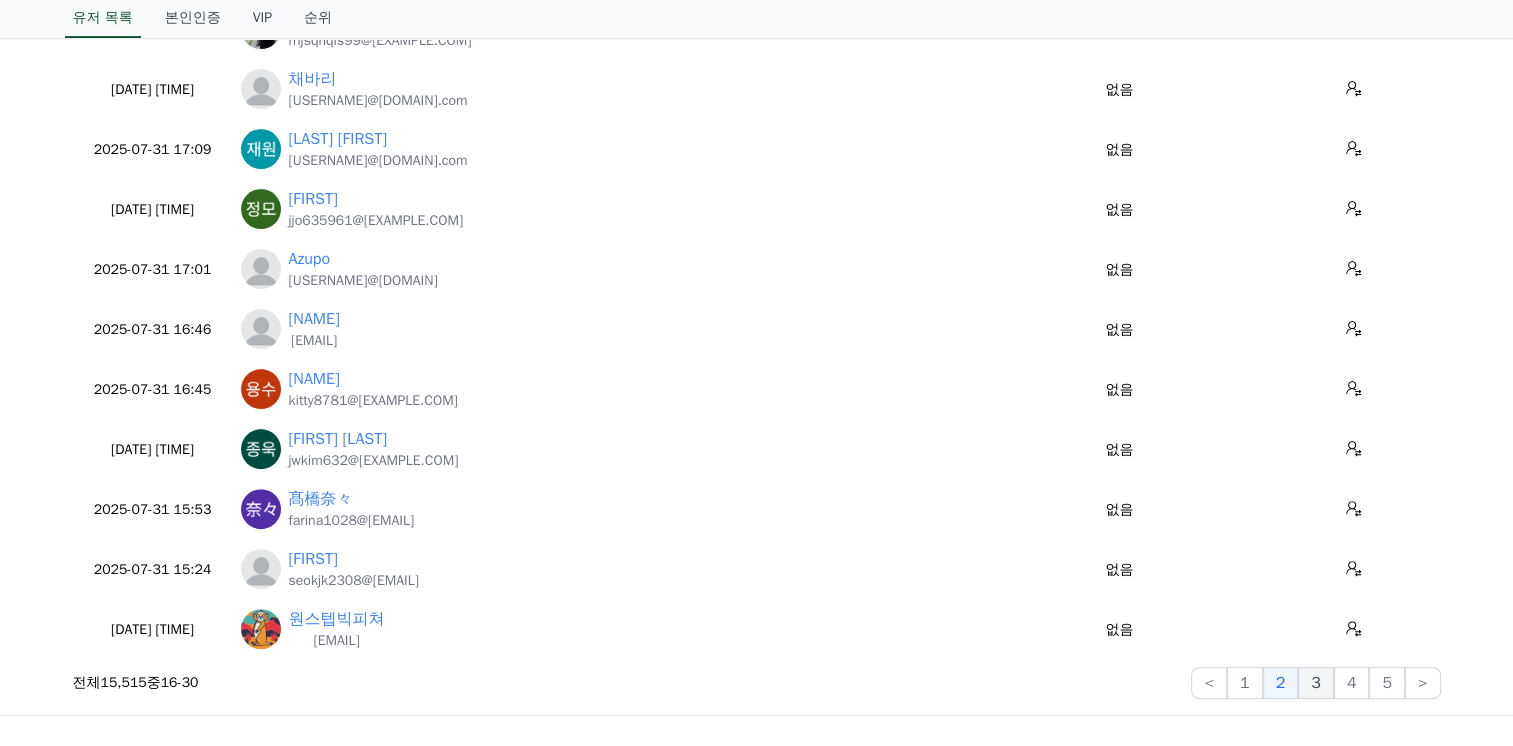 click on "3" 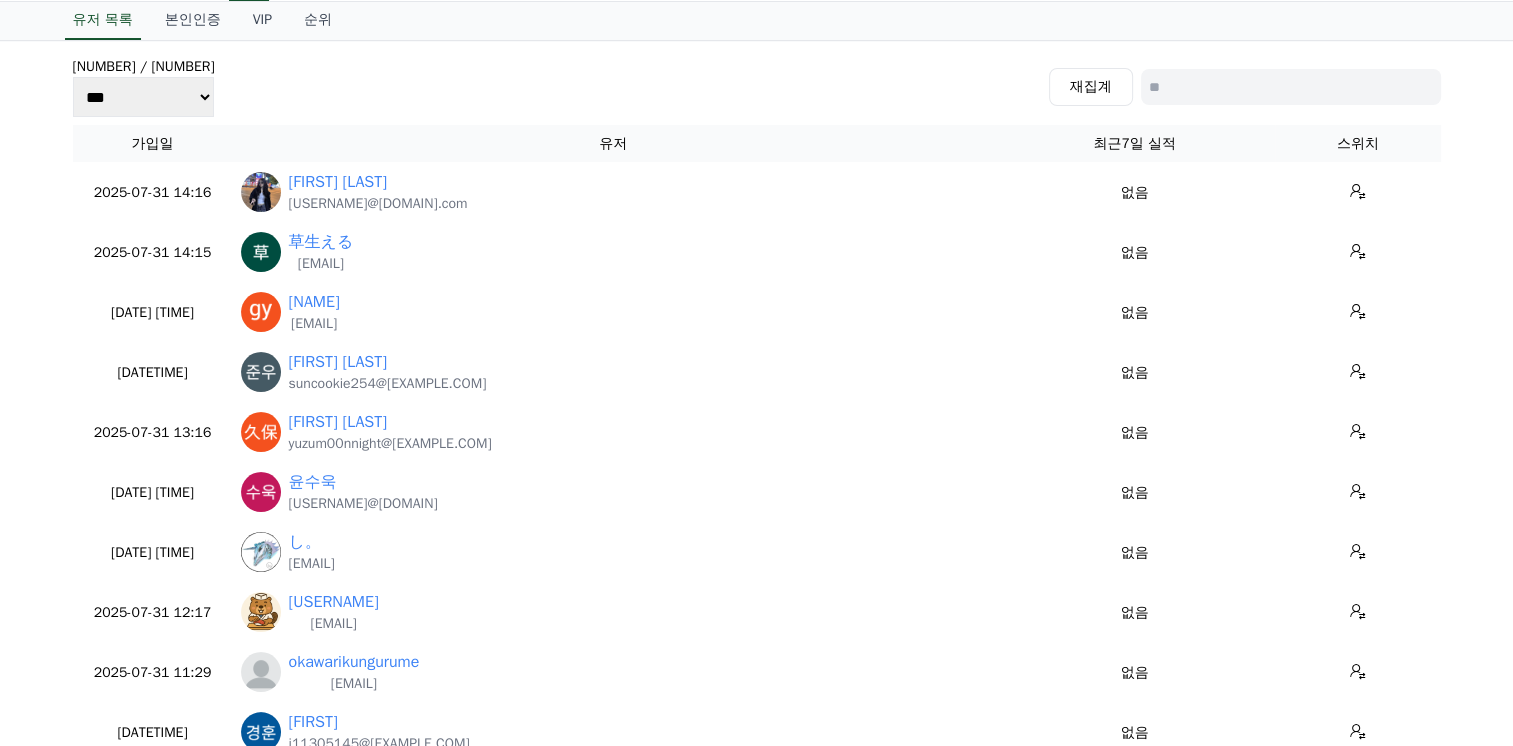 scroll, scrollTop: 0, scrollLeft: 0, axis: both 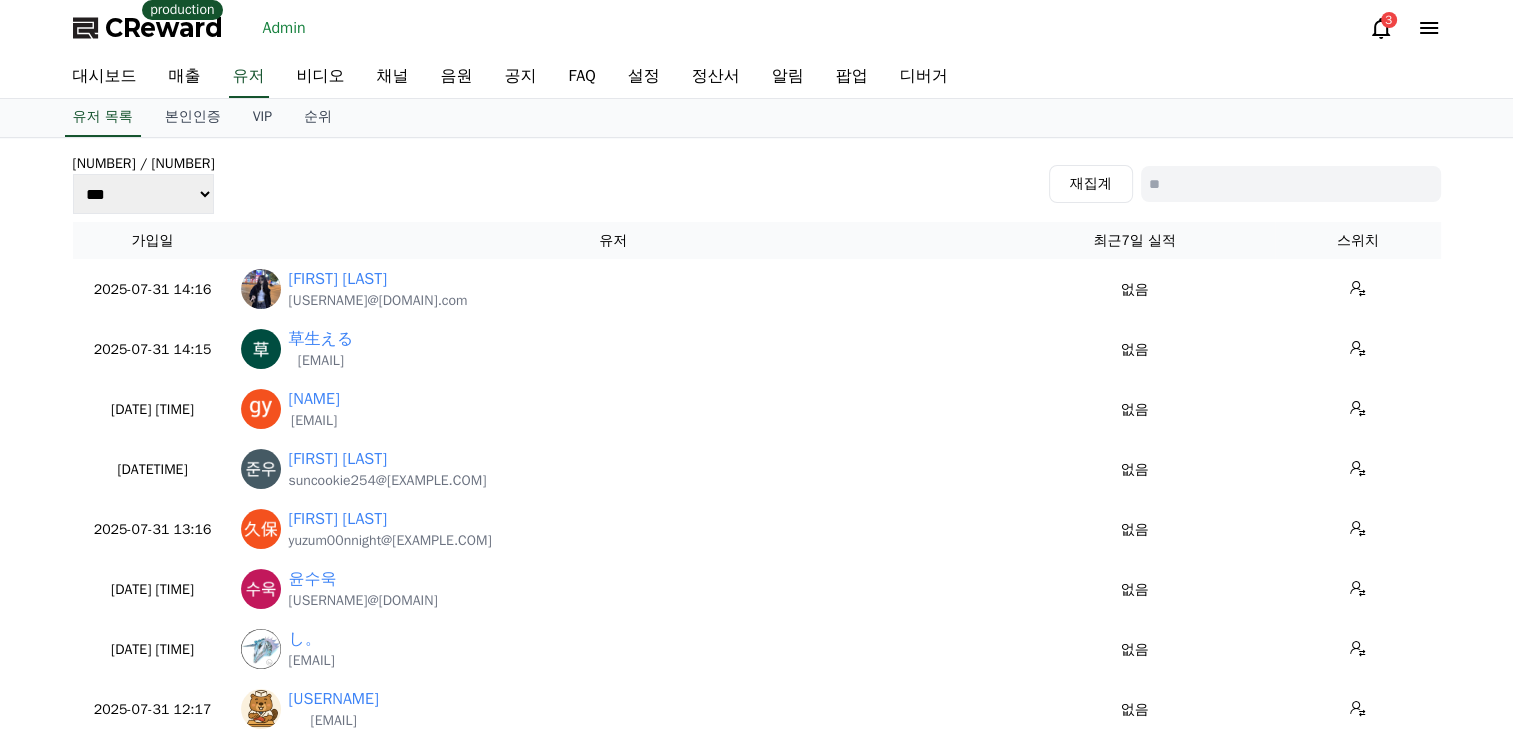 click on "CReward   production     Admin       3       대시보드 매출 유저 비디오 채널 음원 공지 FAQ 설정 정산서 알림 팝업 디버거   유저 목록 본인인증 VIP 순위     전체: 15515 / 오늘: 10   *** *** ***     재집계     가입일   유저   최근7일 실적   스위치   2025-07-31 14:16   07-31     [FIRST] [LAST]     jenniferliam56@[EXAMPLE.COM]   없음   2025-07-31 14:15   07-31     草生える     waraeruhitodayo@[EXAMPLE.COM]   없음   2025-07-31 13:53   07-31     gyeonggyu lee     gyeonggyu0309@[EXAMPLE.COM]   없음   2025-07-31 13:50   07-31     김준우     suncookie254@[EXAMPLE.COM]   없음   2025-07-31 13:16   07-31     久保夕月夜     yuzum00nnight@[EXAMPLE.COM]   없음   2025-07-31 13:14   07-31     윤수욱     bvsvcc@[EXAMPLE.COM]   없음   2025-07-31 12:46   07-31     し。     progress997@[EXAMPLE.COM]   없음   2025-07-31 12:17   07-31     michihiro     waiwai.enjoy5050@[EXAMPLE.COM]   없음   2025-07-31 11:29   07-31     okawarikungurume     esshisungroove@[EXAMPLE.COM]" at bounding box center (756, 752) 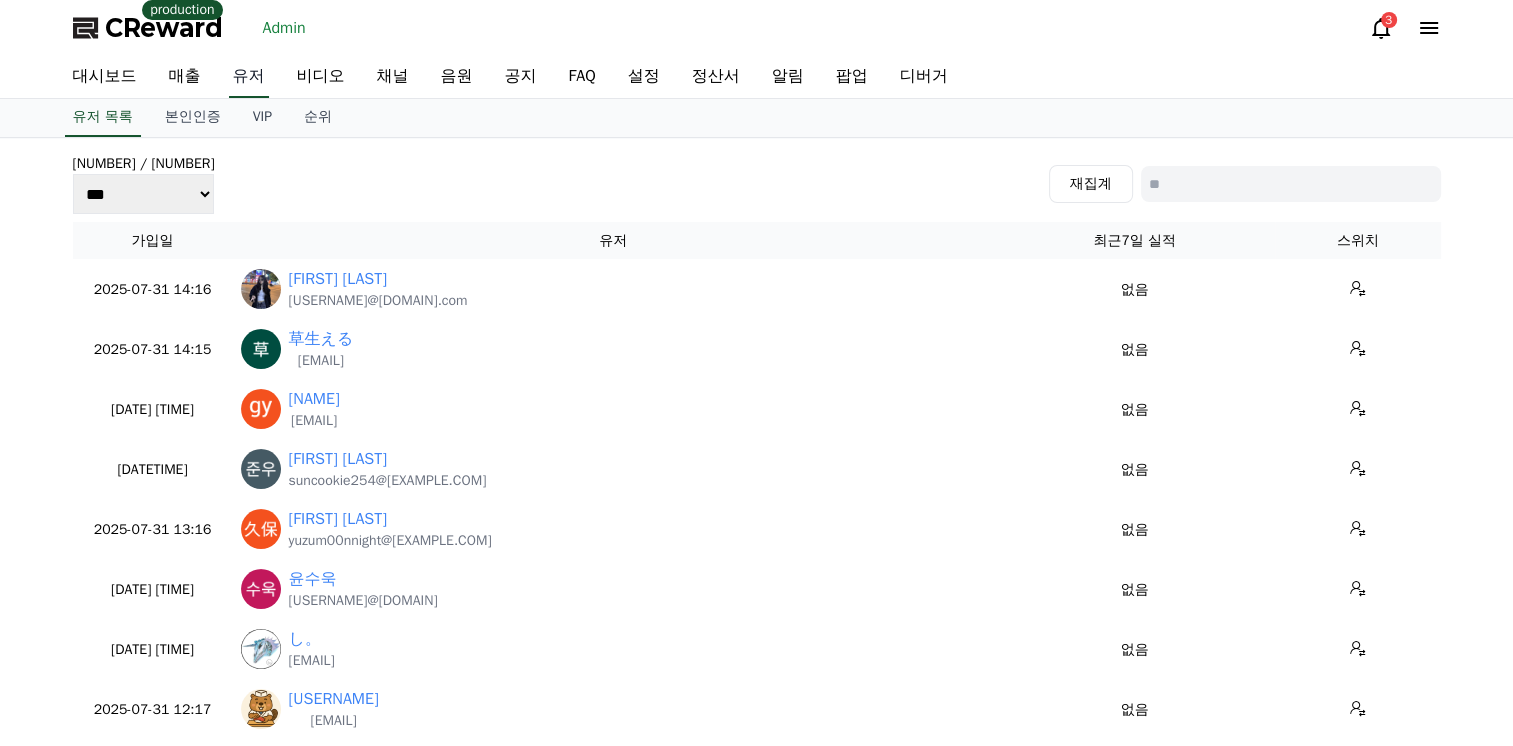 click on "유저" at bounding box center (249, 77) 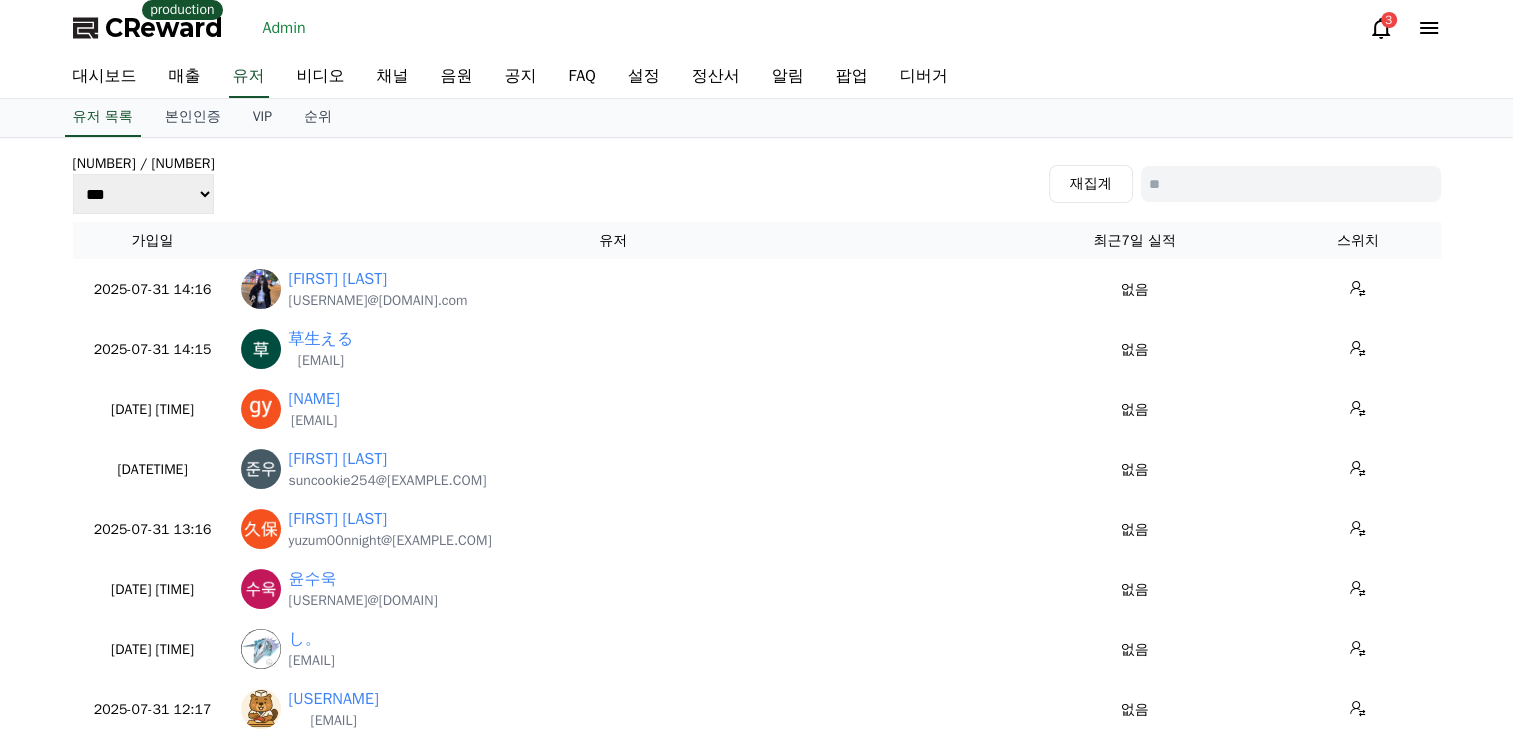 click on "Total: 15515 / Today: 10   *** *** ***     Recalculated" at bounding box center (757, 184) 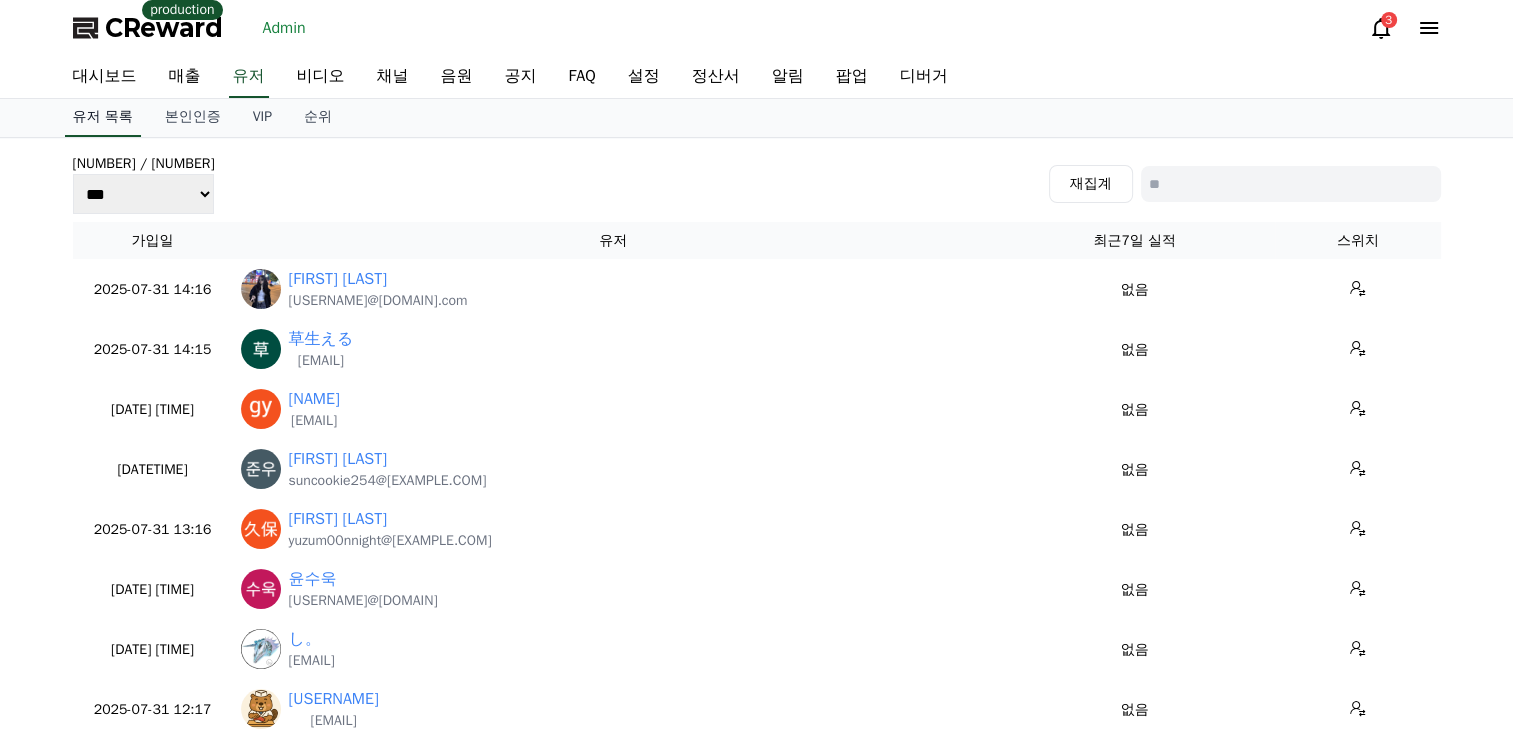click on "유저 목록" at bounding box center (103, 118) 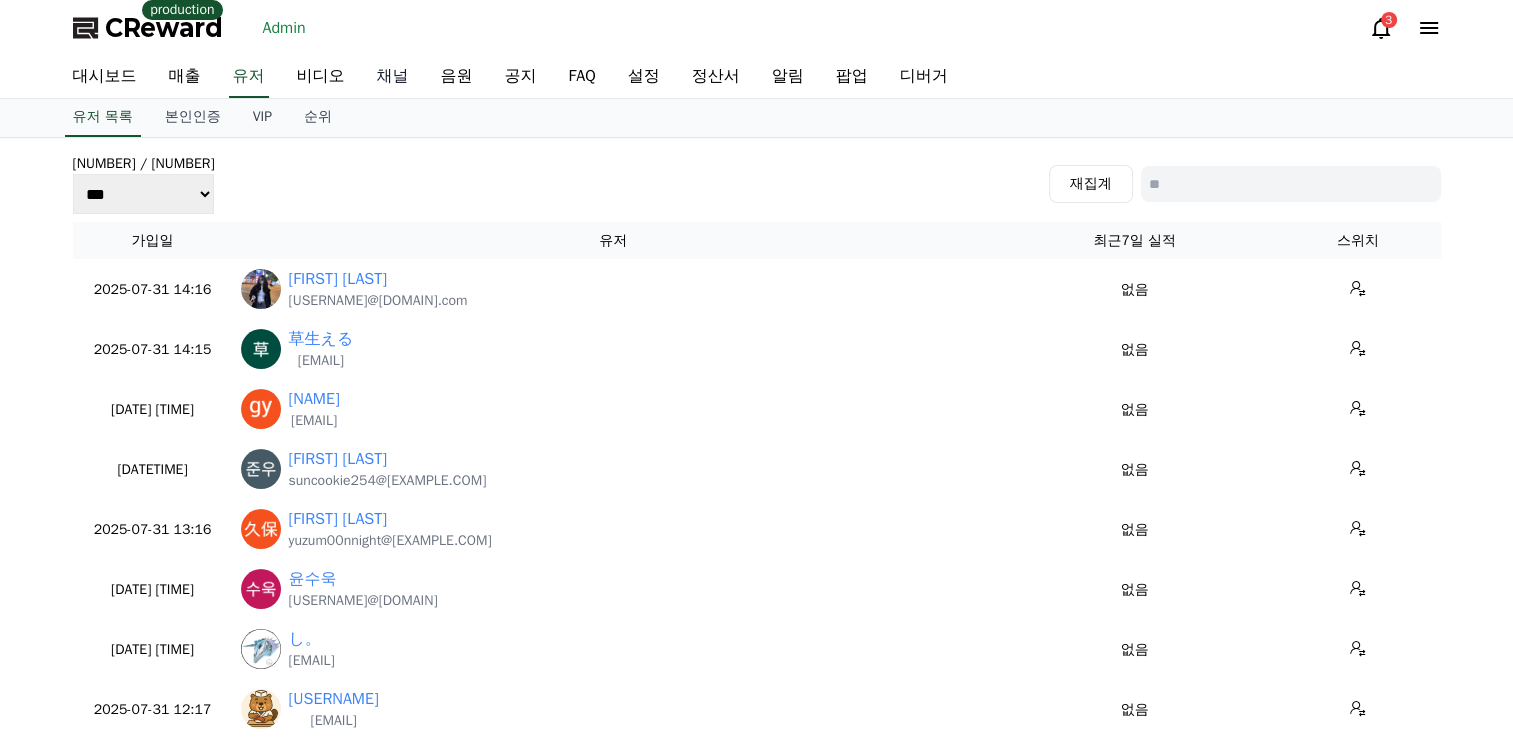 click on "채널" at bounding box center (393, 77) 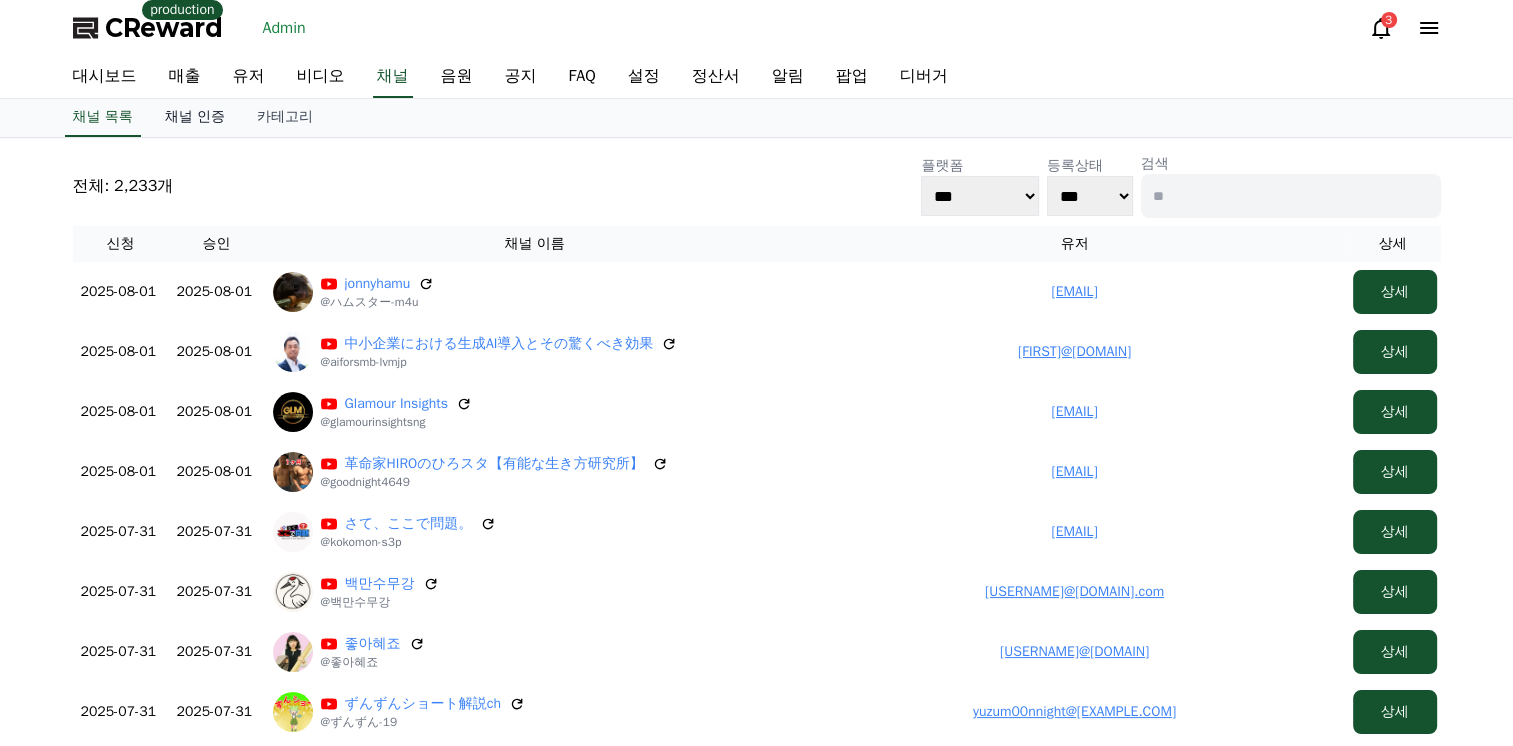 click on "채널 인증" at bounding box center [195, 118] 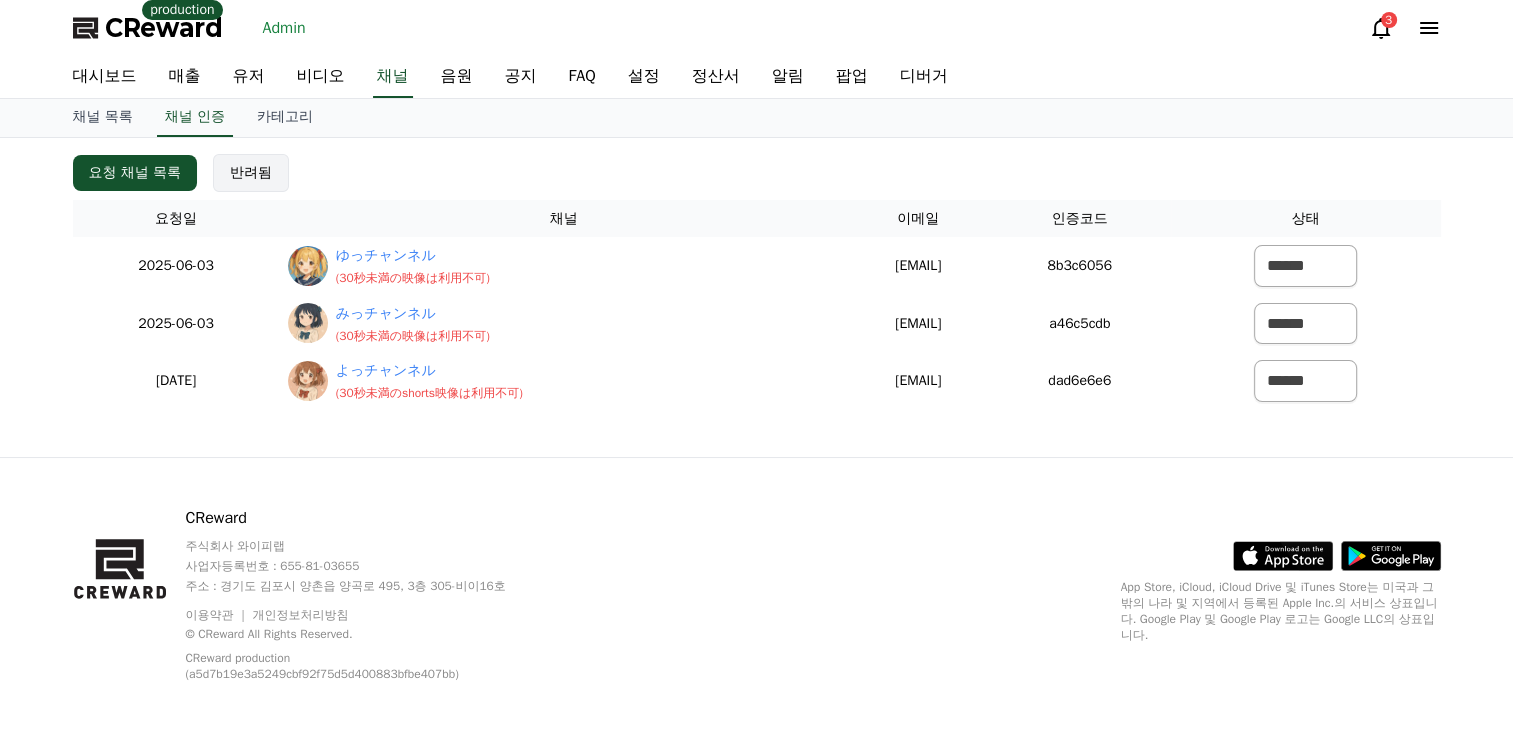 click on "반려됨" at bounding box center [251, 173] 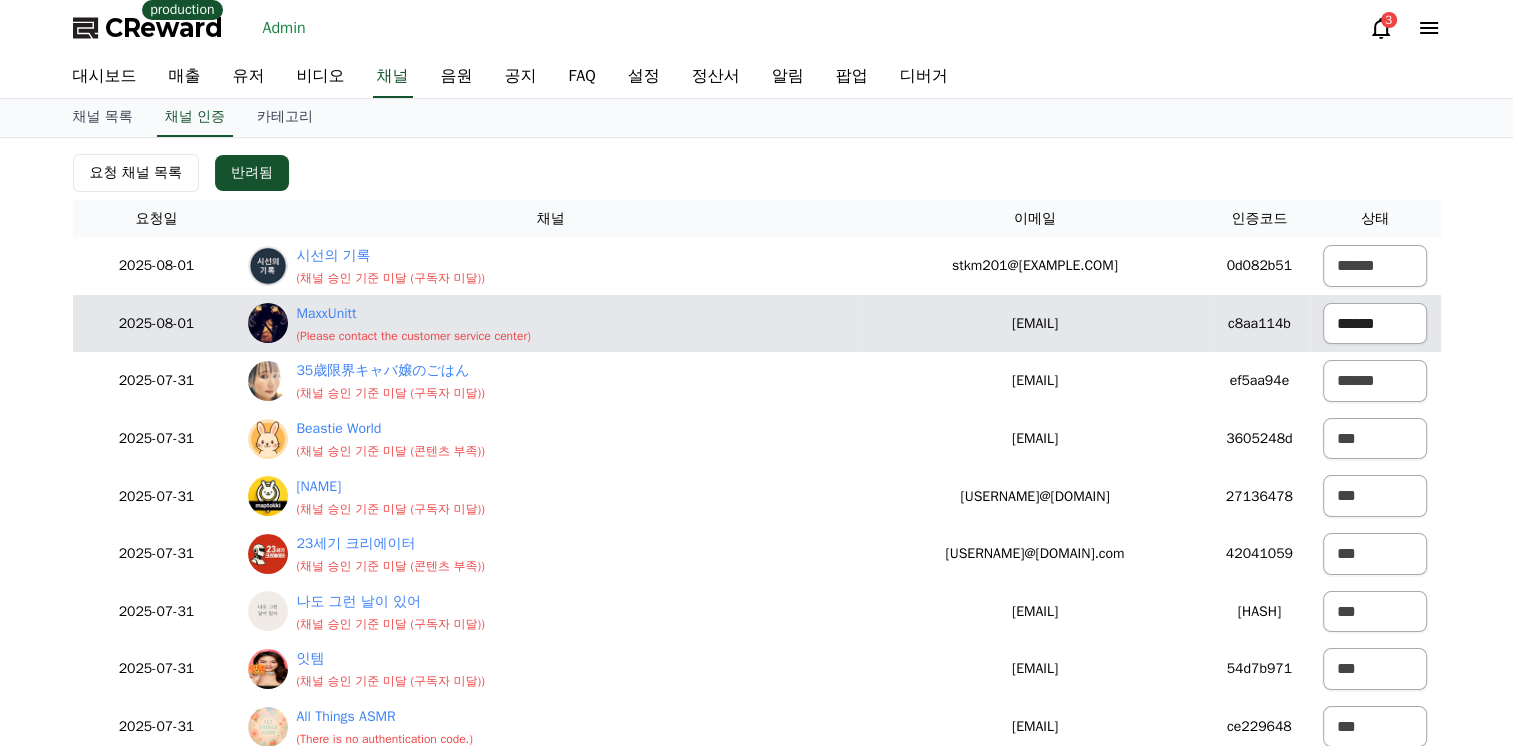 click on "******   ***   ***" at bounding box center (1374, 324) 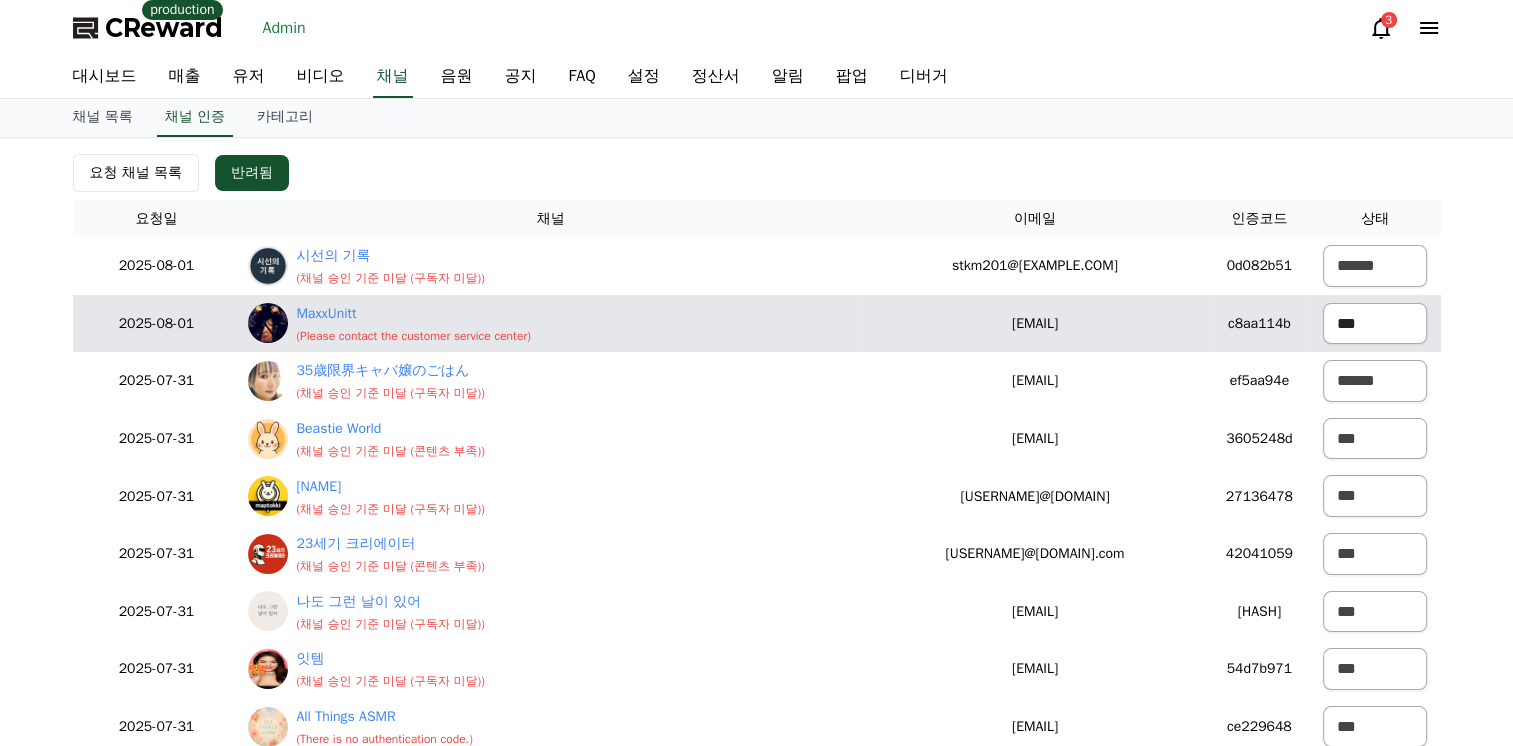 click on "******   ***   ***" at bounding box center [1374, 324] 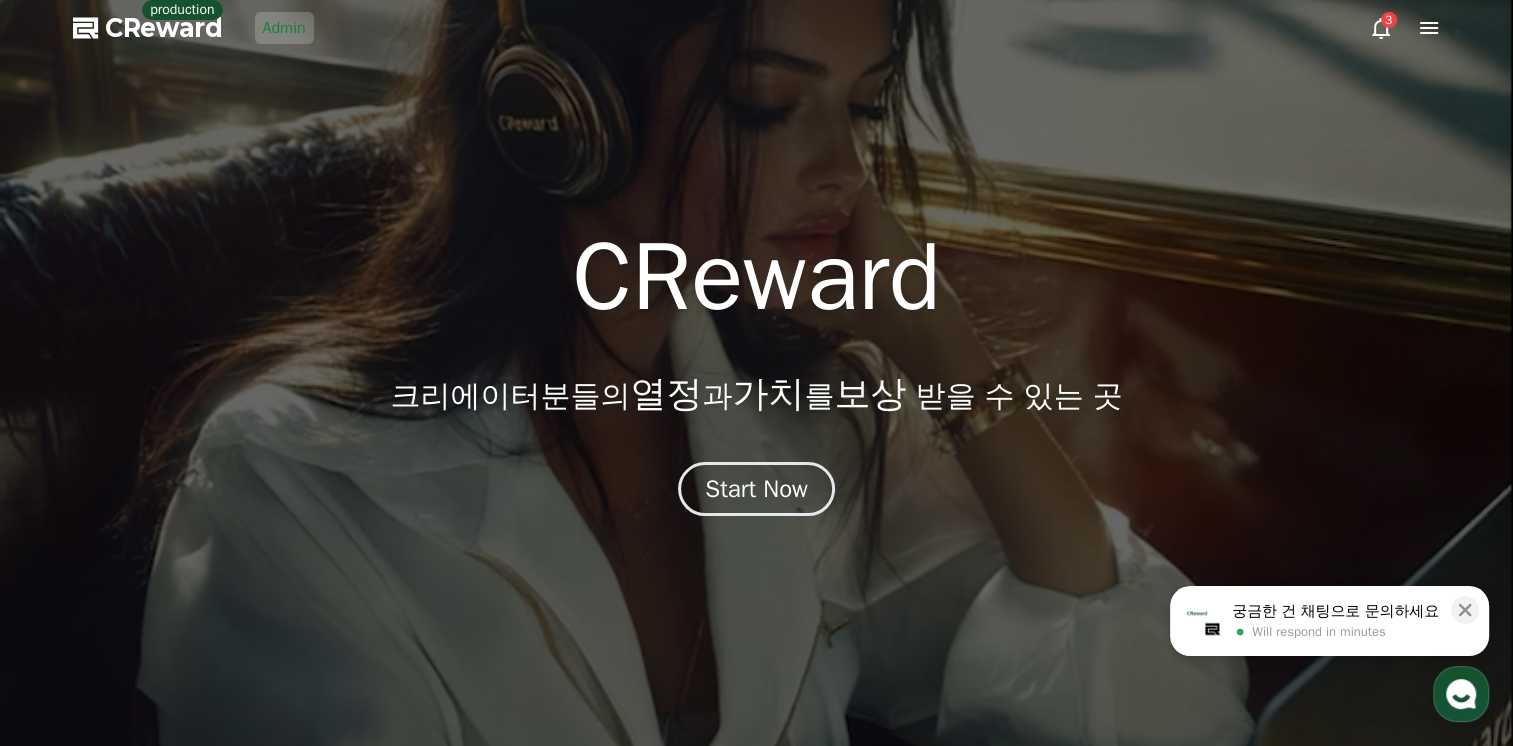 scroll, scrollTop: 0, scrollLeft: 0, axis: both 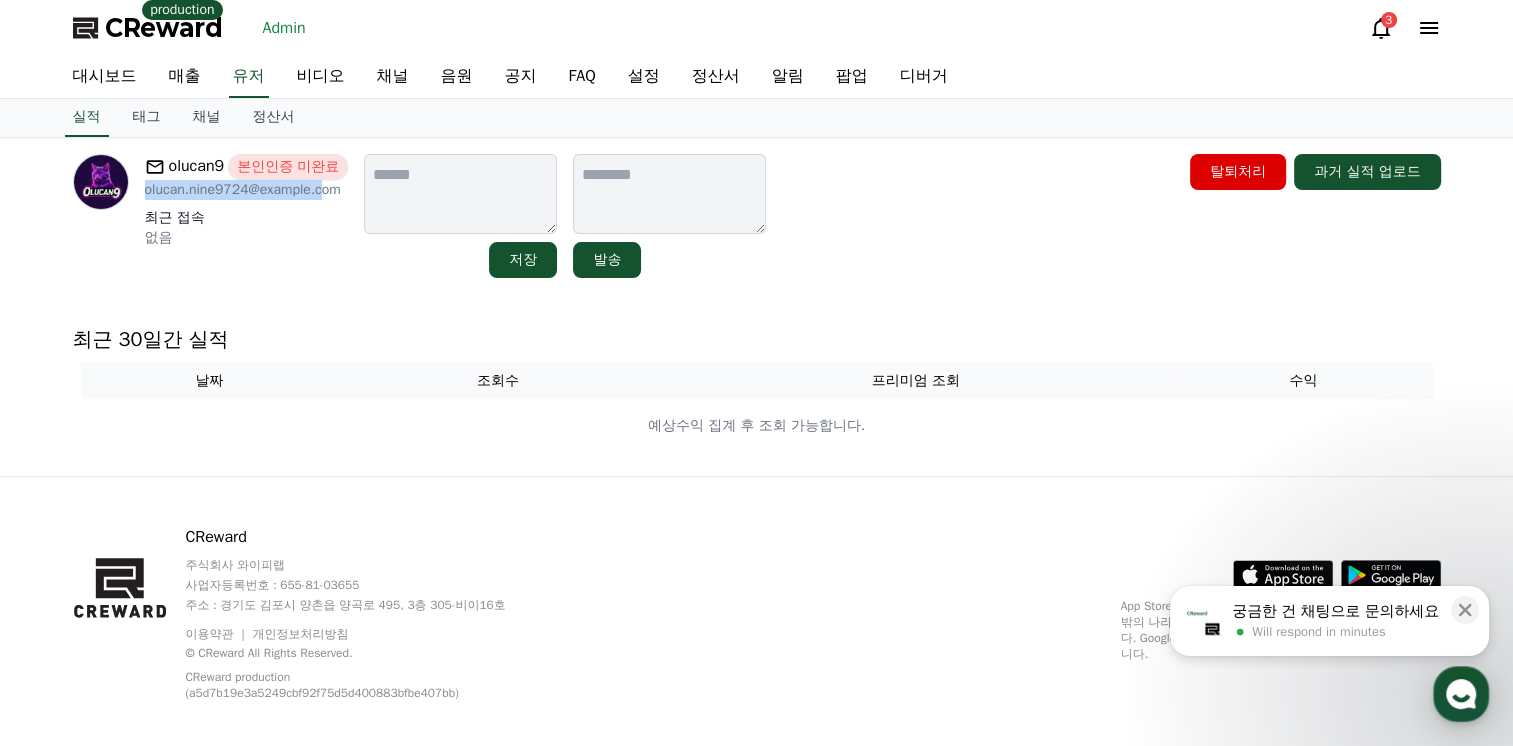drag, startPoint x: 342, startPoint y: 193, endPoint x: 140, endPoint y: 198, distance: 202.06187 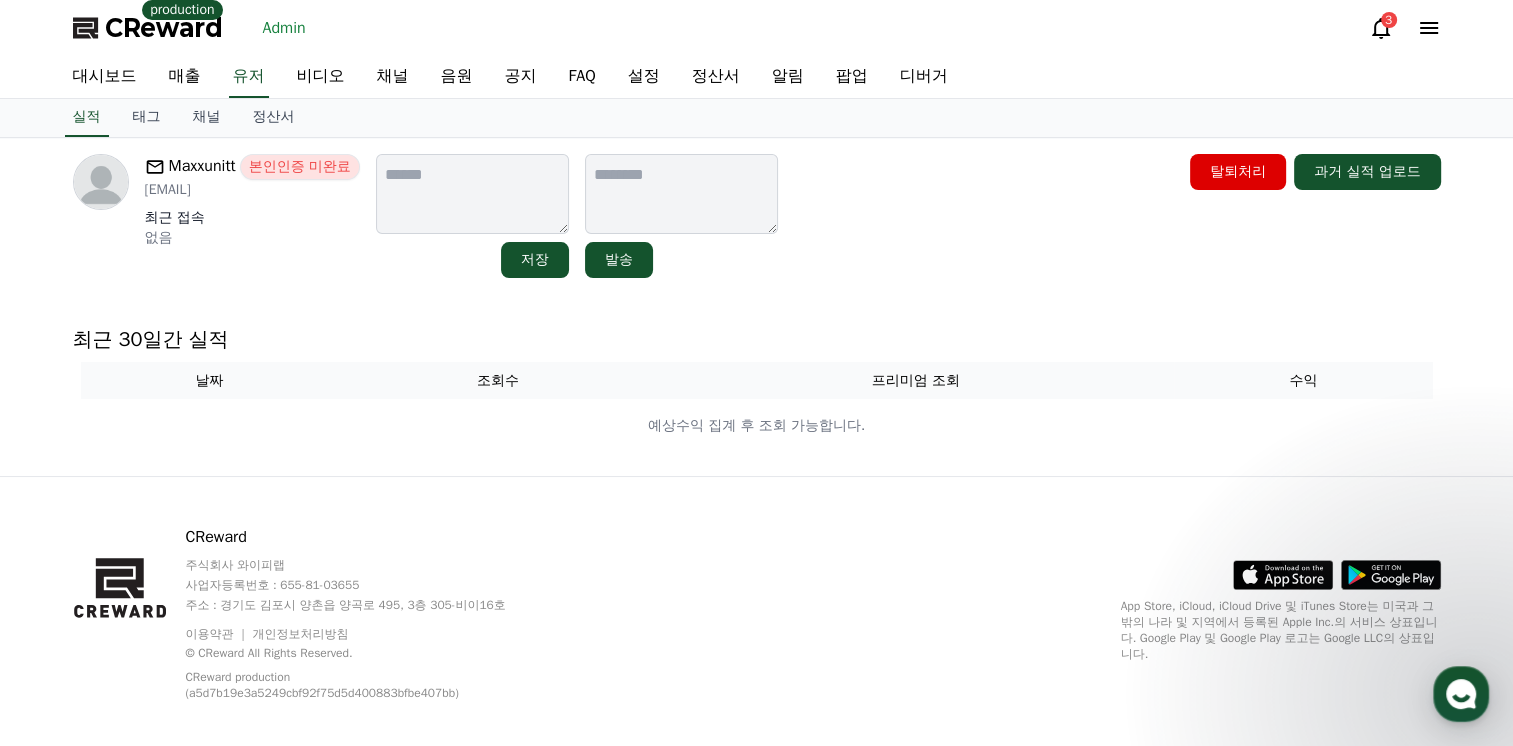 scroll, scrollTop: 0, scrollLeft: 0, axis: both 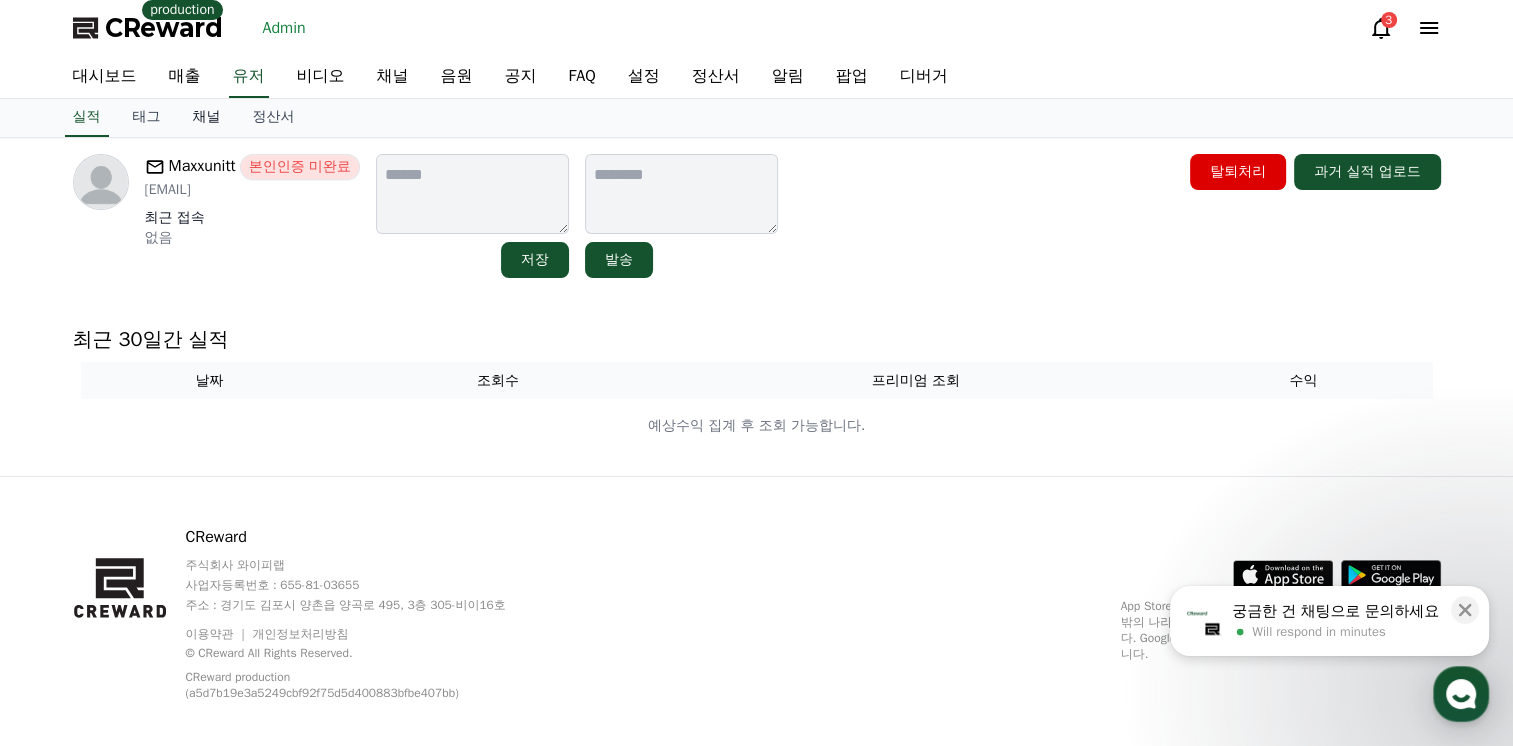 click on "채널" at bounding box center (207, 118) 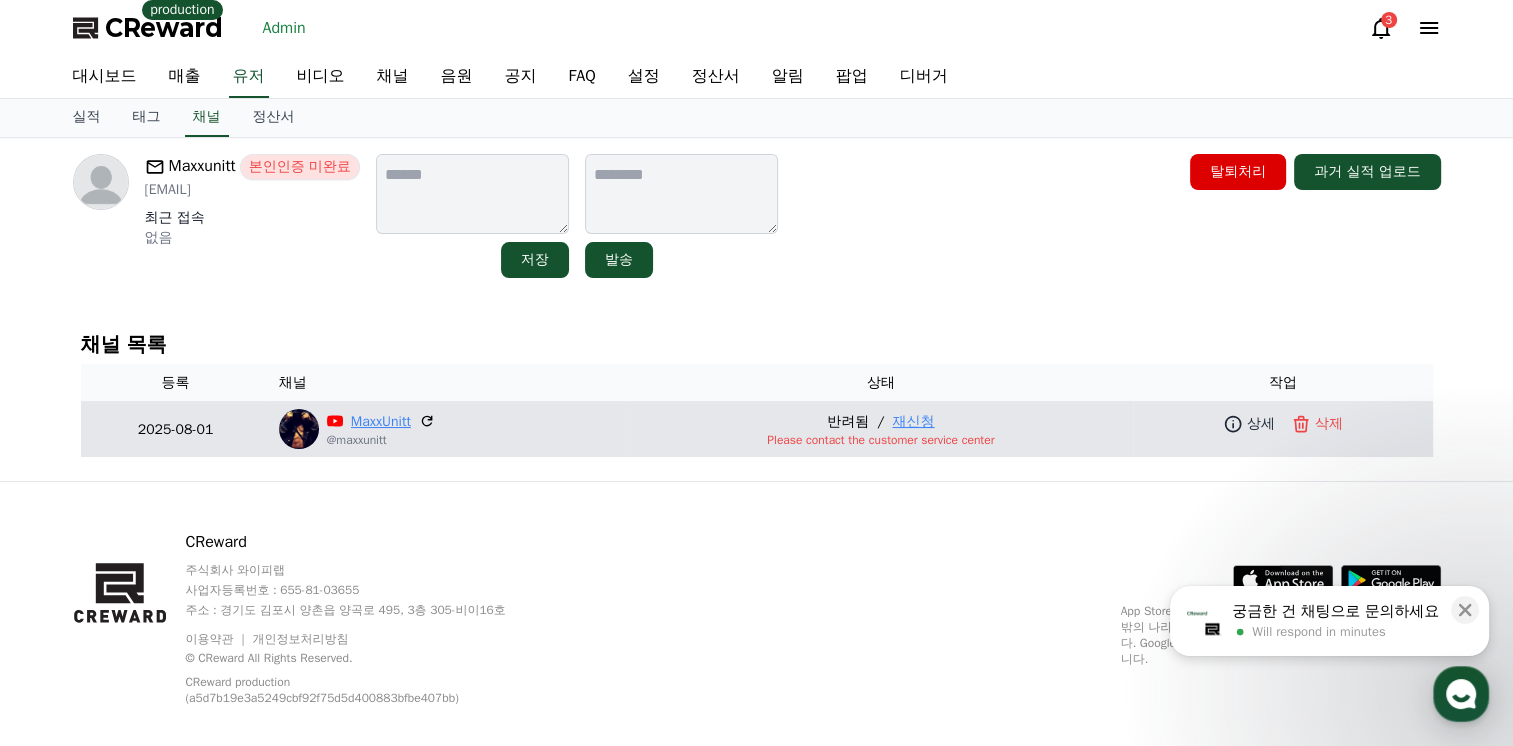 click on "MaxxUnitt" at bounding box center [381, 421] 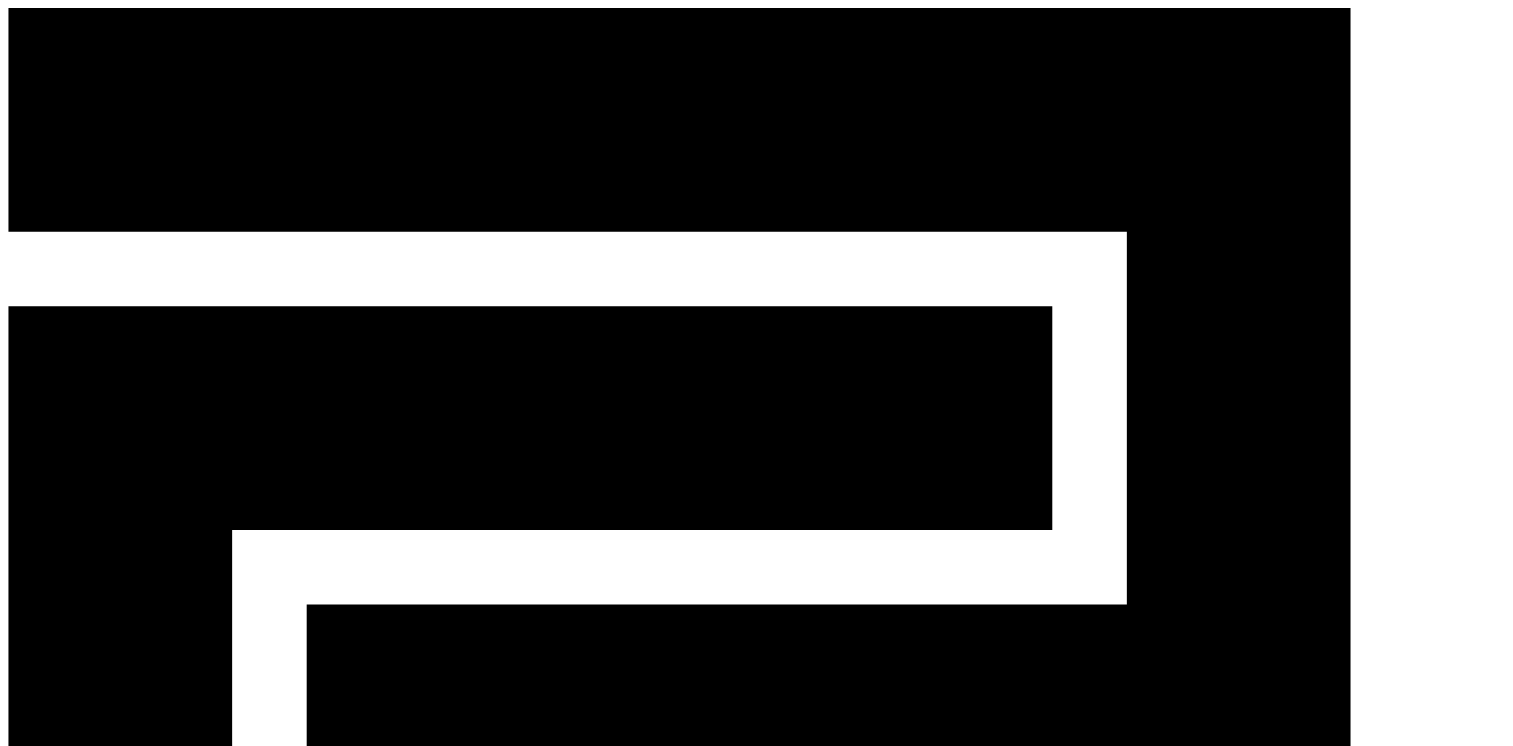 scroll, scrollTop: 0, scrollLeft: 0, axis: both 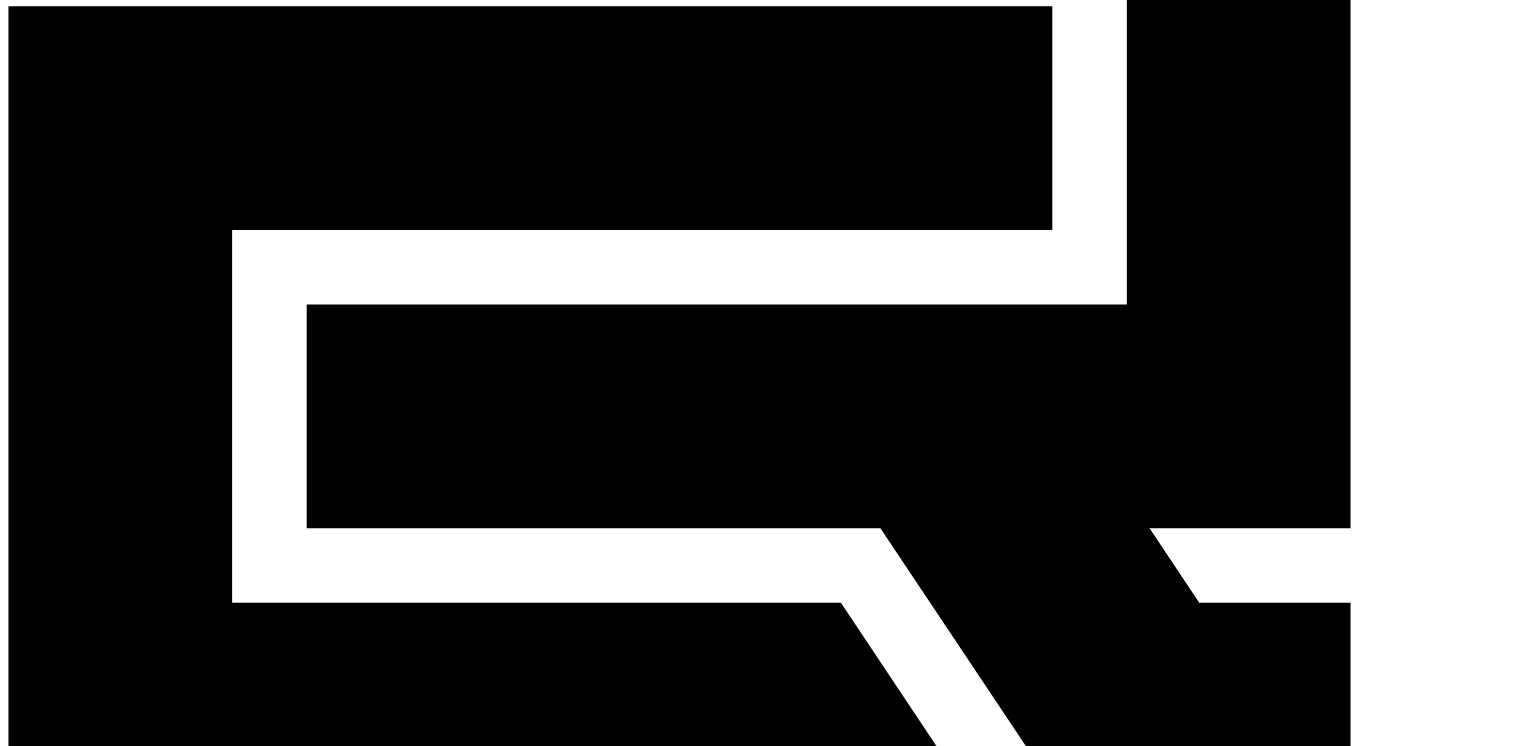 click on "Maxxunitt" at bounding box center (1201, 17337) 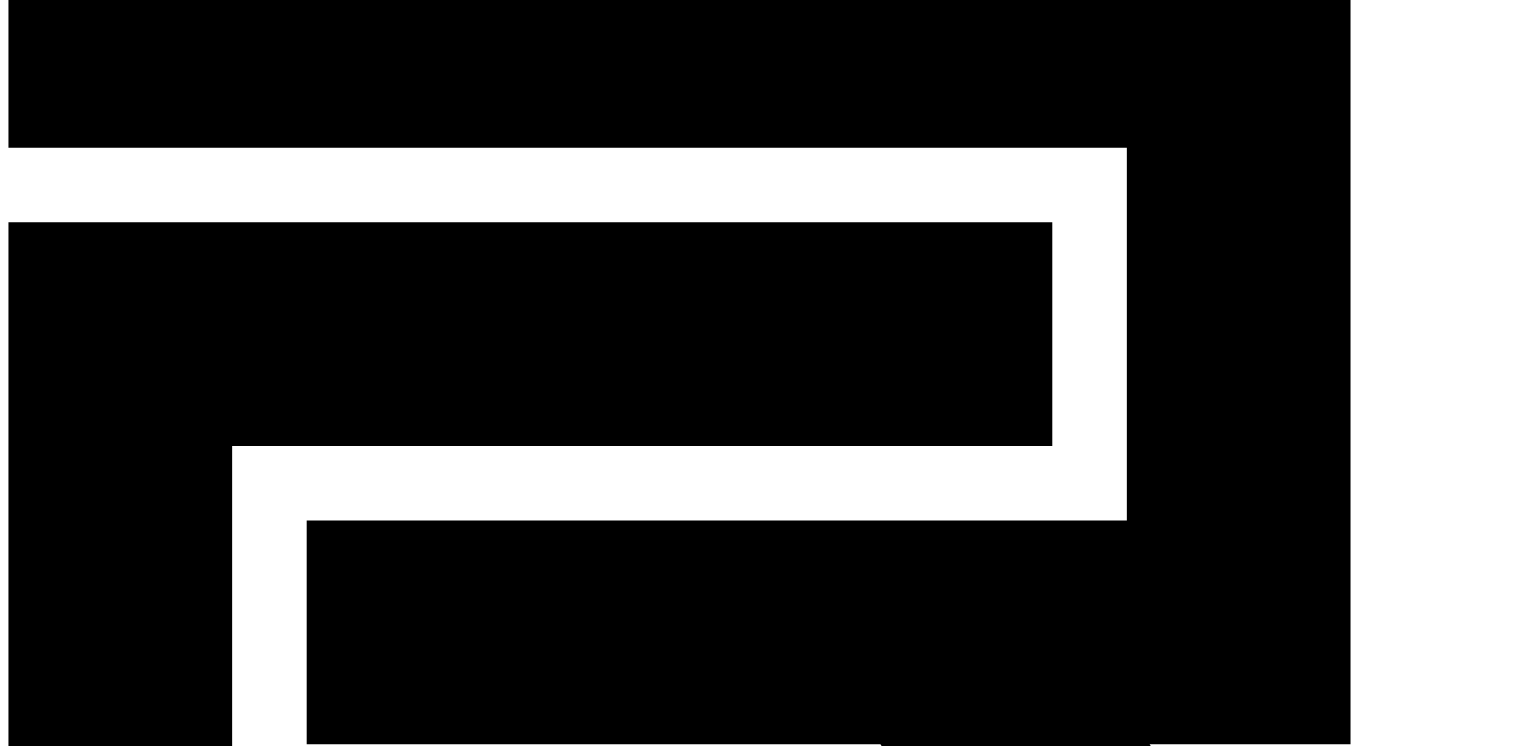 scroll, scrollTop: 0, scrollLeft: 0, axis: both 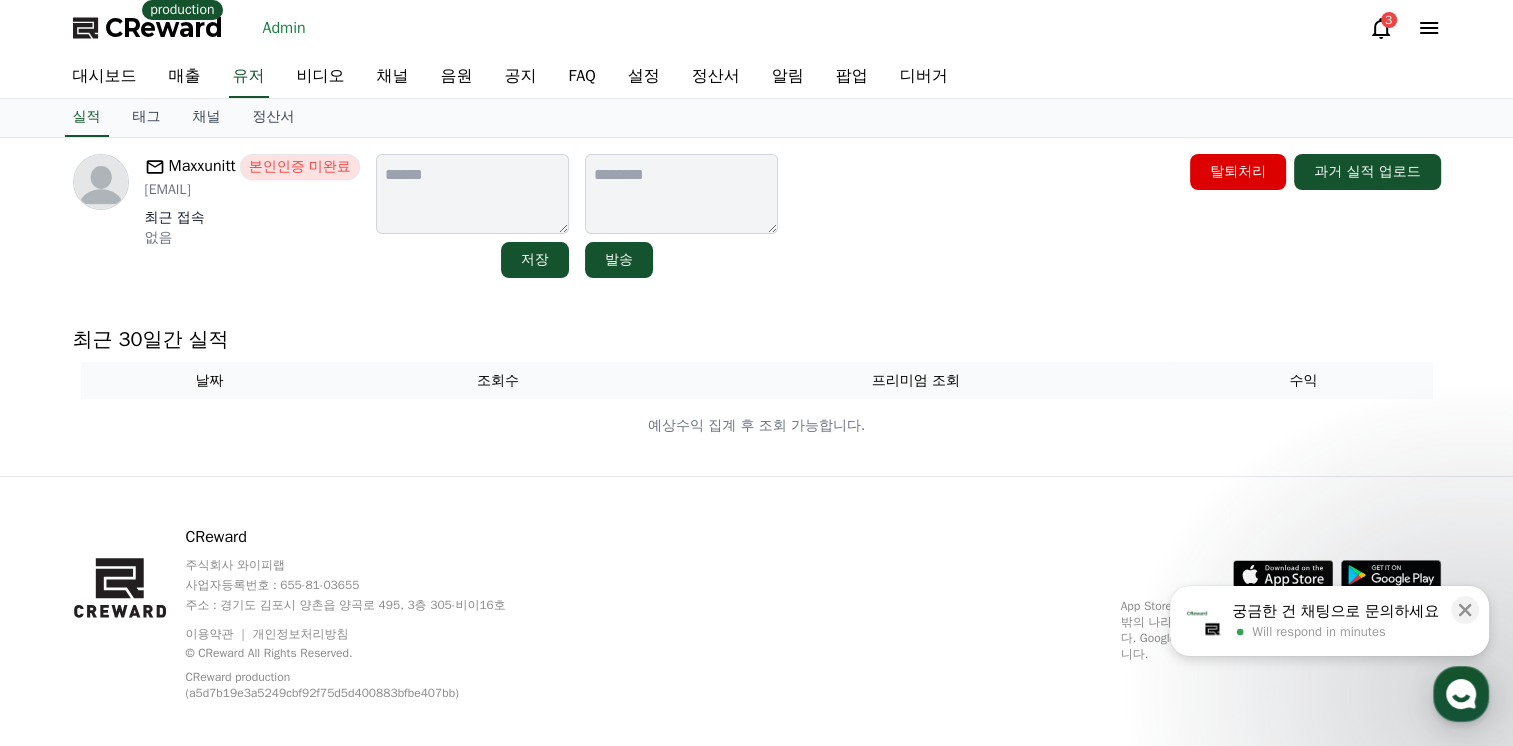 click on "최근 30일간 실적" at bounding box center (757, 340) 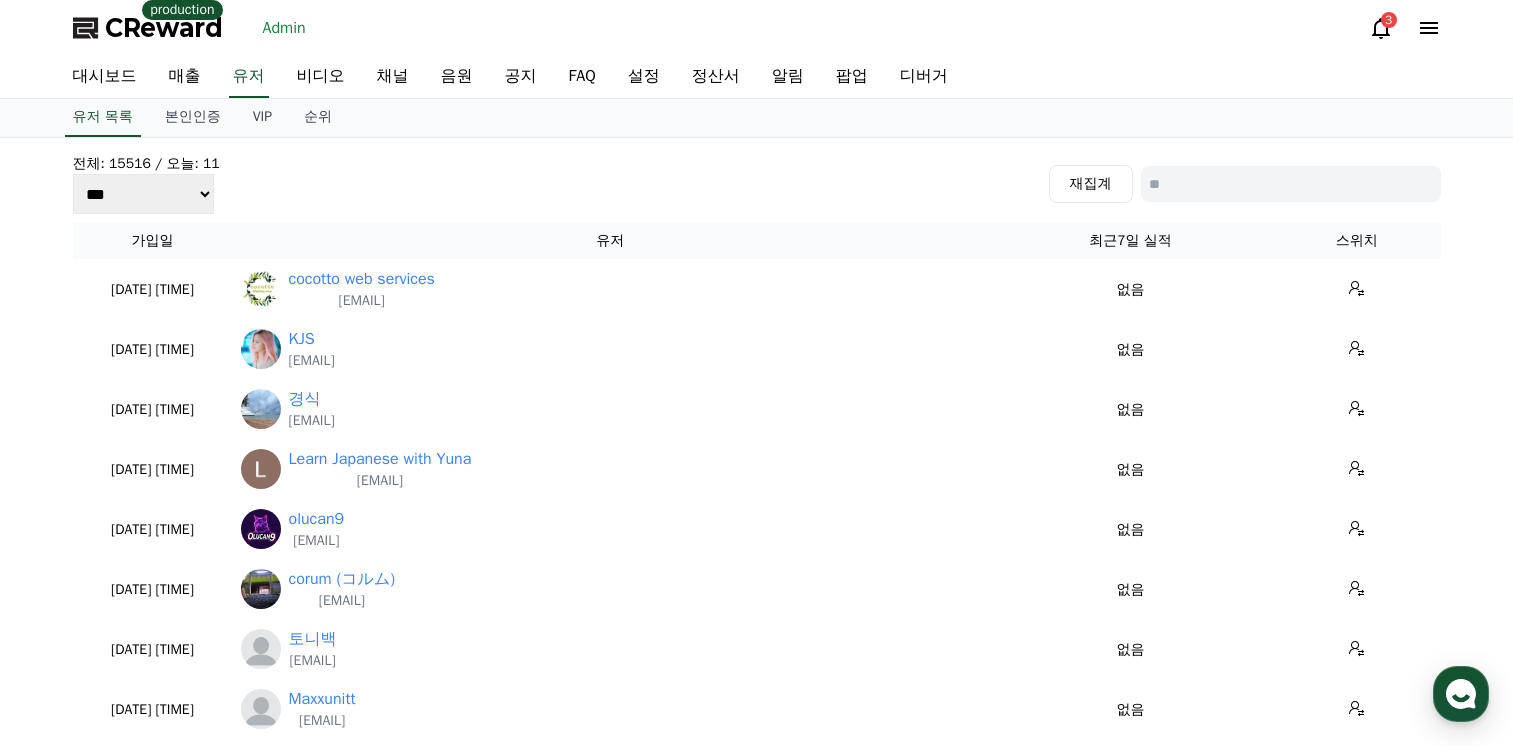 scroll, scrollTop: 0, scrollLeft: 0, axis: both 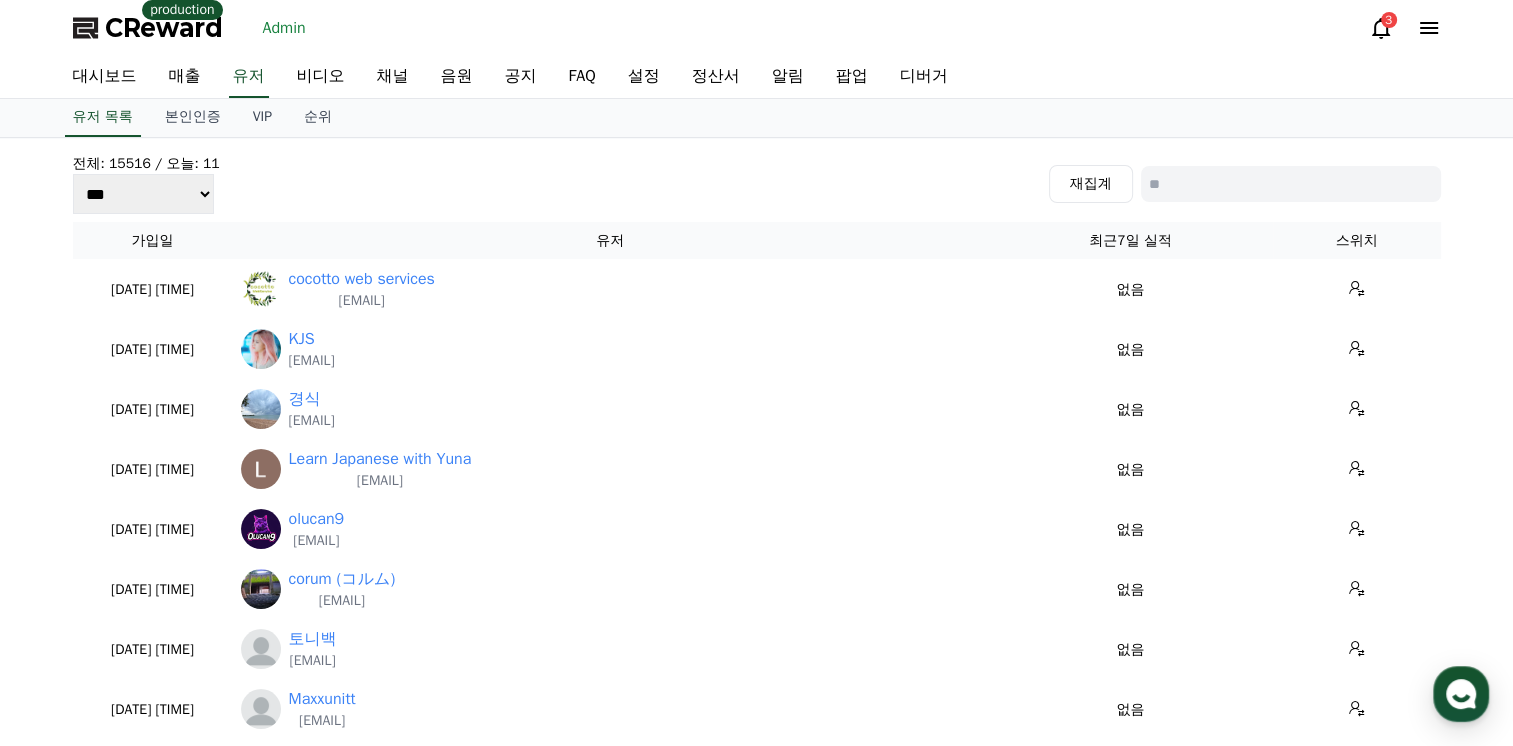 click on "전체: 15516 / 오늘: 11   *** *** ***     재집계     가입일   유저   최근7일 실적   스위치   [DATE] [TIME]   08-01     cocotto web services     [EMAIL]   없음   [DATE] [TIME]   08-01     KJS     [EMAIL]   없음   [DATE] [TIME]   08-01     경식     [EMAIL]   없음   [DATE] [TIME]   08-01     Learn Japanese with Yuna     [EMAIL]   없음   [DATE] [TIME]   08-01     olucan9     [EMAIL]   없음   [DATE] [TIME]   08-01     corum (コルム)     [EMAIL]   없음   [DATE] [TIME]   08-01     토니백     [EMAIL]   없음   [DATE] [TIME]   08-01     Maxxunitt     [EMAIL]   없음   [DATE] [TIME]   08-01     Nemyra.arts.project     [EMAIL]   없음   [DATE] [TIME]   08-01     Glamour Media TV     [EMAIL]   없음   [DATE] [TIME]   08-01     King Shocker     [EMAIL]   없음   [DATE] [TIME]" at bounding box center (757, 676) 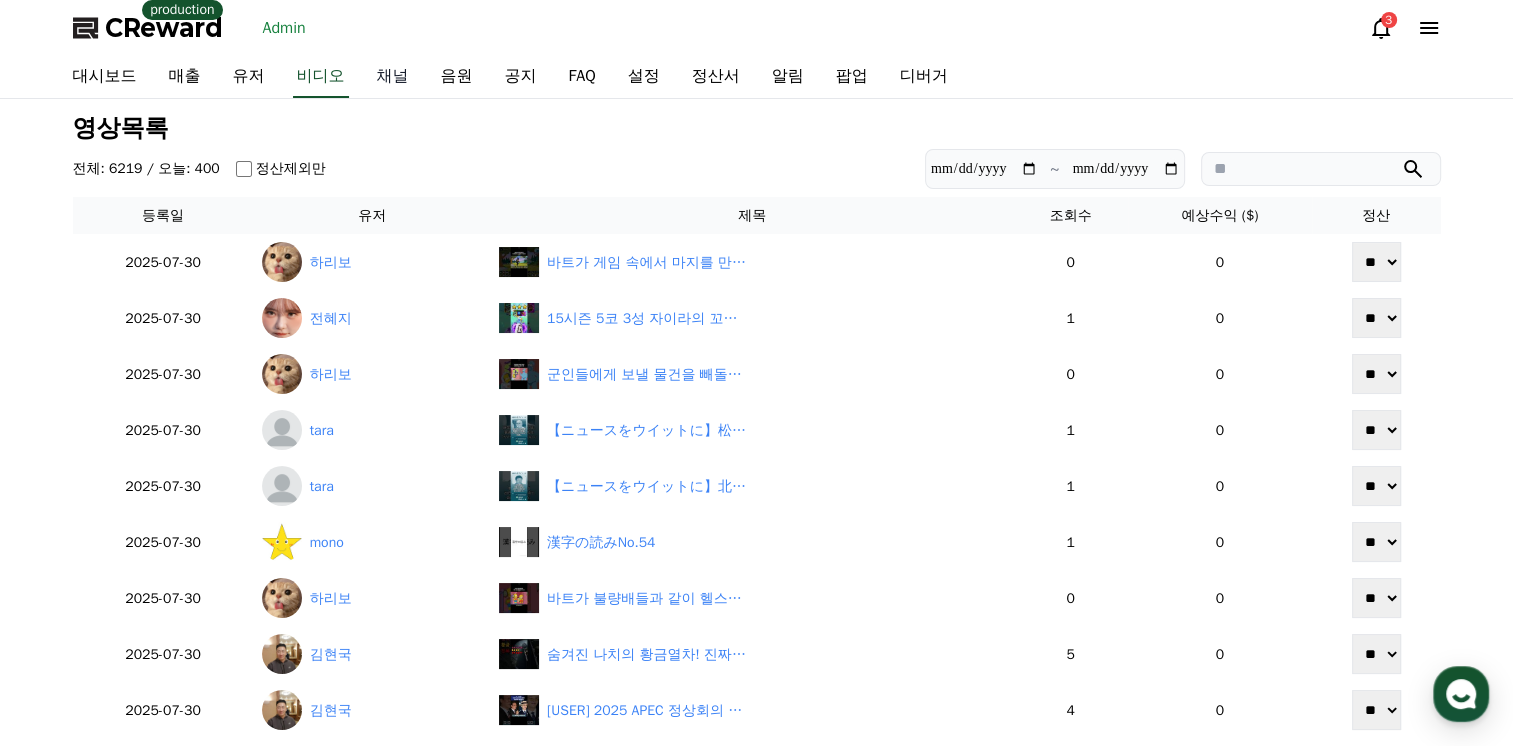 click on "채널" at bounding box center (393, 77) 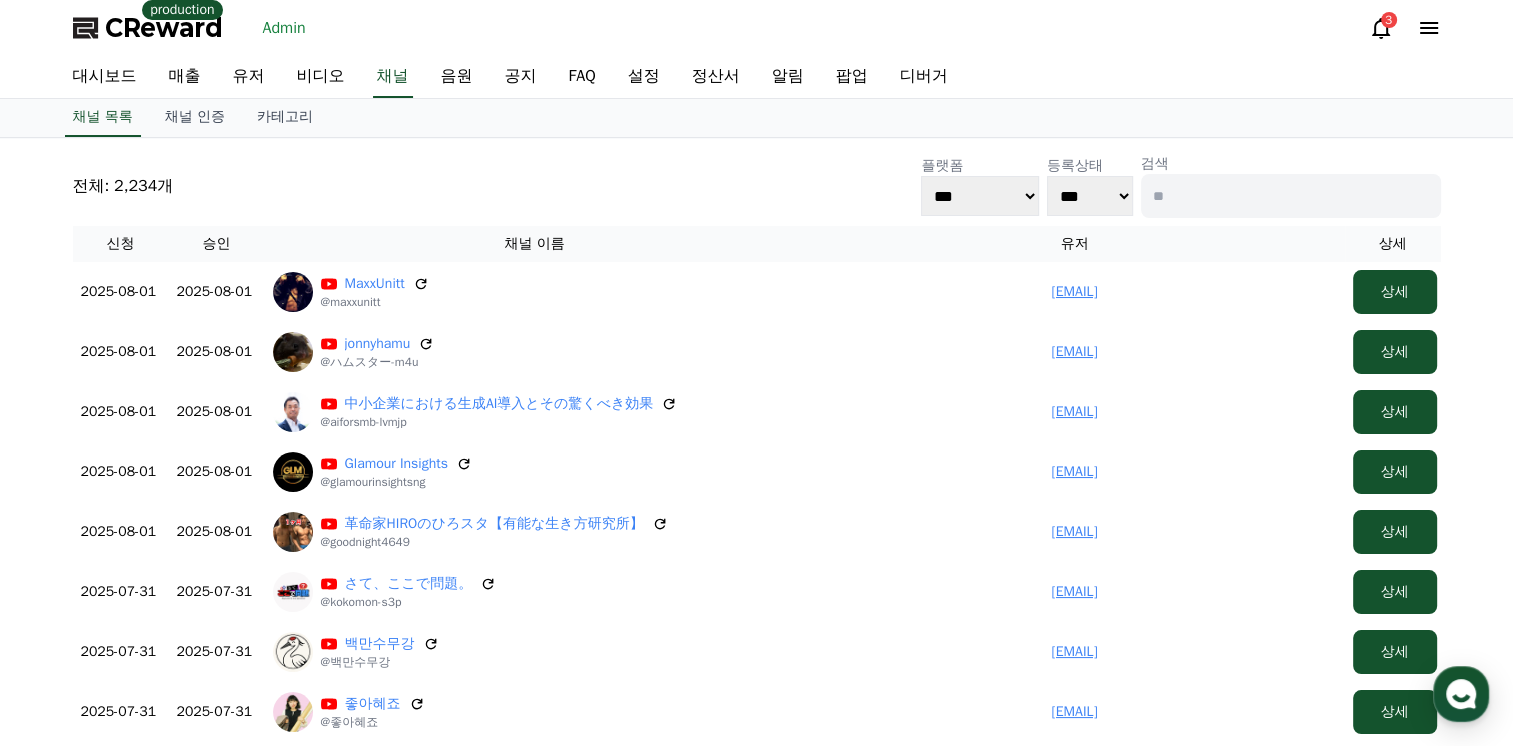 click on "전체: 2,234개   플랫폼   *** ***** ****   등록상태   *** ***   검색" at bounding box center [757, 186] 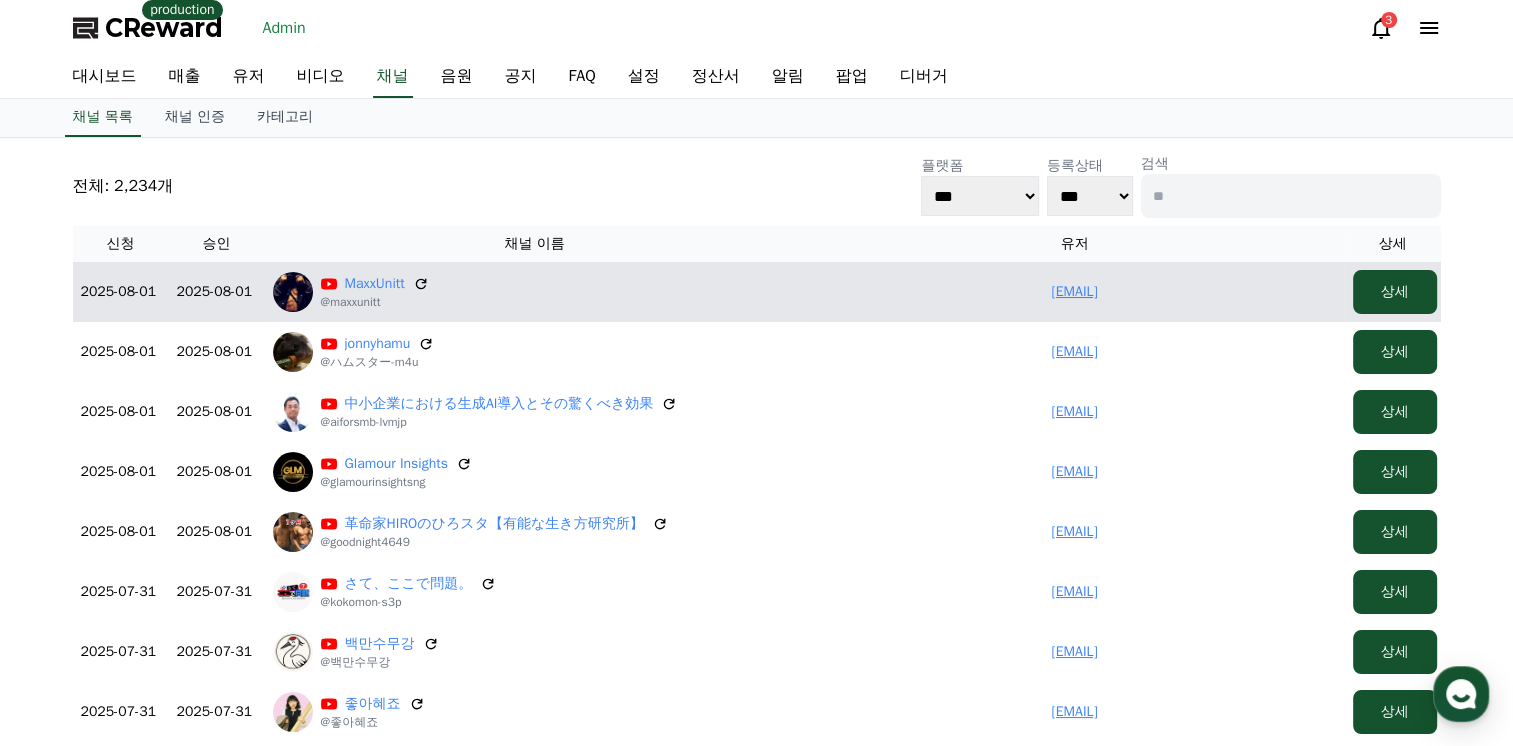 click on "[EMAIL]" at bounding box center [1074, 291] 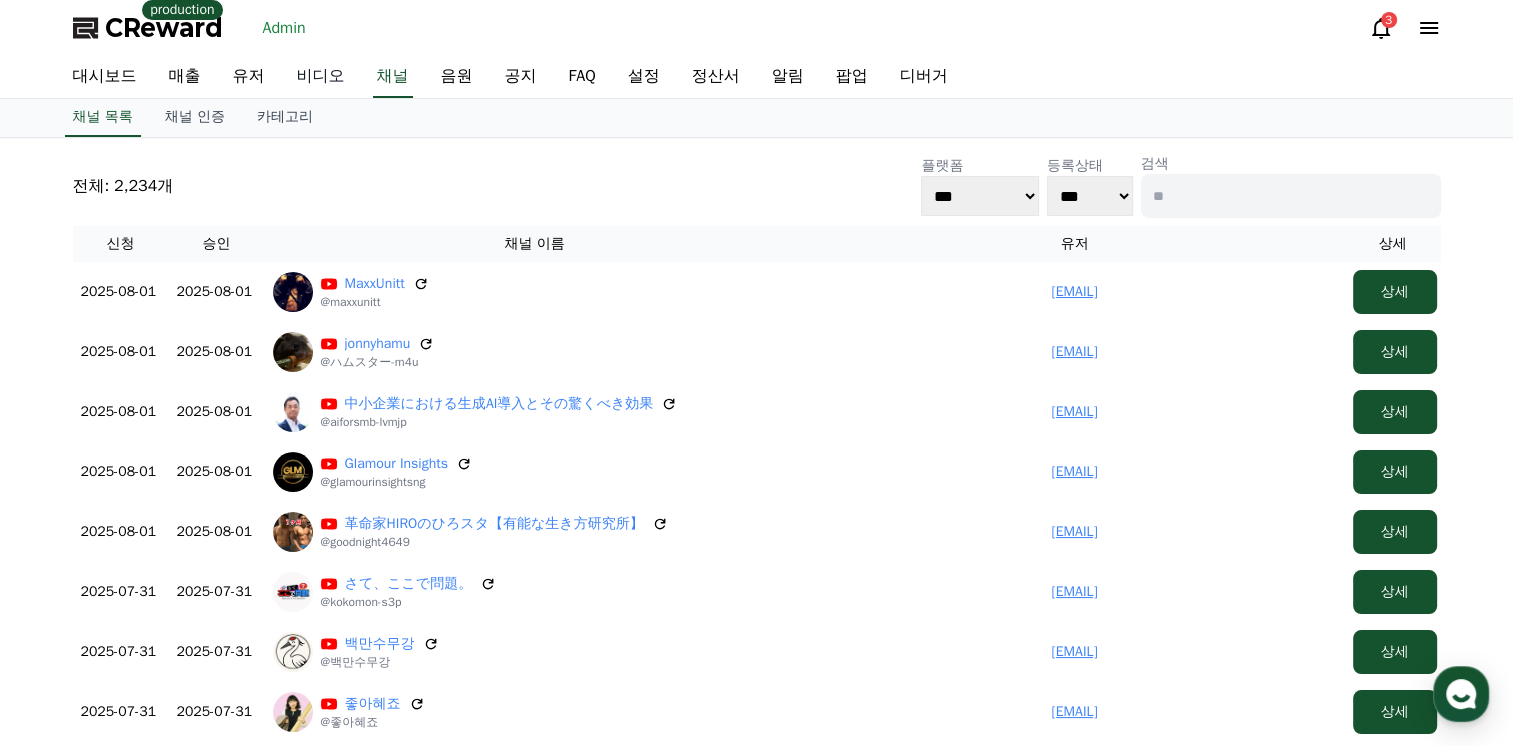 click on "비디오" at bounding box center (321, 77) 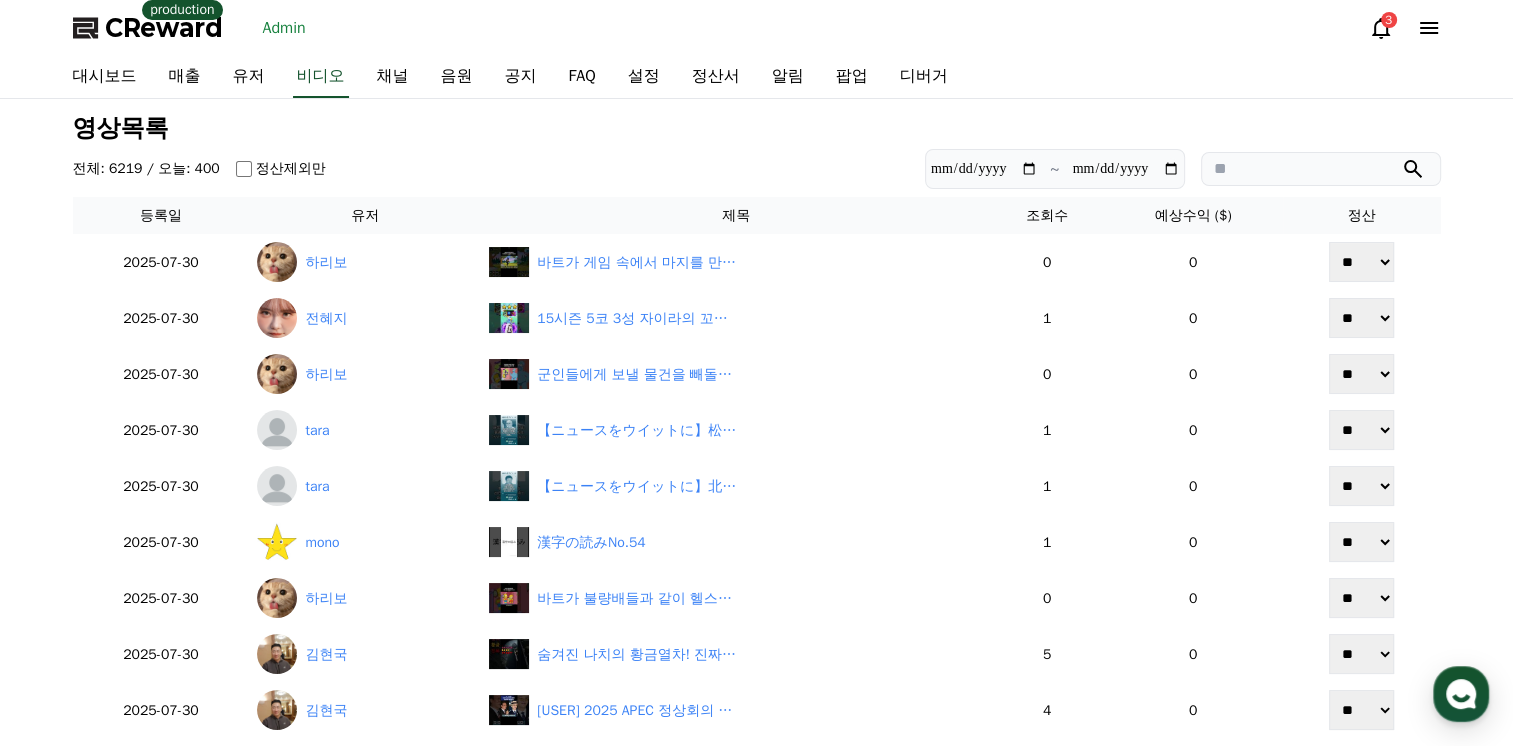 click on "**********" at bounding box center (757, 169) 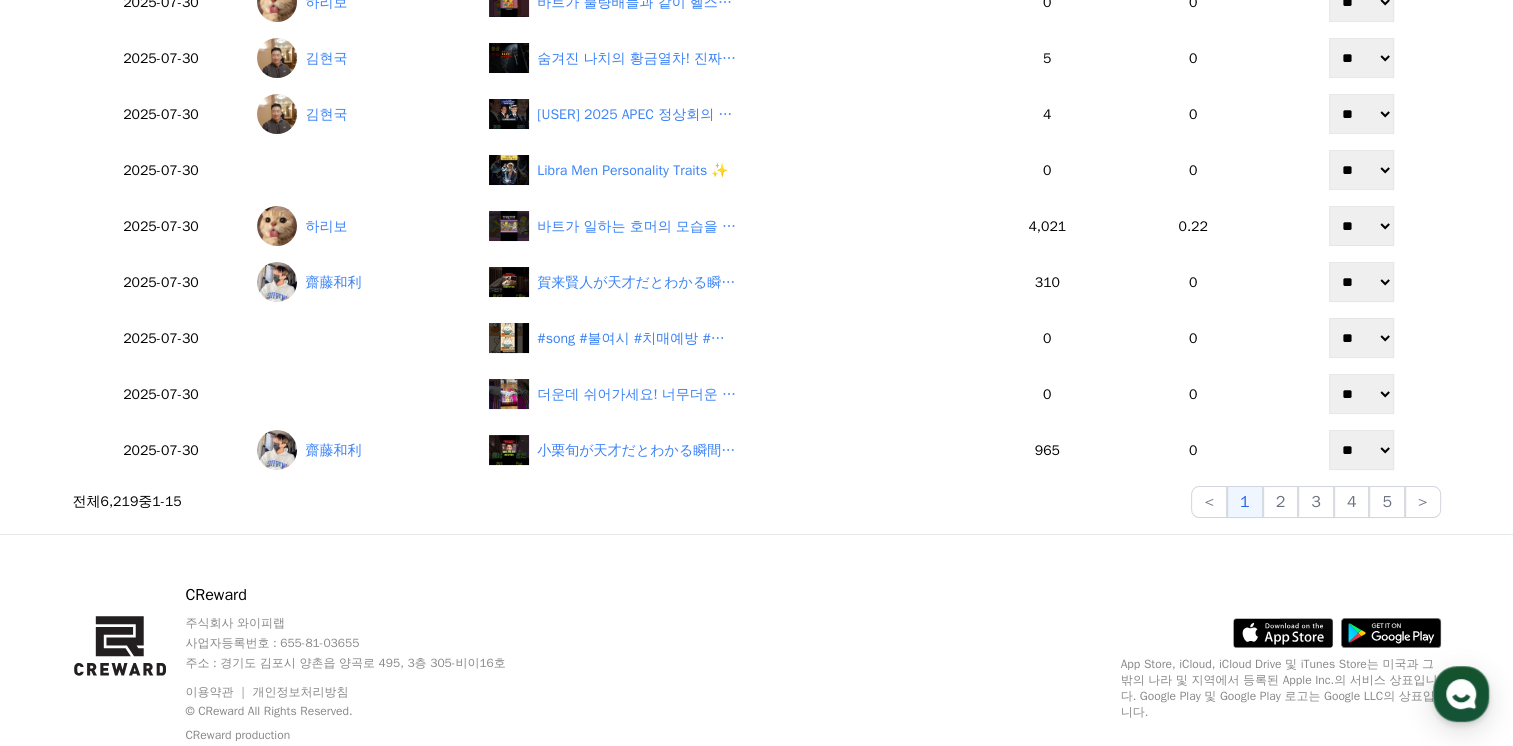 scroll, scrollTop: 600, scrollLeft: 0, axis: vertical 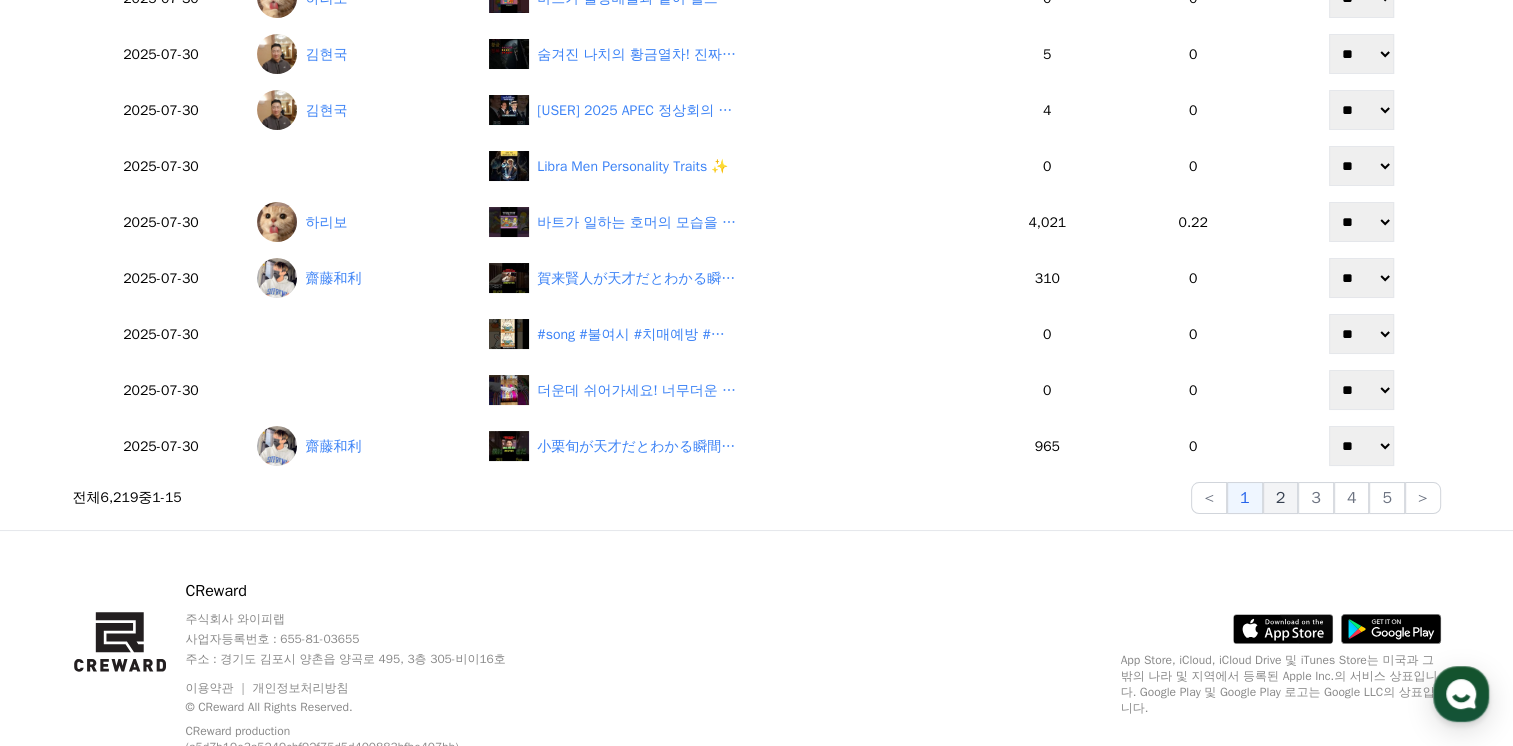 click on "2" 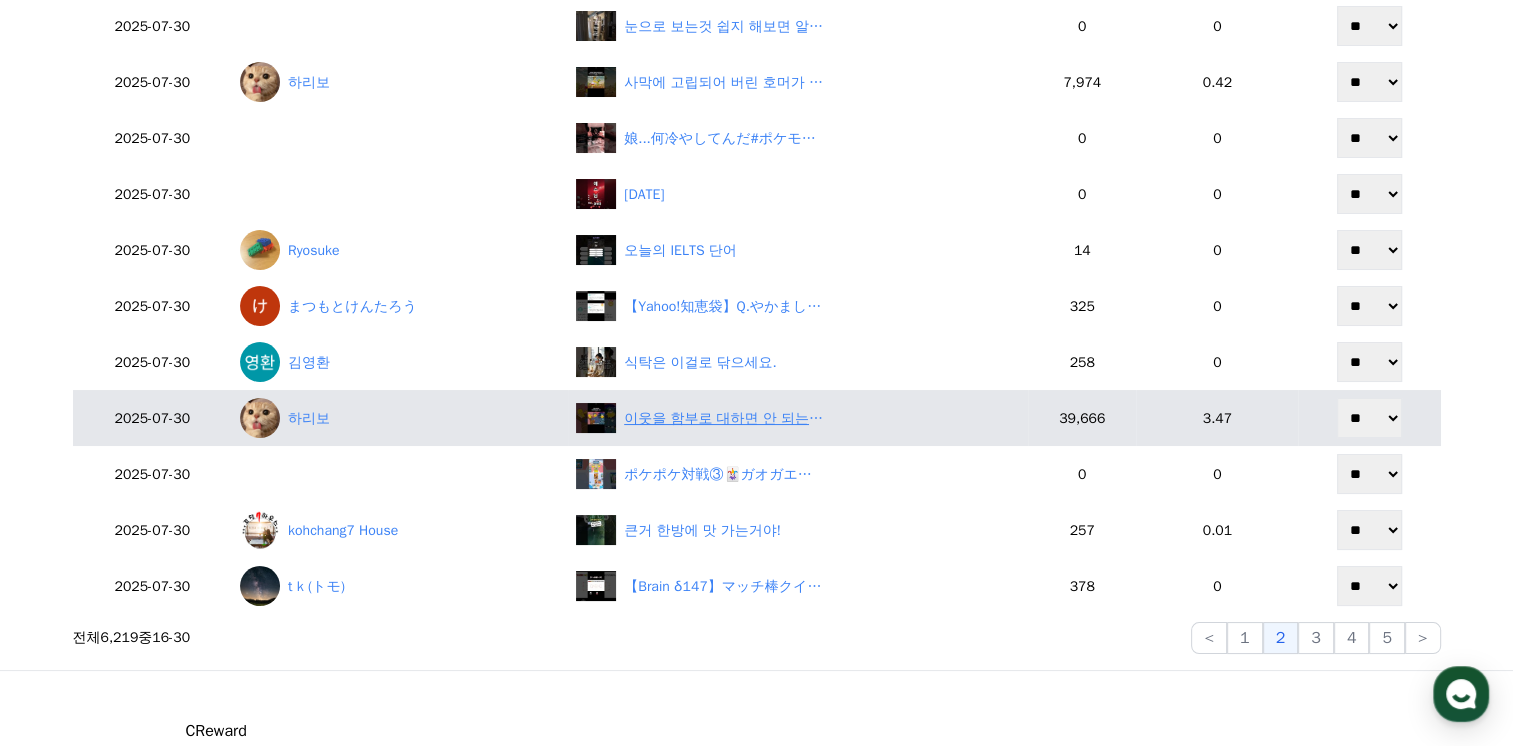 scroll, scrollTop: 300, scrollLeft: 0, axis: vertical 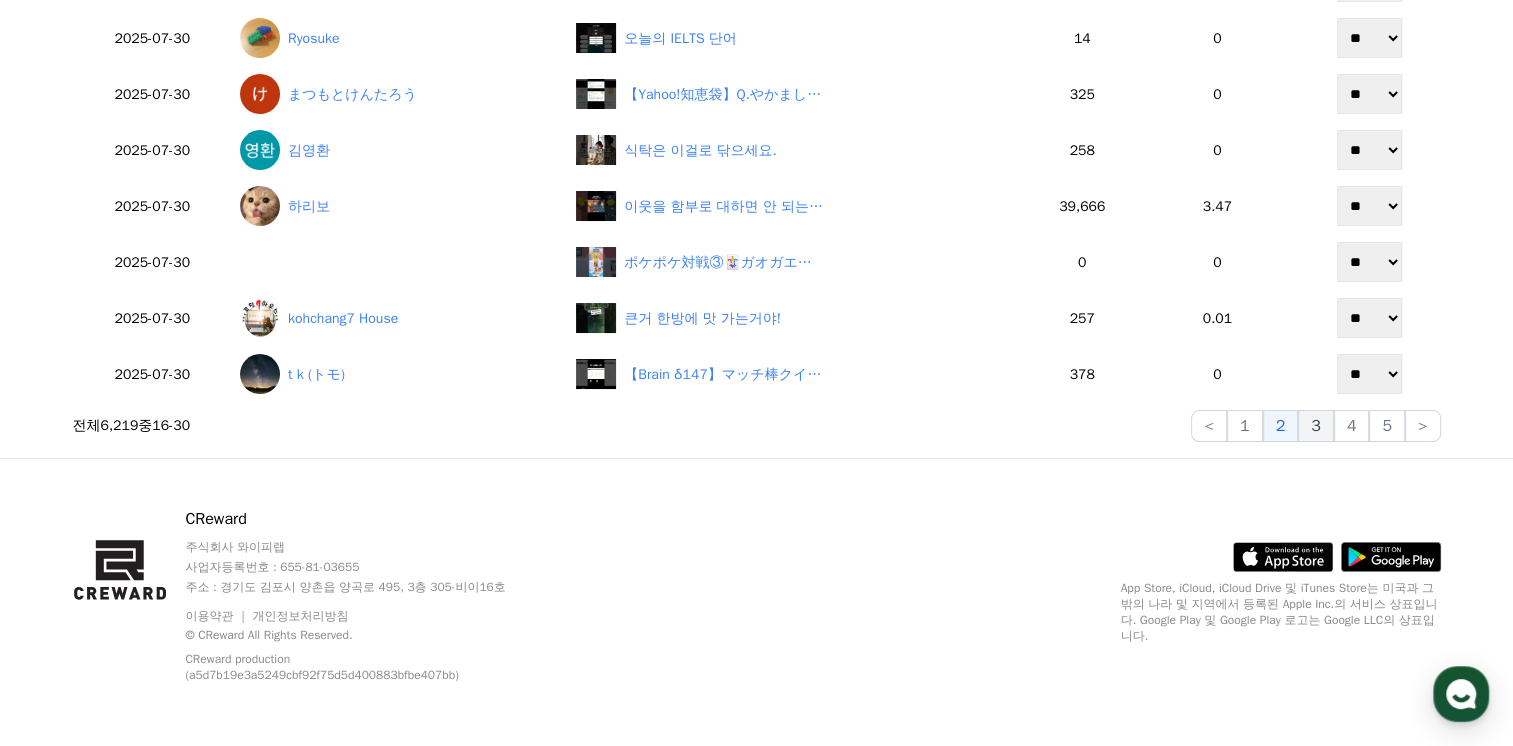 click on "3" 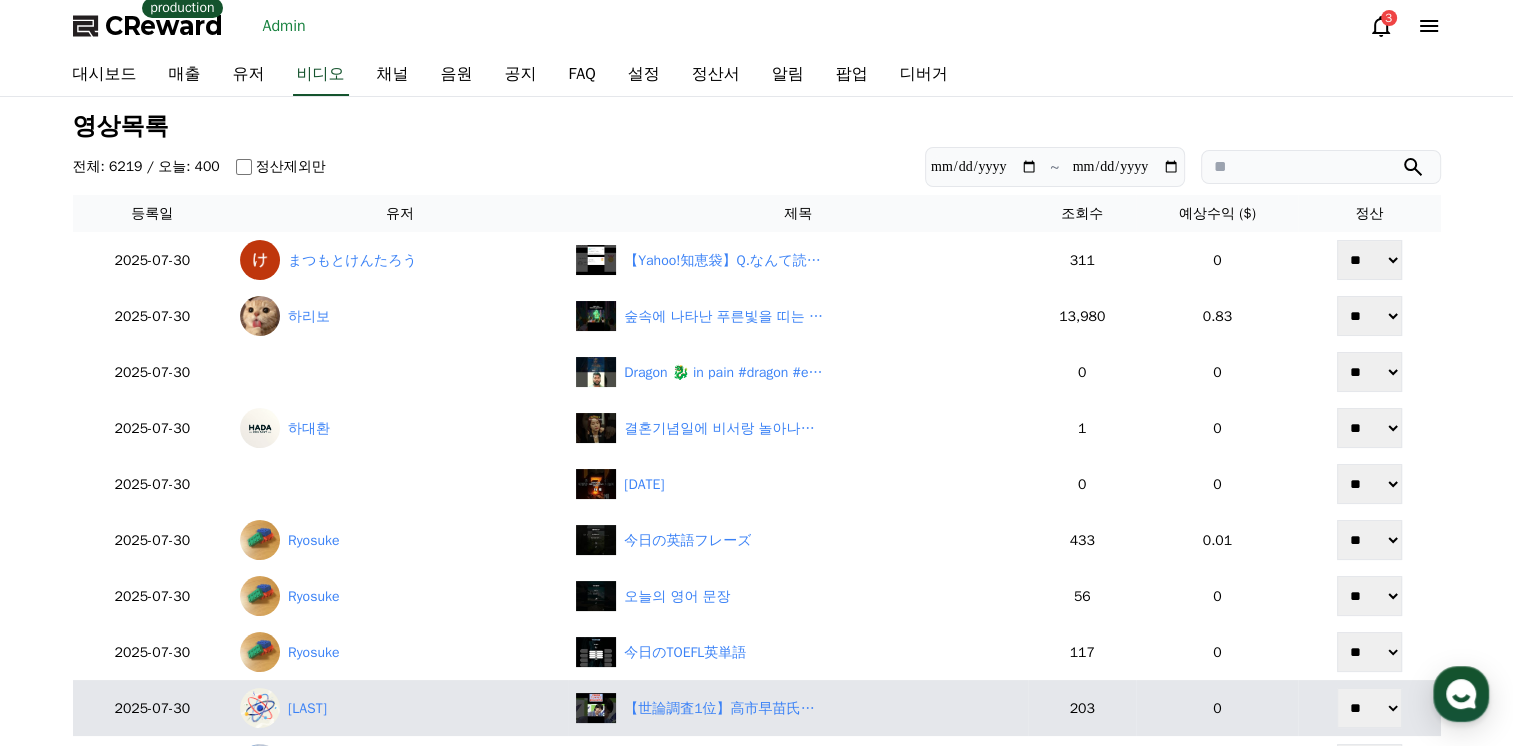 scroll, scrollTop: 0, scrollLeft: 0, axis: both 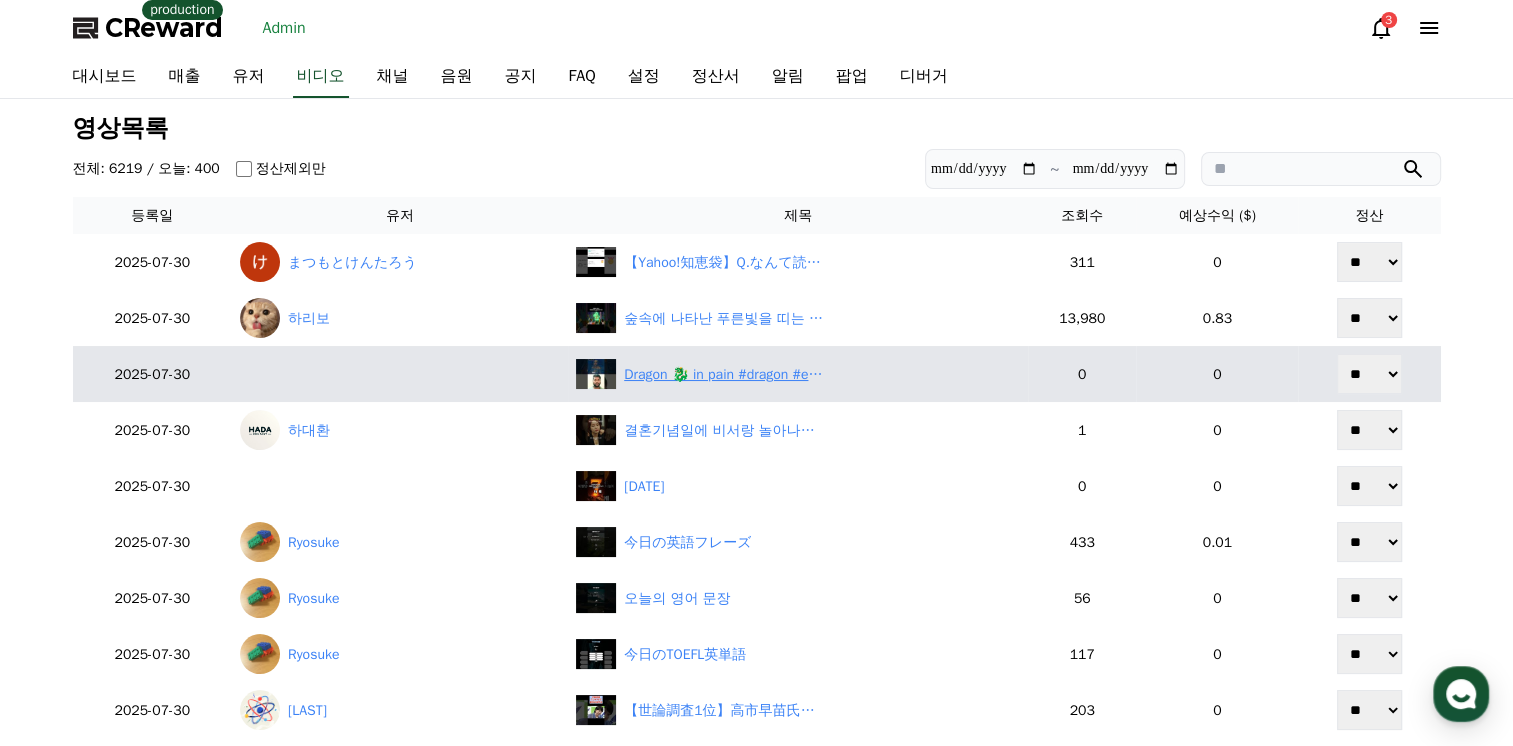 click on "Dragon 🐉 in pain #dragon #edit #foryou #foryoupage #explorepage #exploremore #music #feedshorts" at bounding box center (724, 374) 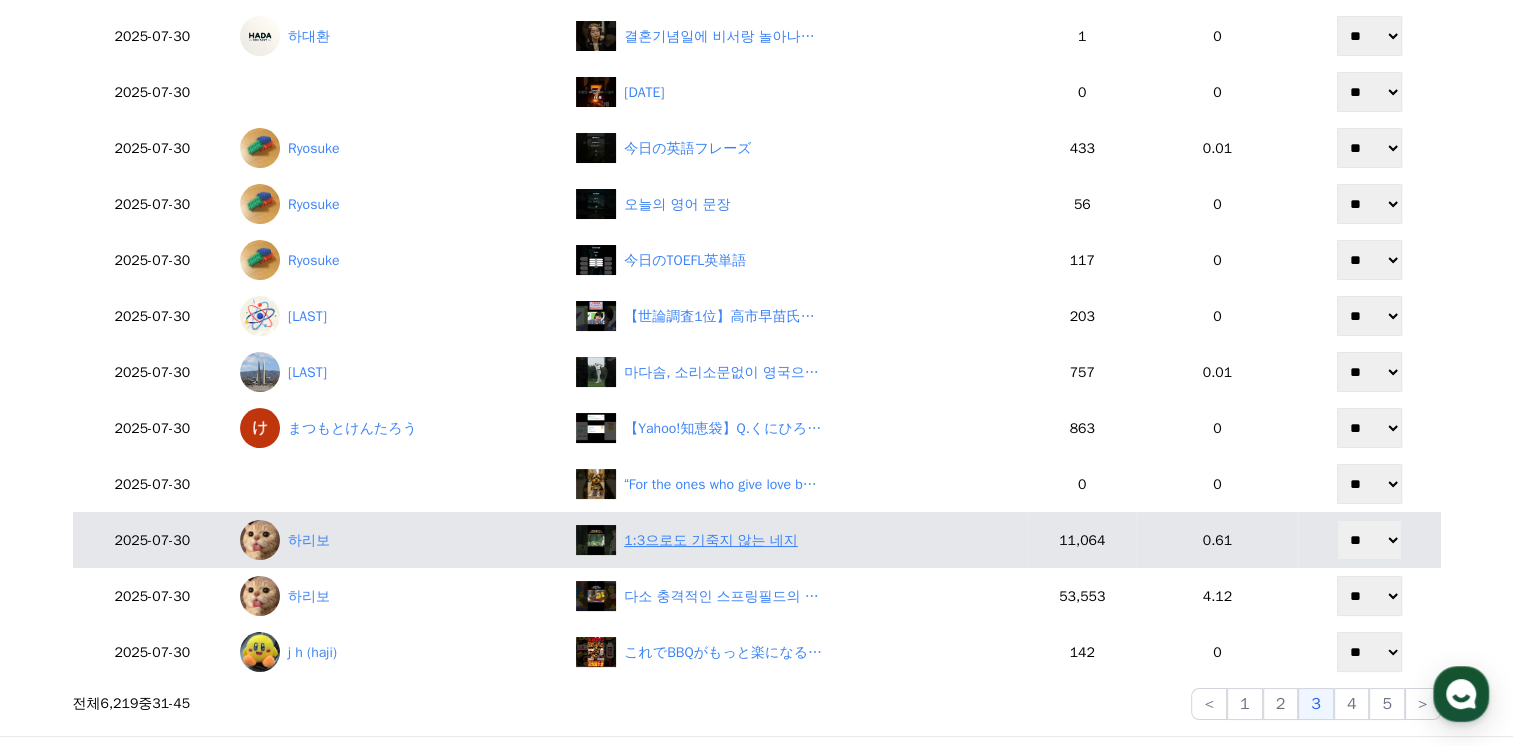 scroll, scrollTop: 500, scrollLeft: 0, axis: vertical 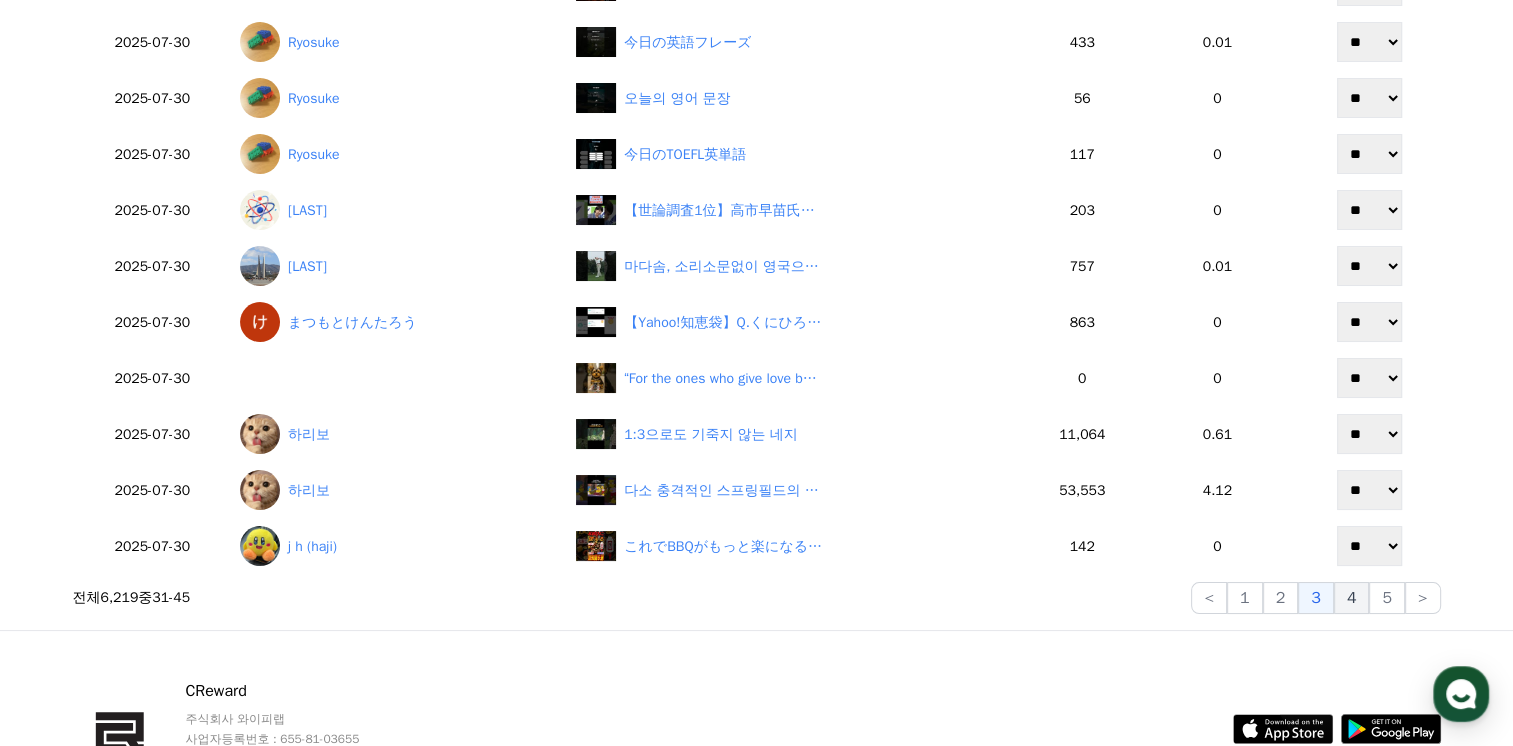 click on "4" 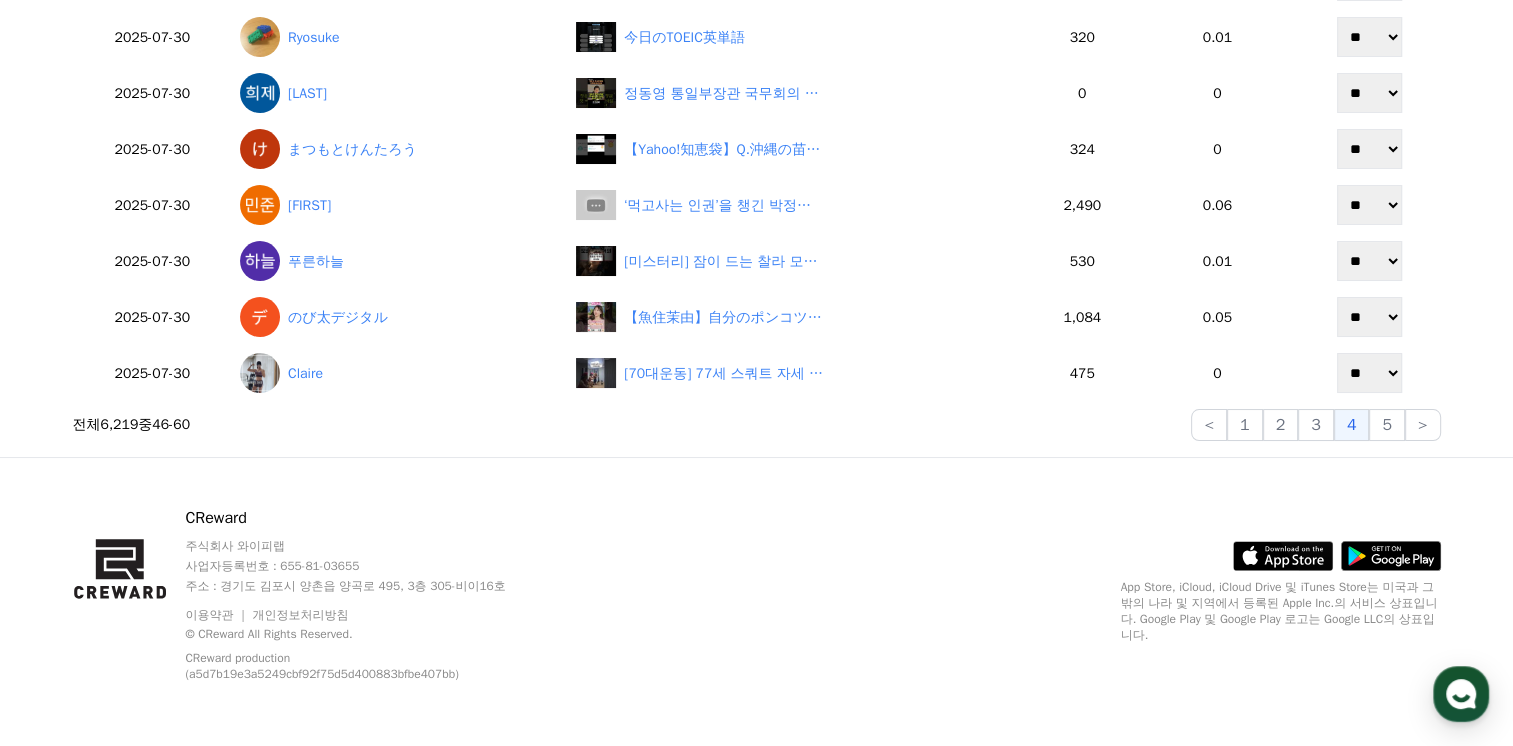 scroll, scrollTop: 500, scrollLeft: 0, axis: vertical 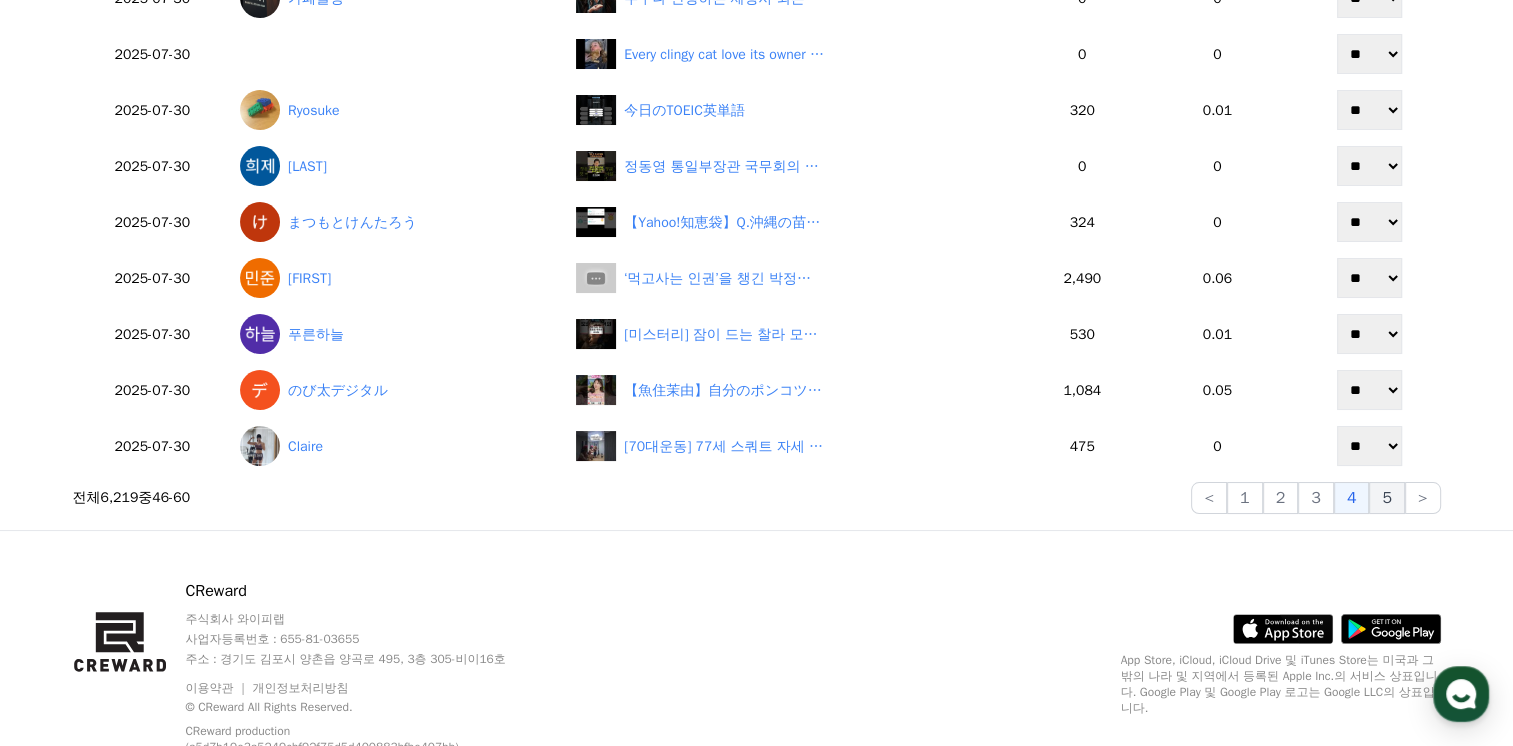 click on "5" 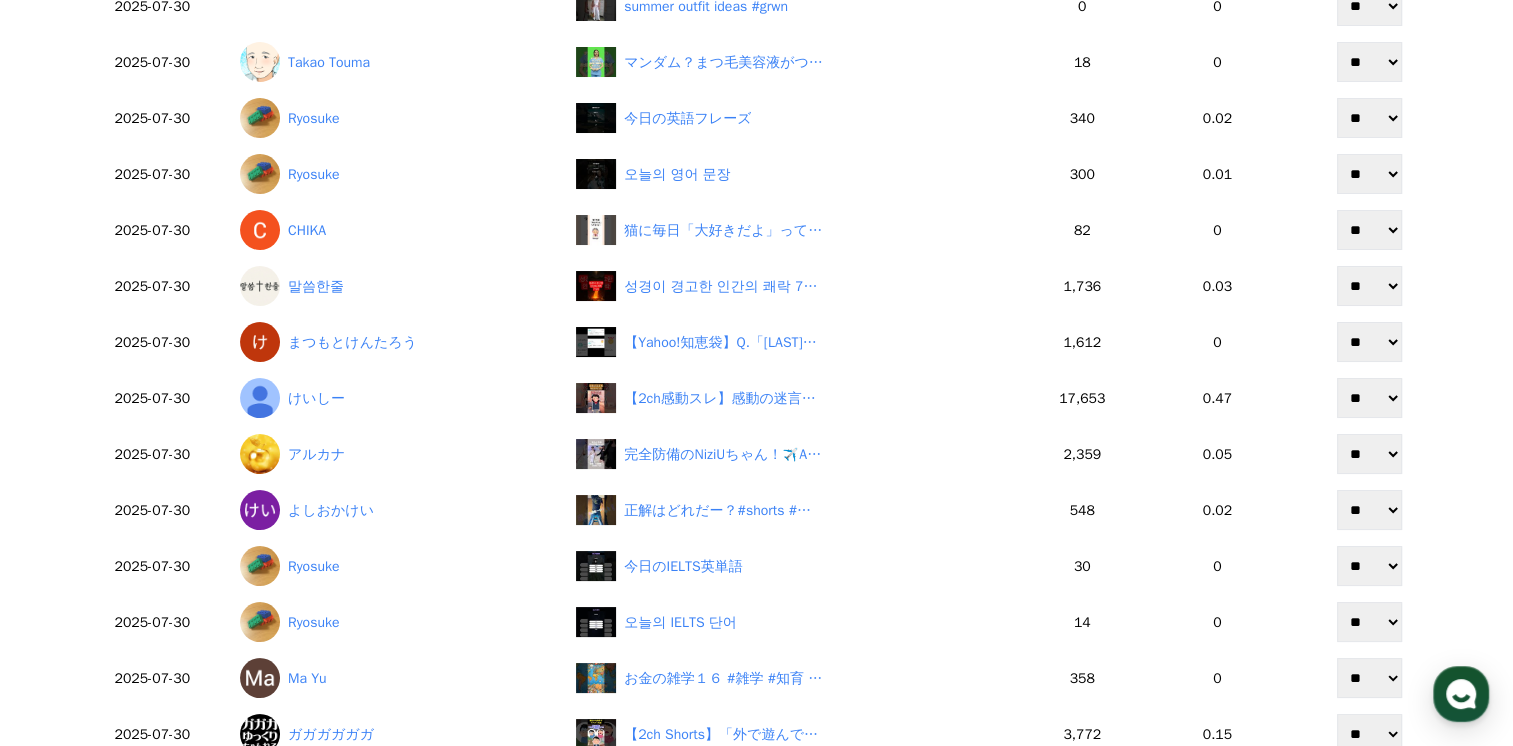 scroll, scrollTop: 200, scrollLeft: 0, axis: vertical 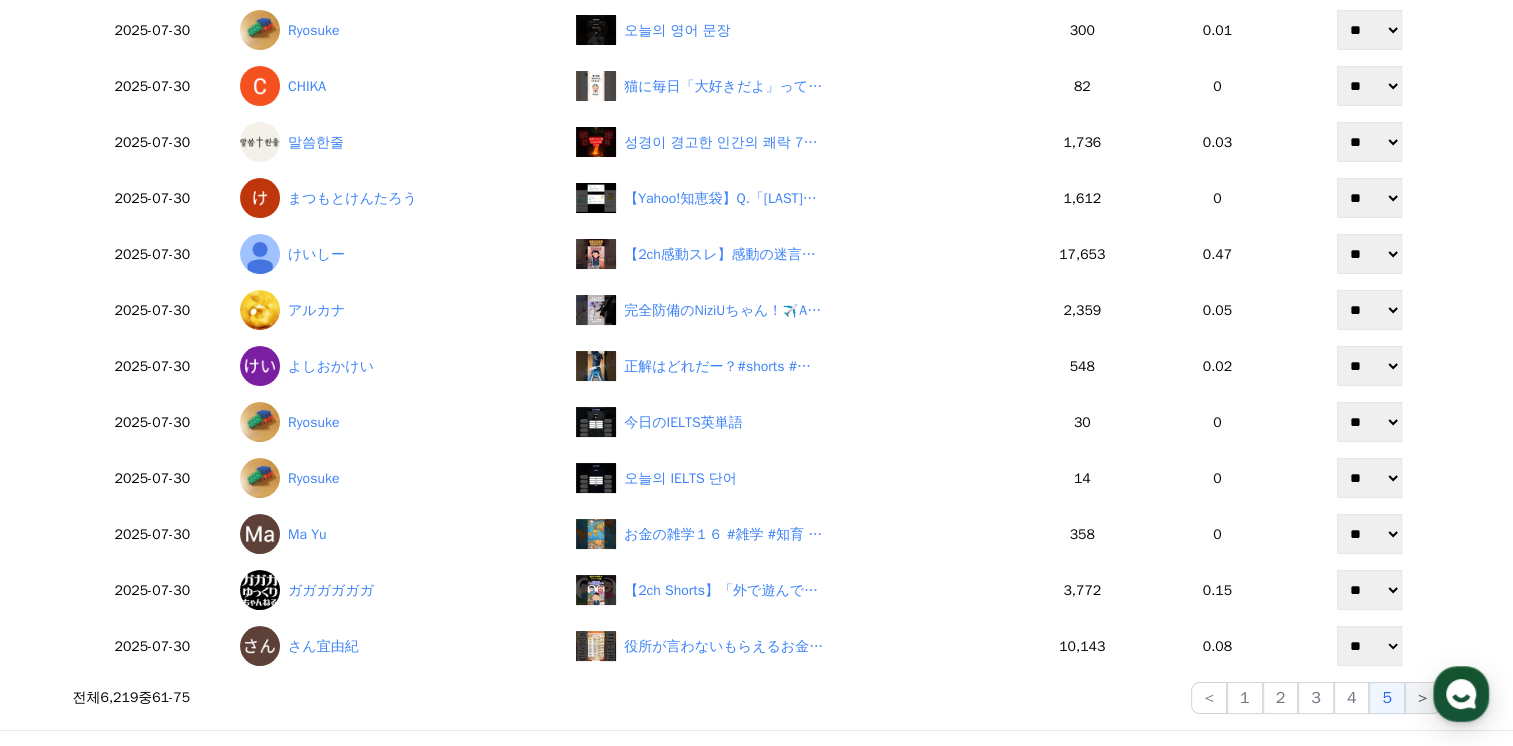 click on ">" 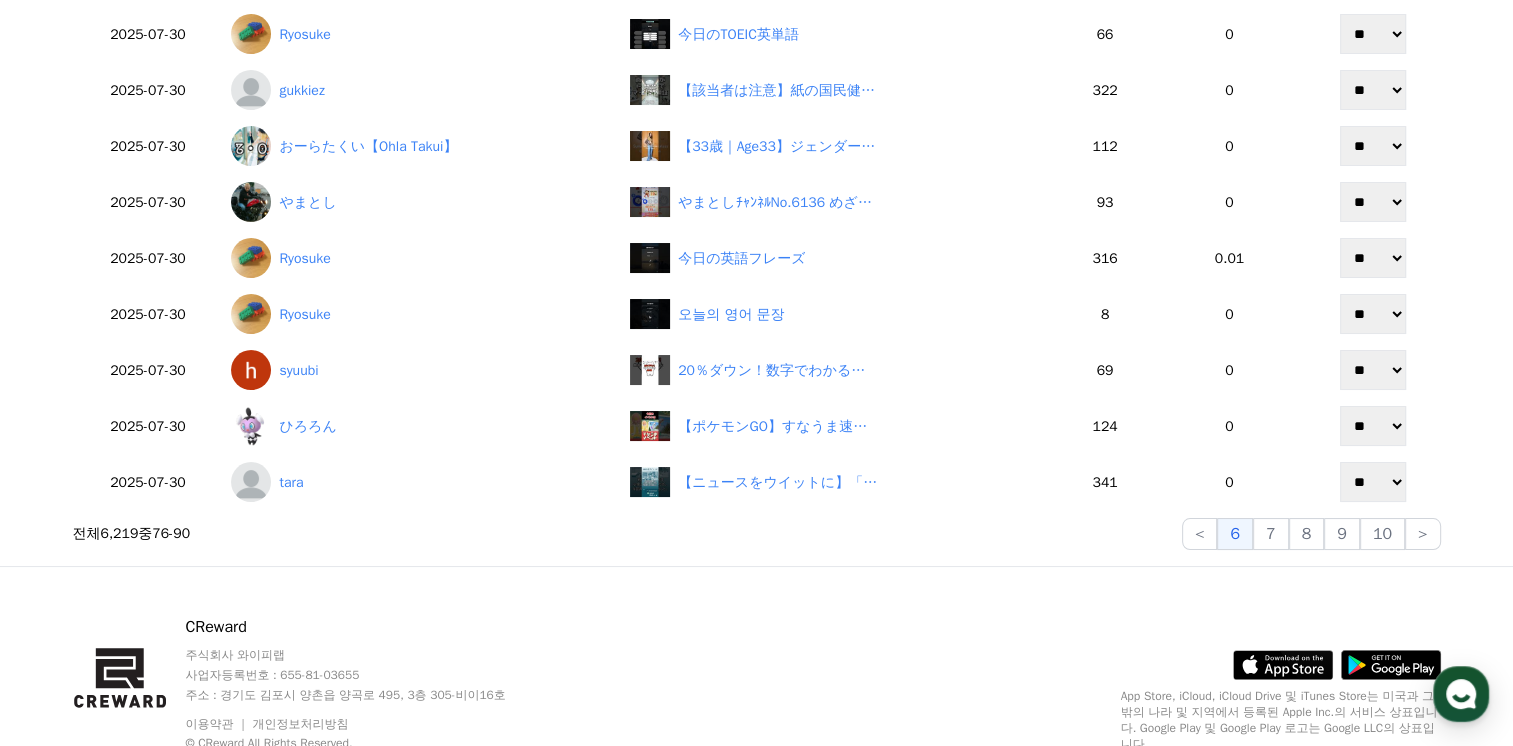 scroll, scrollTop: 600, scrollLeft: 0, axis: vertical 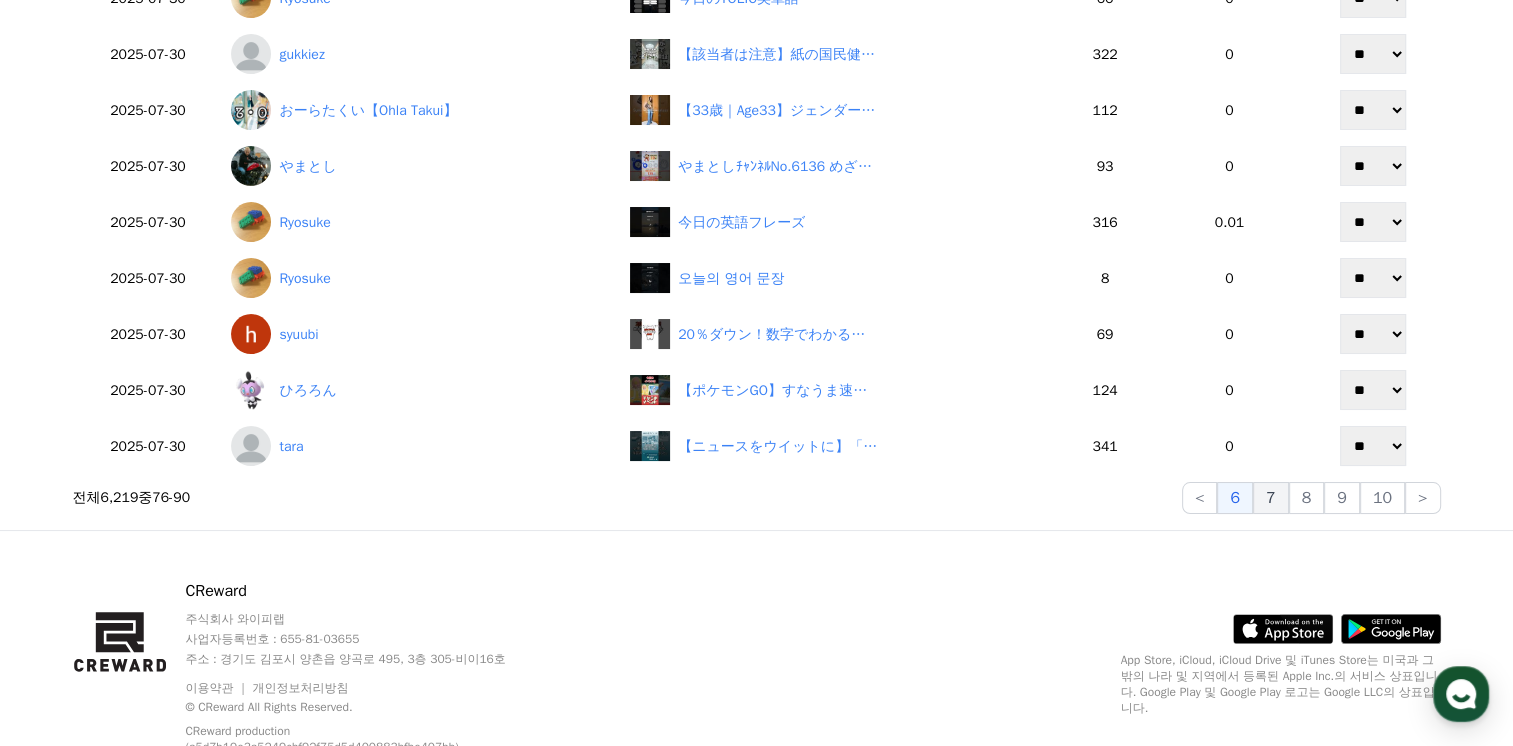 click on "7" 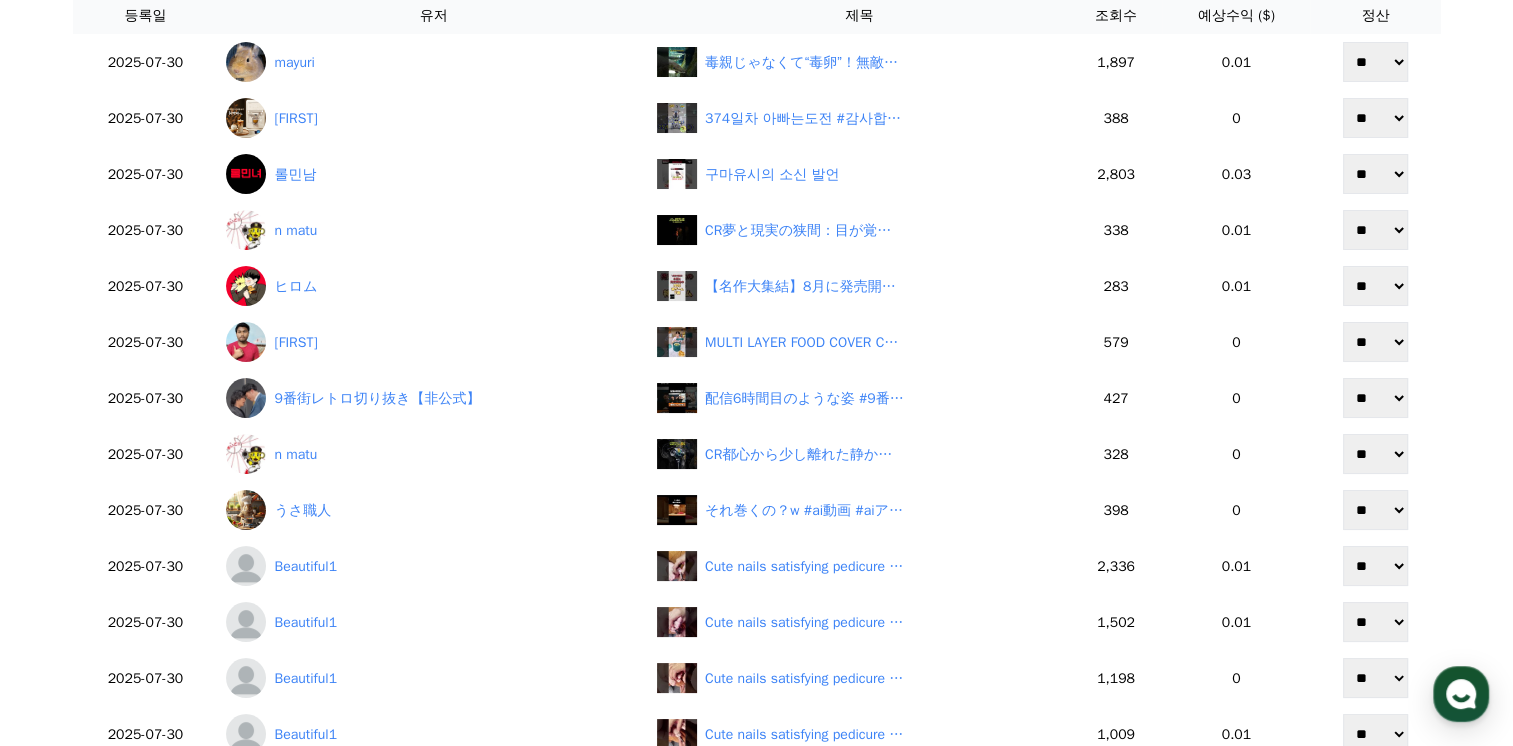 scroll, scrollTop: 500, scrollLeft: 0, axis: vertical 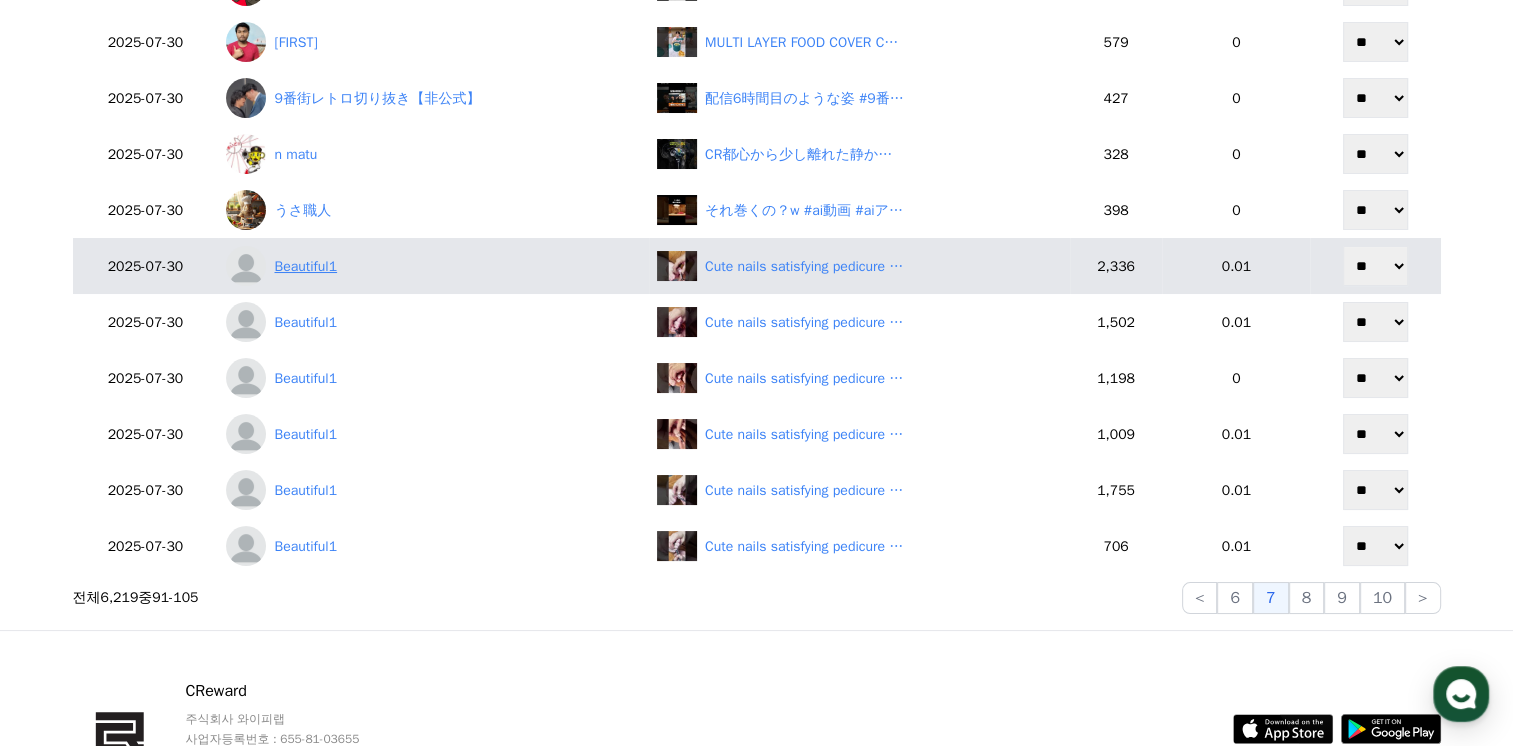 click on "Beautiful1" at bounding box center [433, 266] 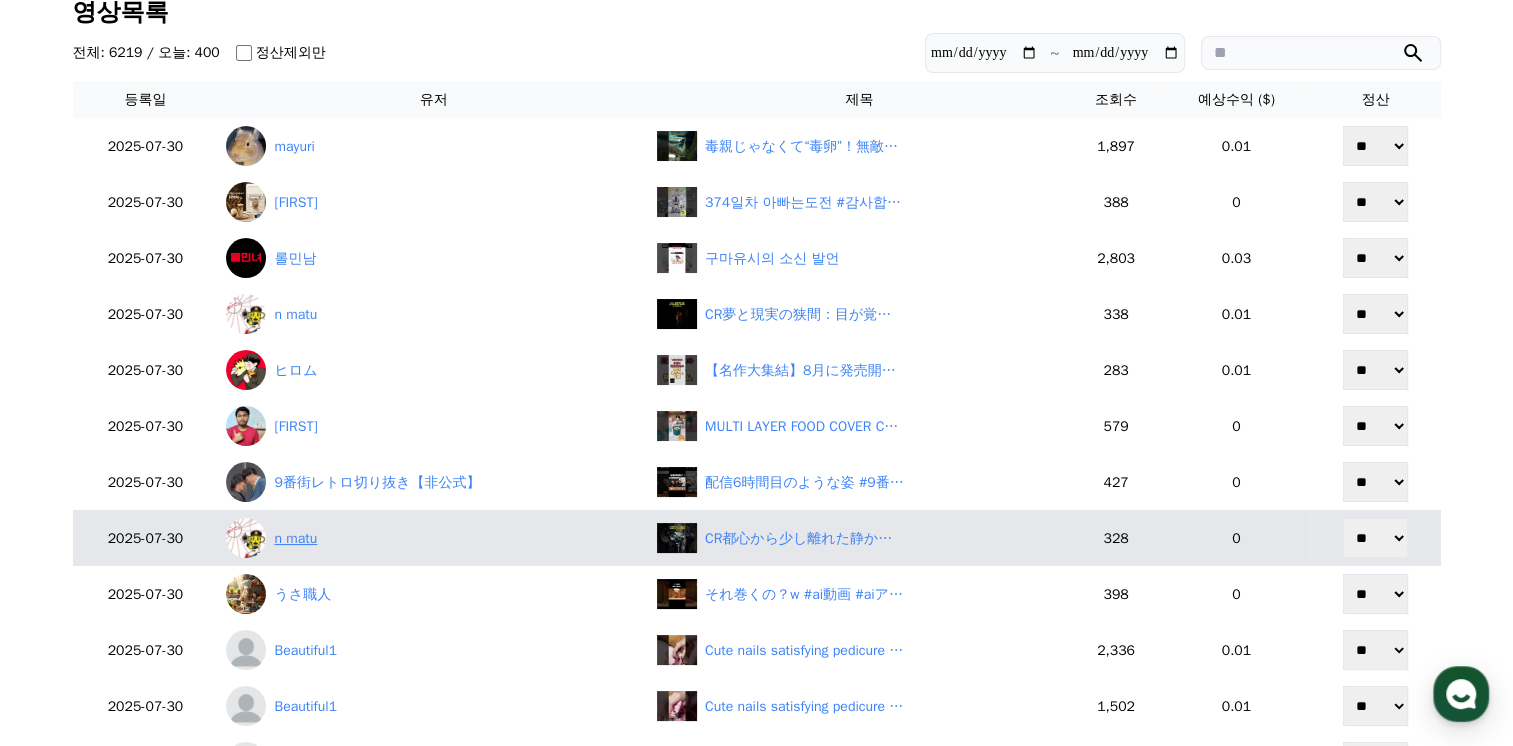 scroll, scrollTop: 0, scrollLeft: 0, axis: both 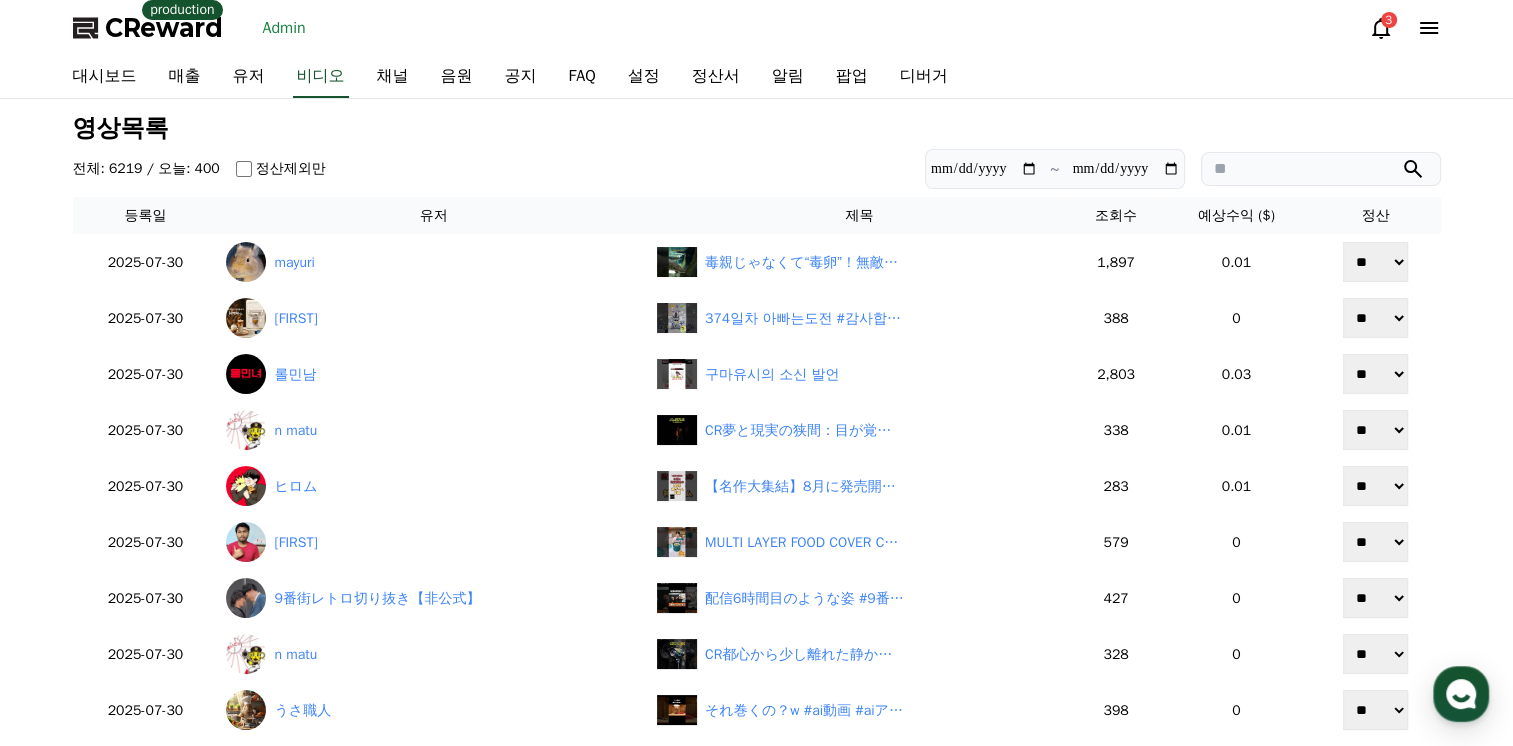 click on "CReward" at bounding box center [164, 28] 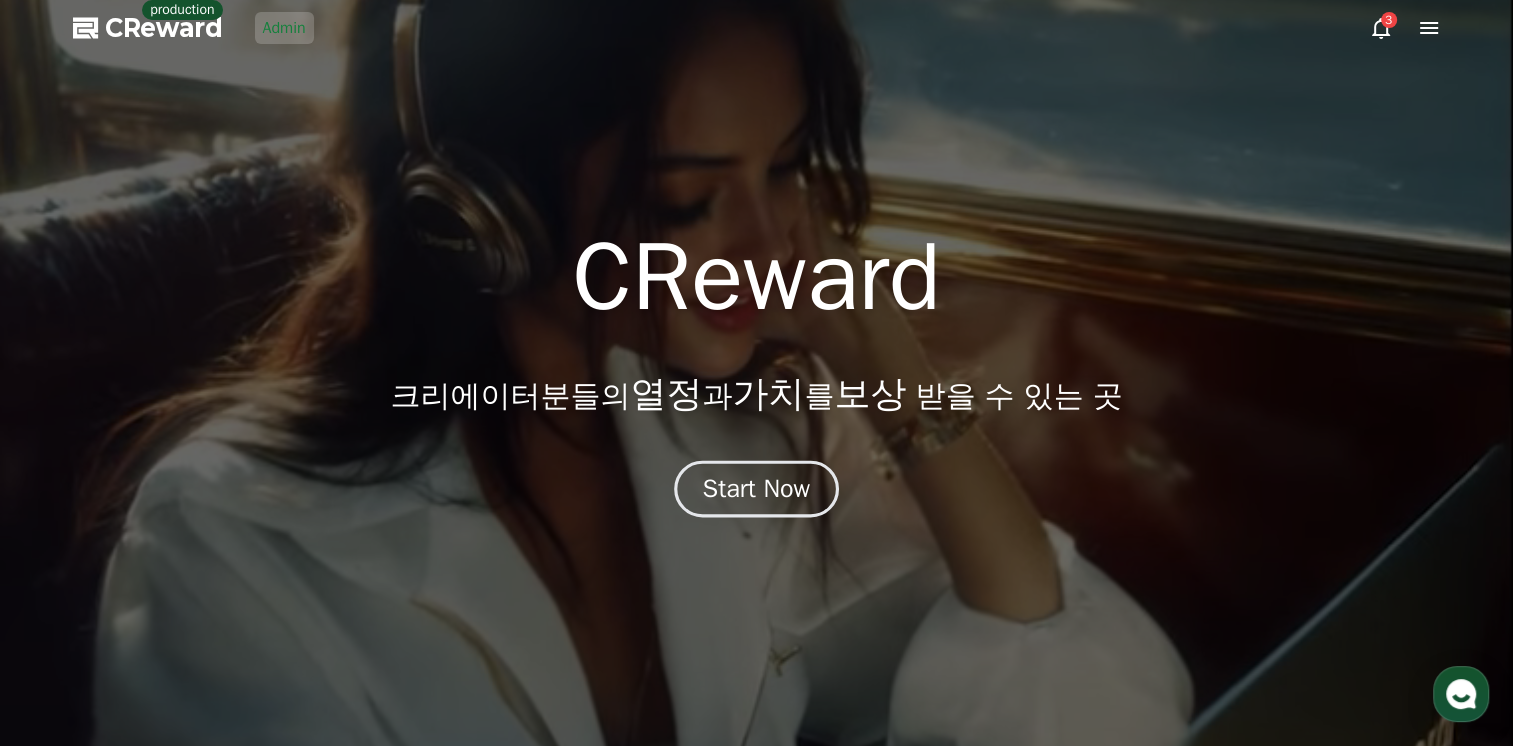 click on "Start Now" at bounding box center [757, 489] 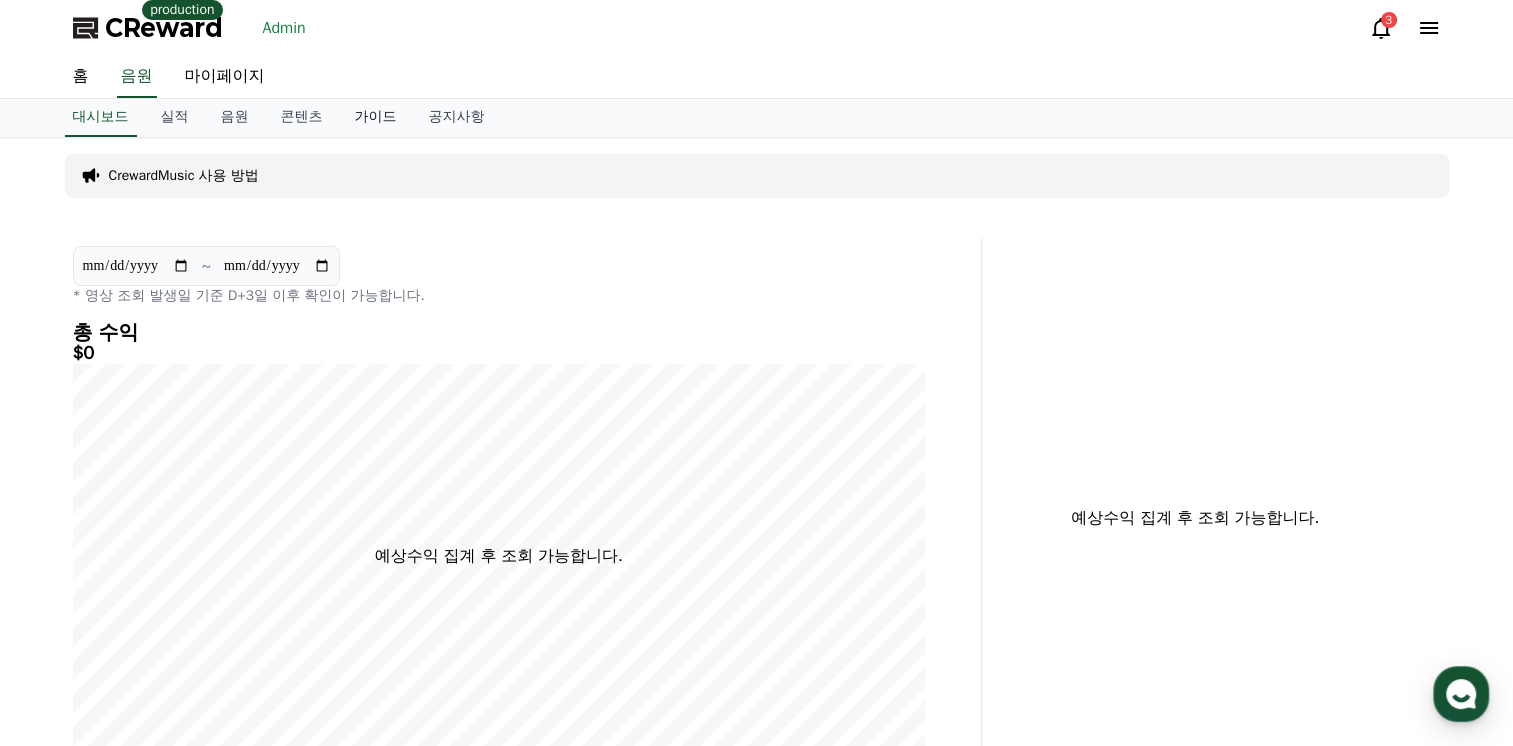 click on "가이드" at bounding box center [376, 118] 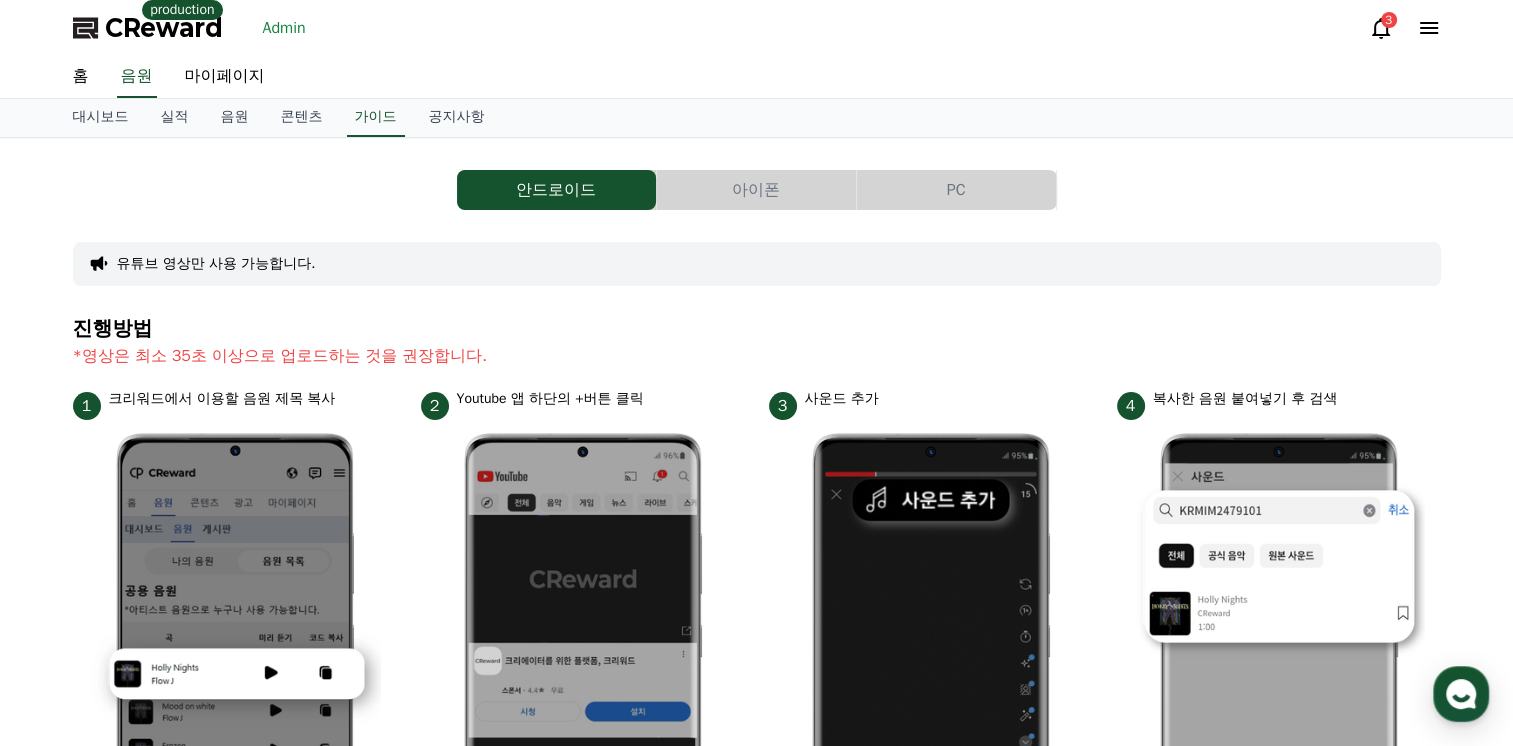 click on "Admin" at bounding box center [284, 28] 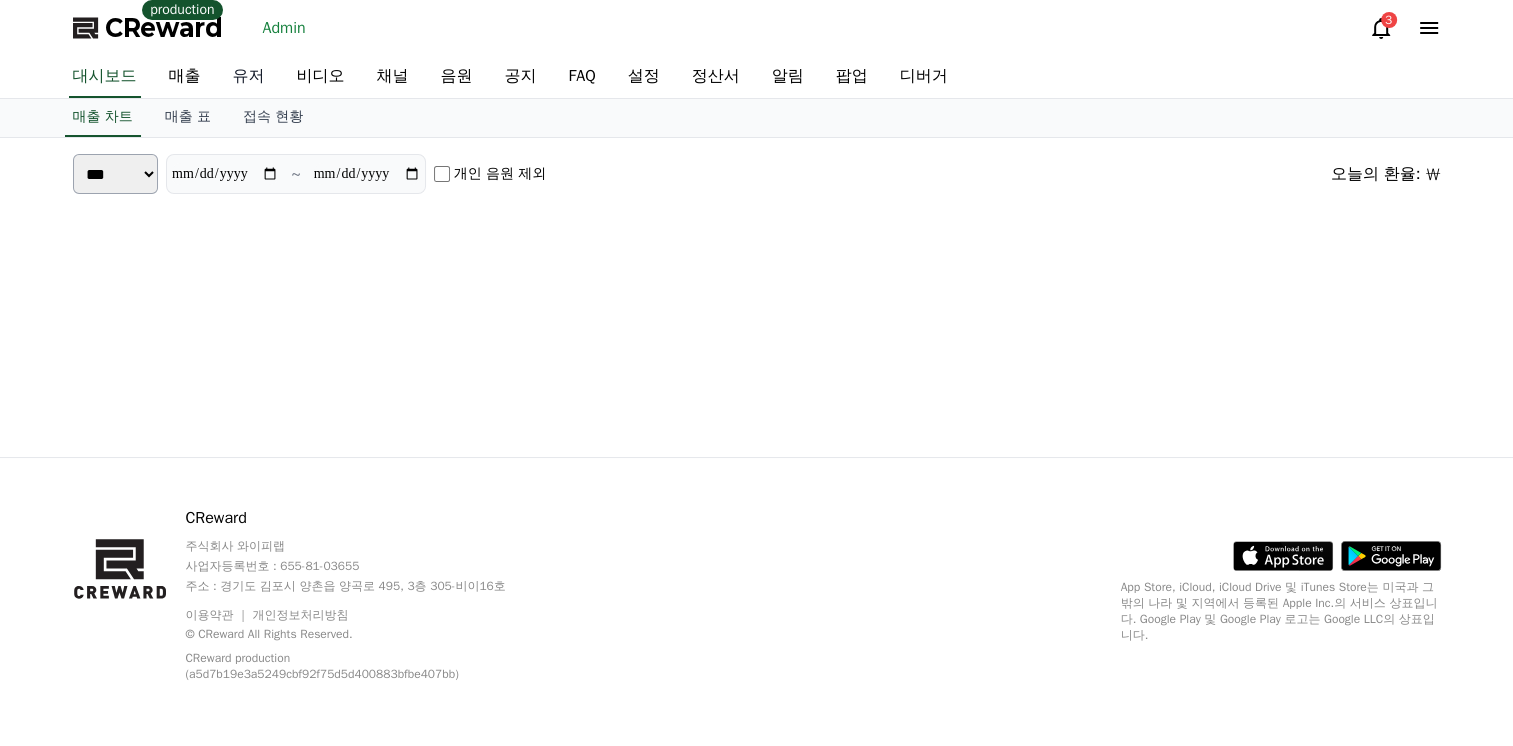 click on "유저" at bounding box center (249, 77) 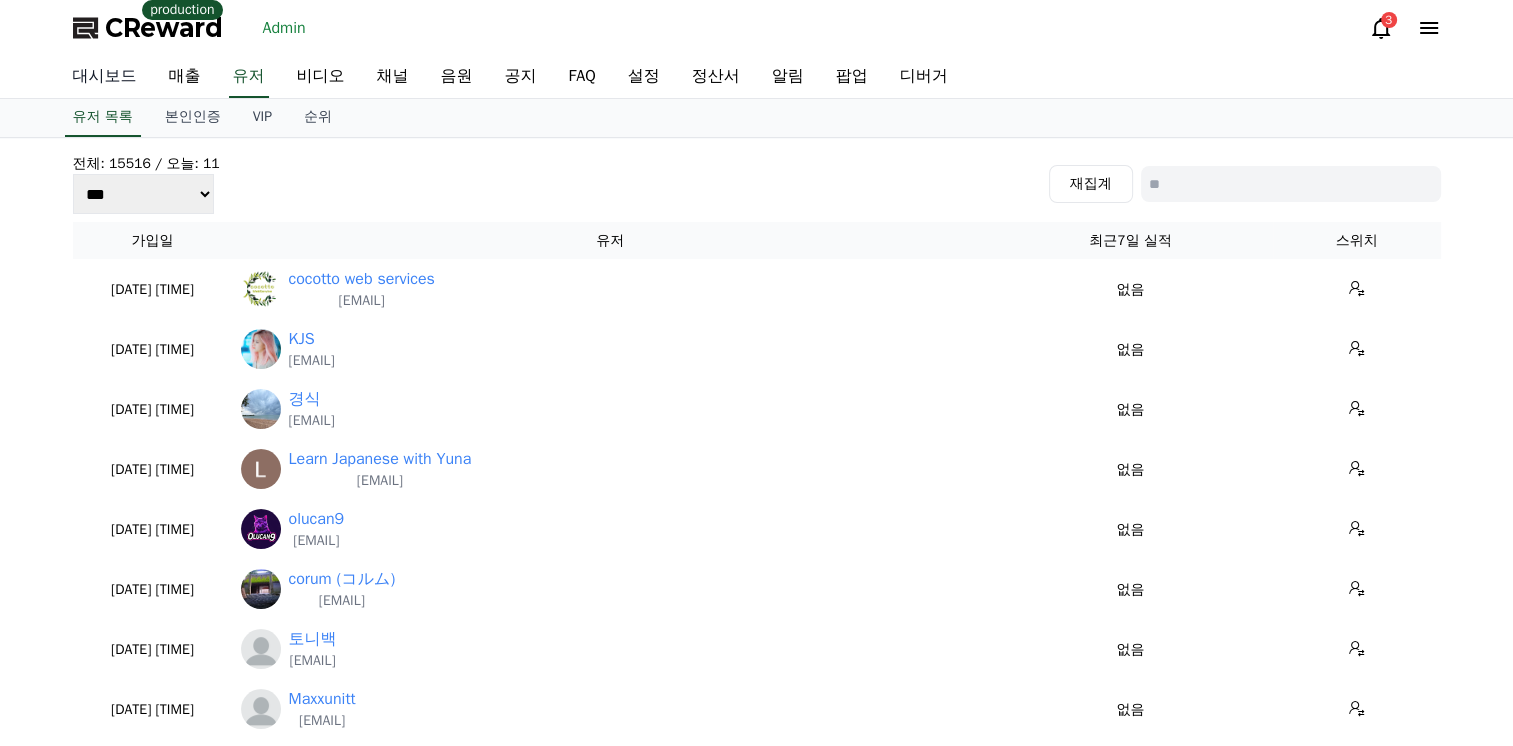 click on "대시보드" at bounding box center (105, 77) 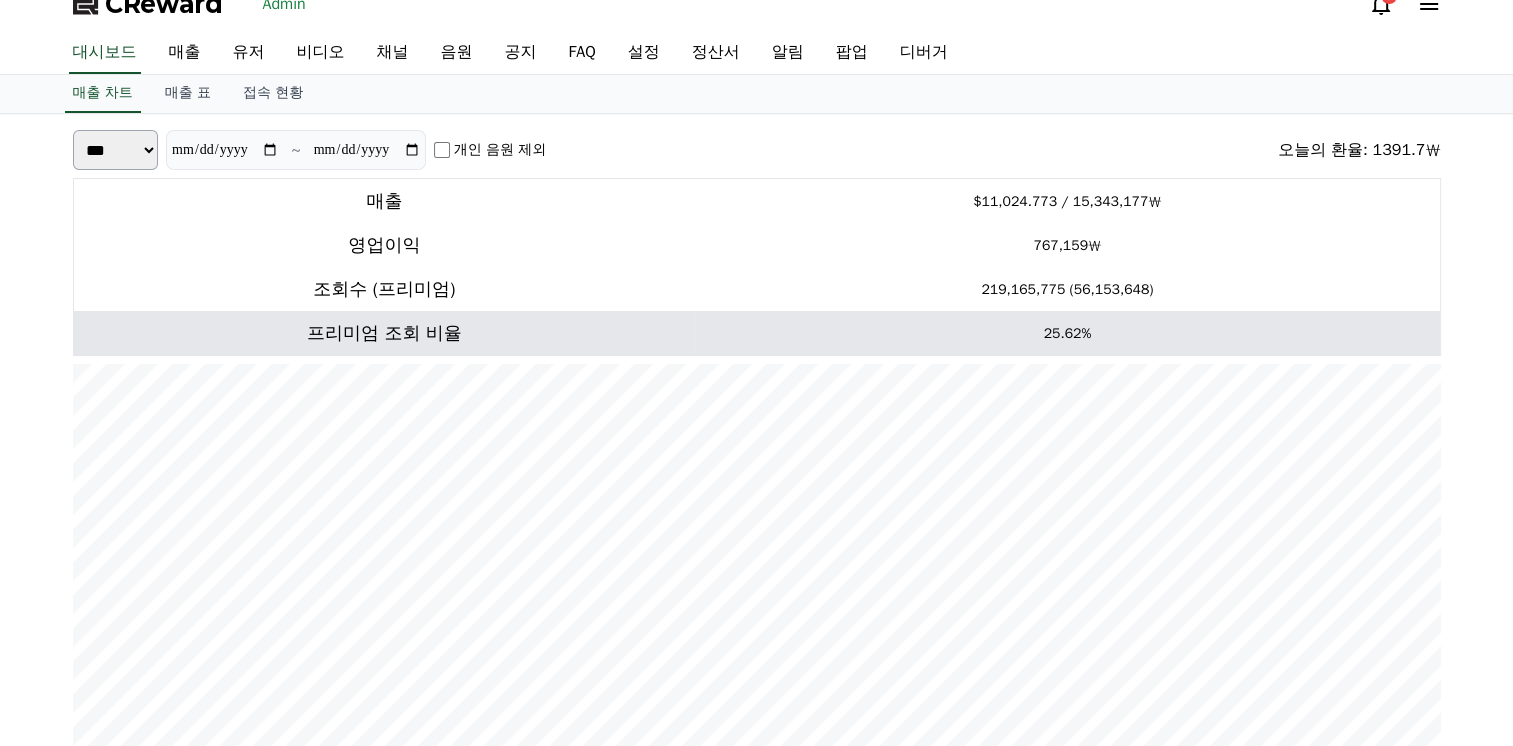 scroll, scrollTop: 0, scrollLeft: 0, axis: both 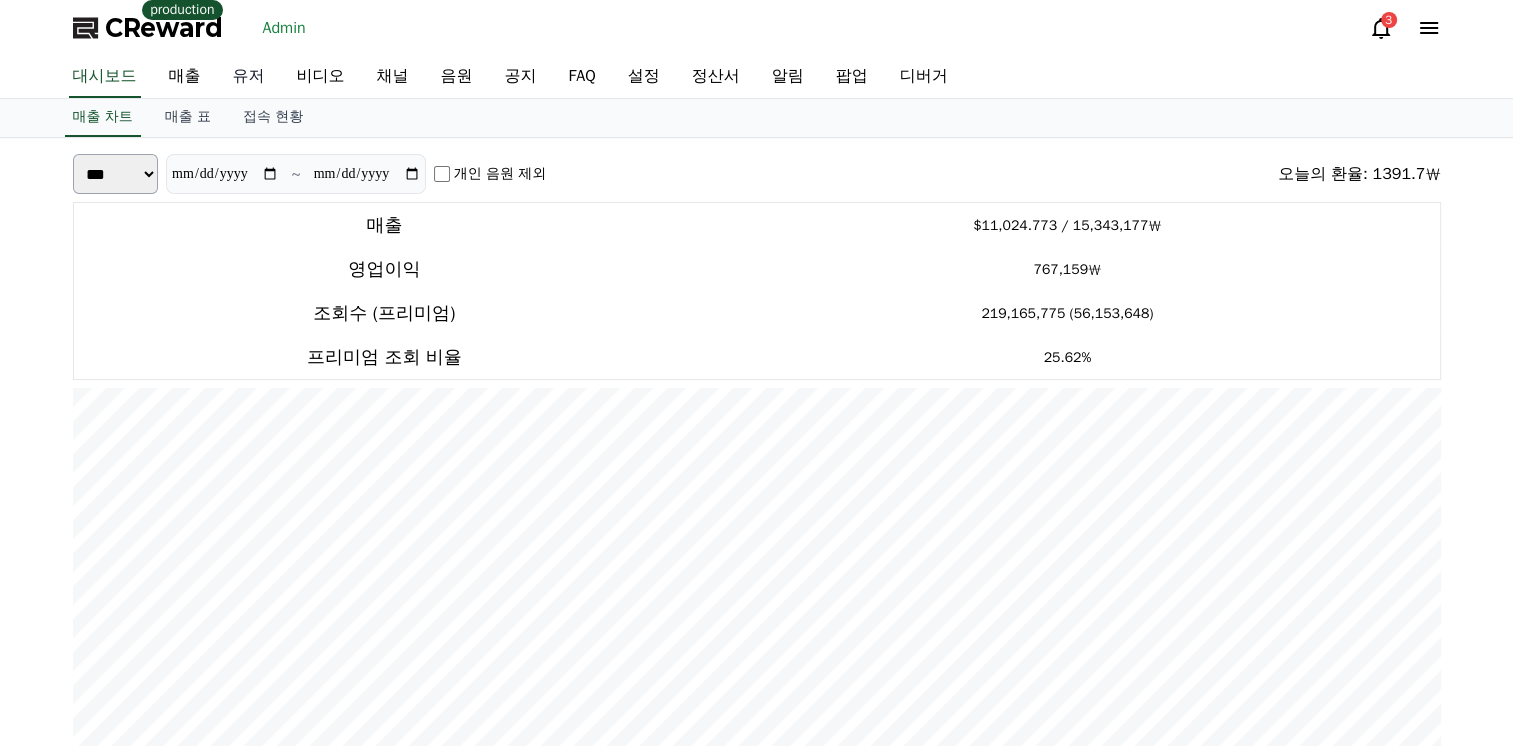 click on "유저" at bounding box center [249, 77] 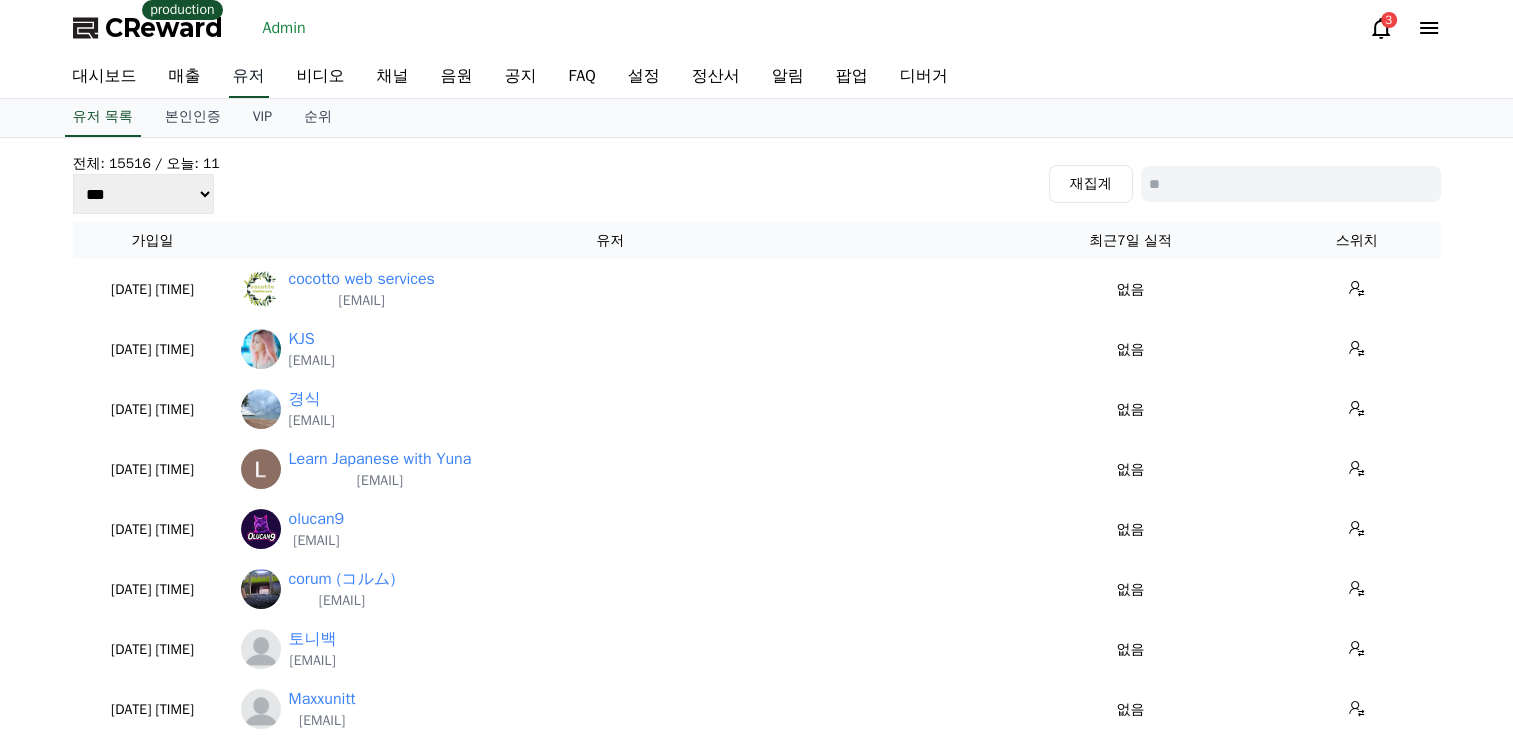 click on "대시보드" at bounding box center [105, 77] 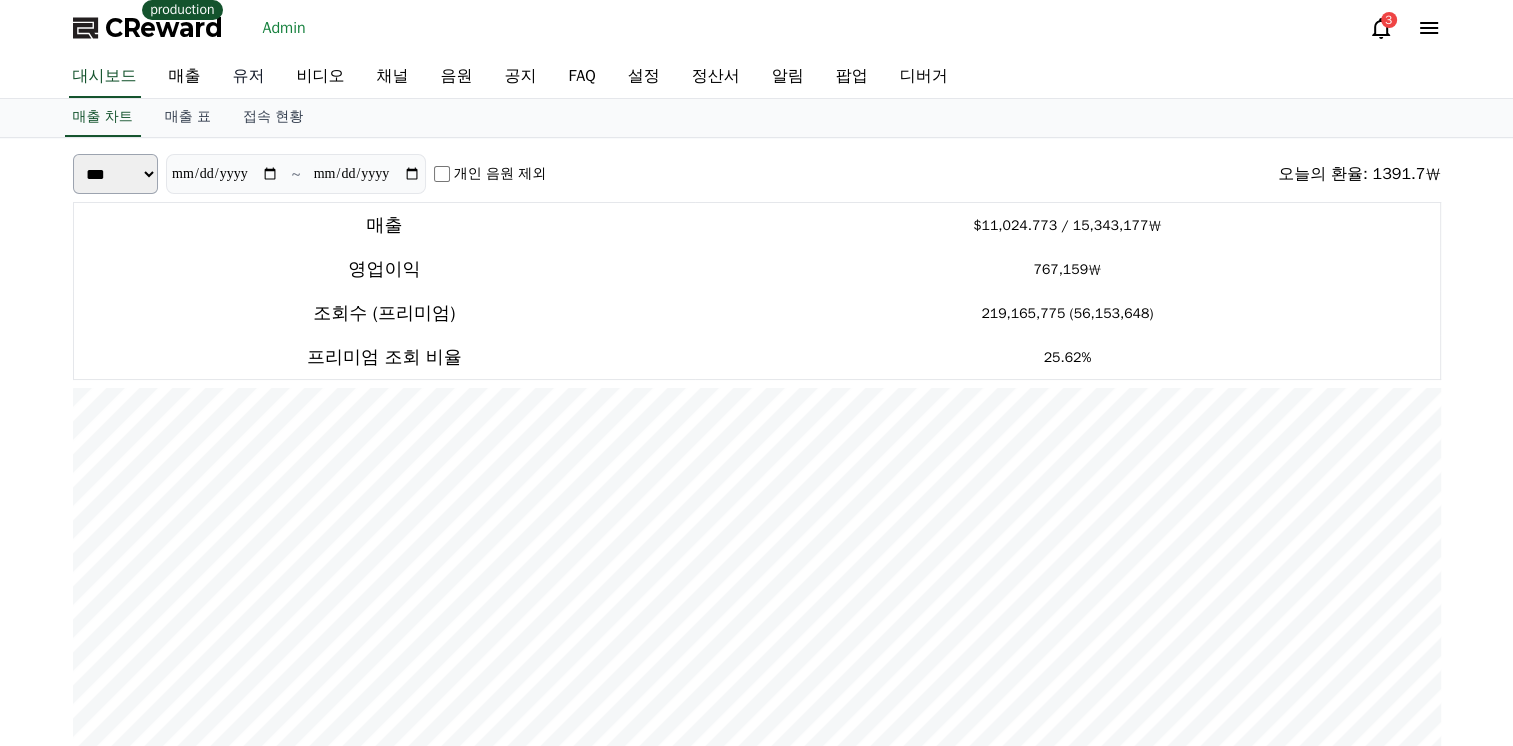 click on "유저" at bounding box center (249, 77) 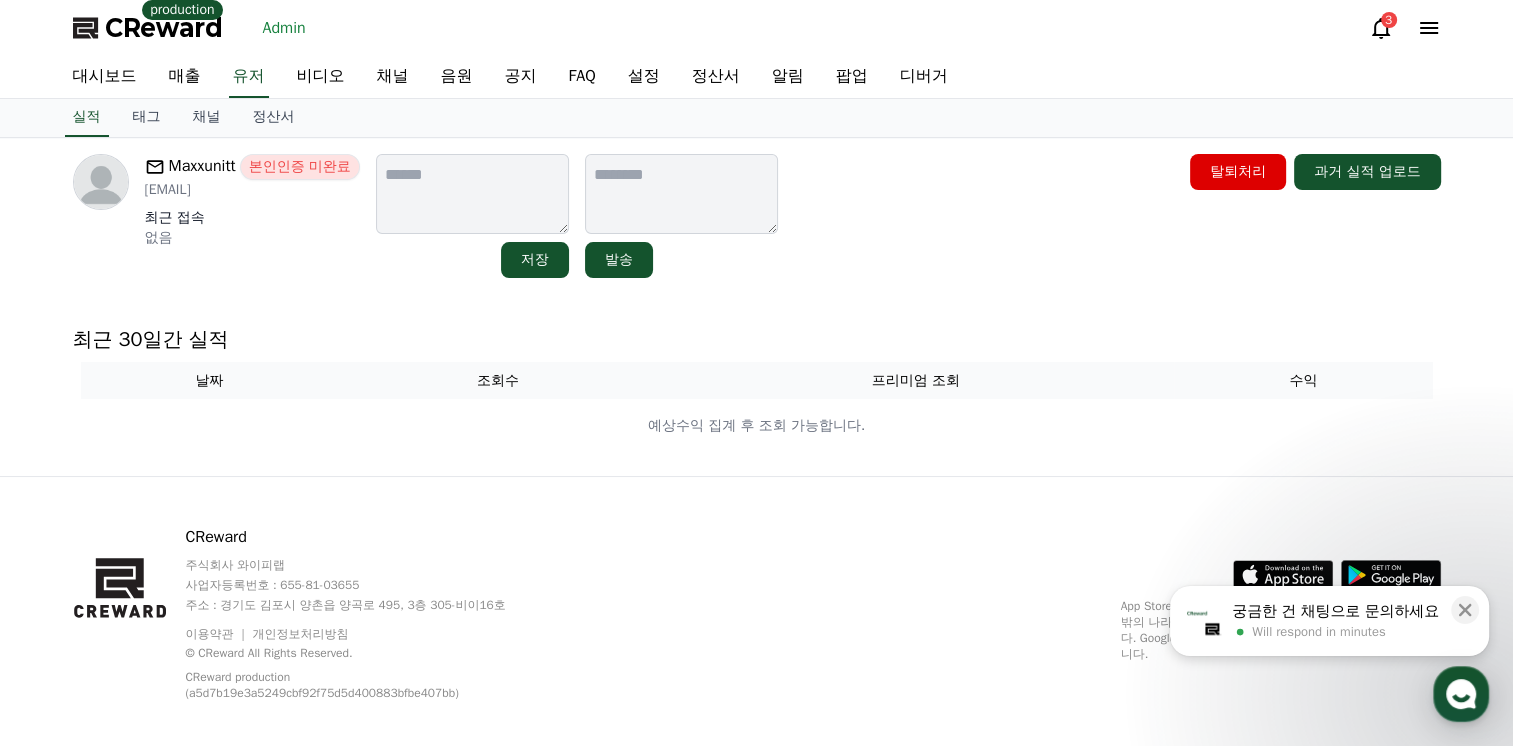 scroll, scrollTop: 0, scrollLeft: 0, axis: both 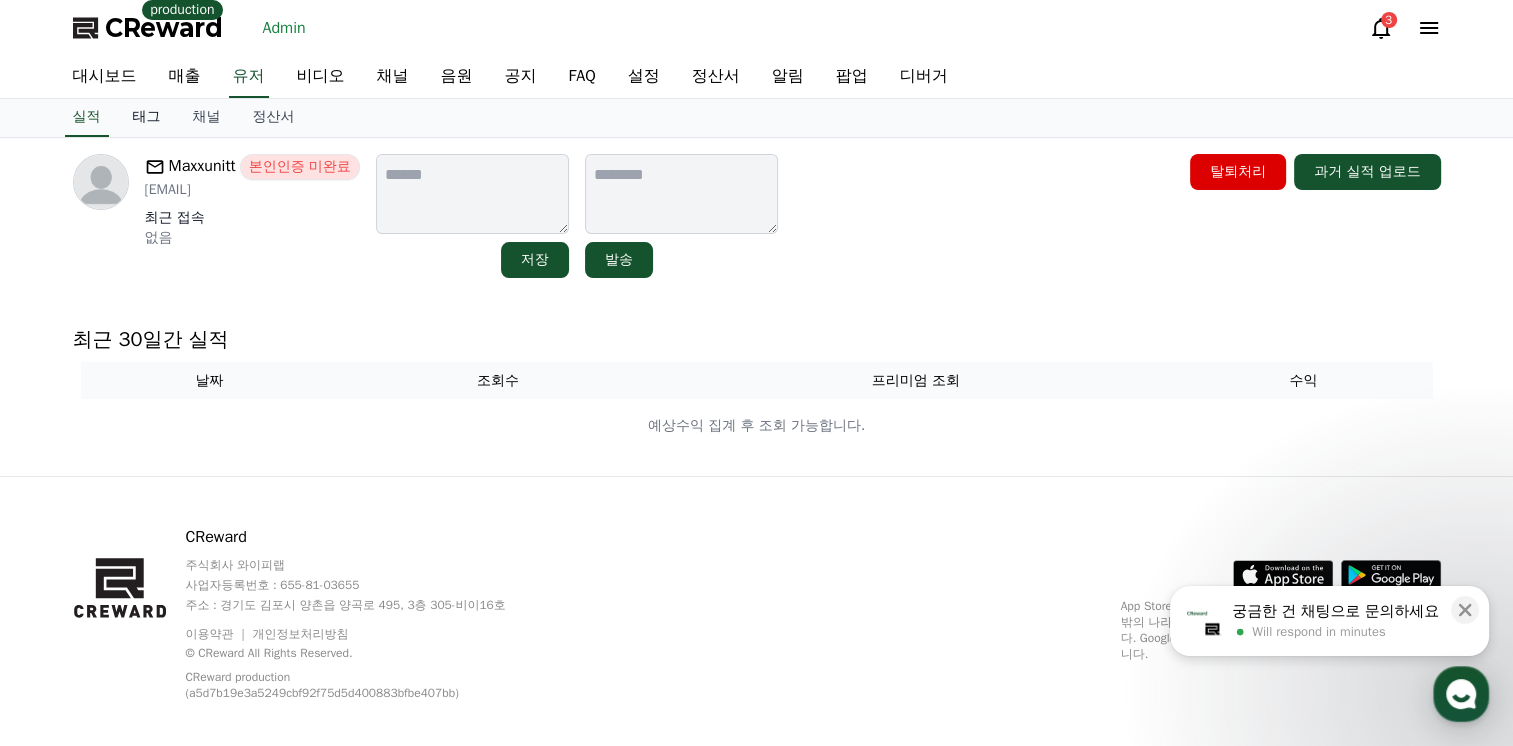 click on "태그" at bounding box center (147, 118) 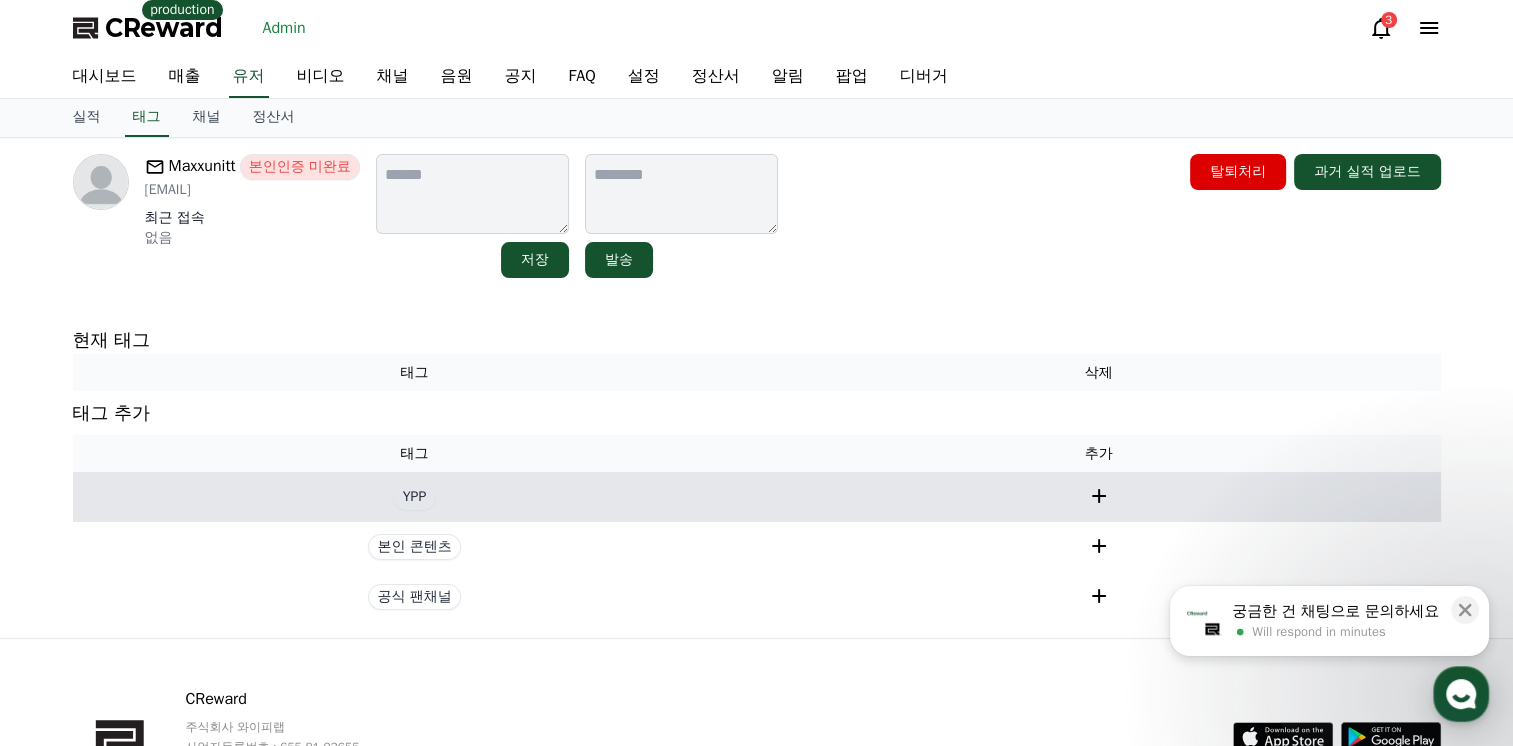 click on "YPP" at bounding box center [415, 497] 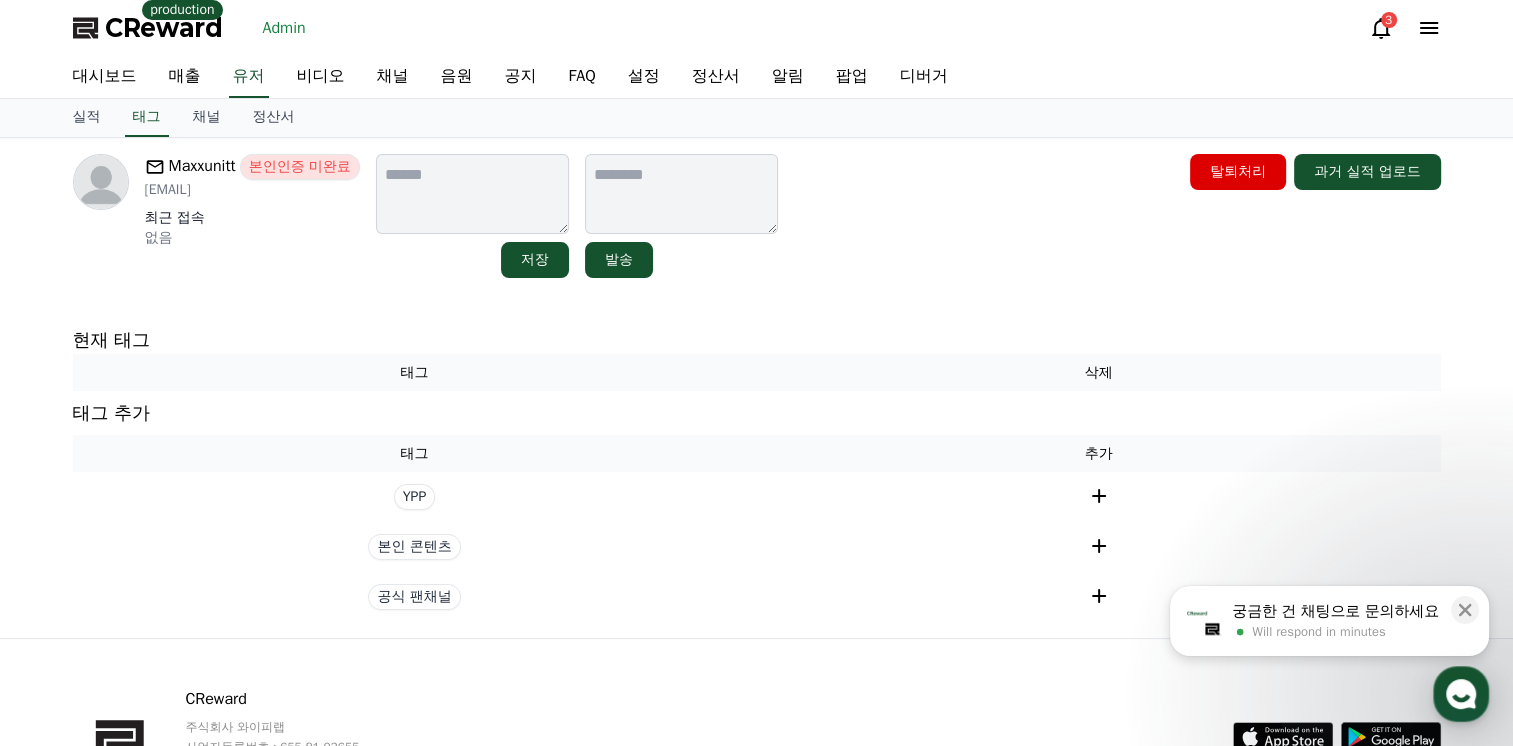 click on "Maxxunitt   본인인증 미완료   C1dream55@yahoo.com   최근 접속   없음       저장         발송     탈퇴처리     과거 실적 업로드     현재 태그   태그   삭제     태그 추가   태그   추가   YPP   본인 콘텐츠   공식 팬채널" at bounding box center [757, 388] 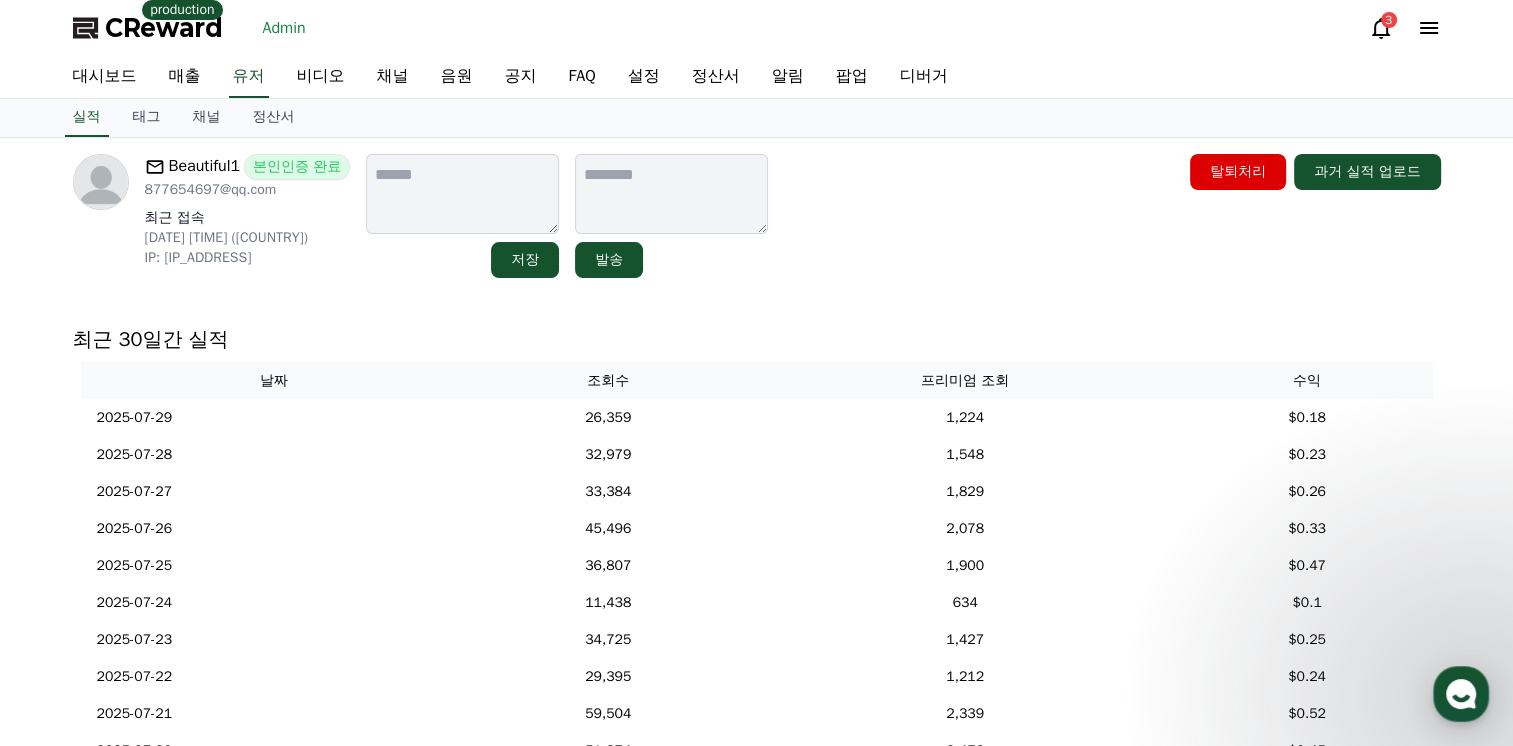 scroll, scrollTop: 0, scrollLeft: 0, axis: both 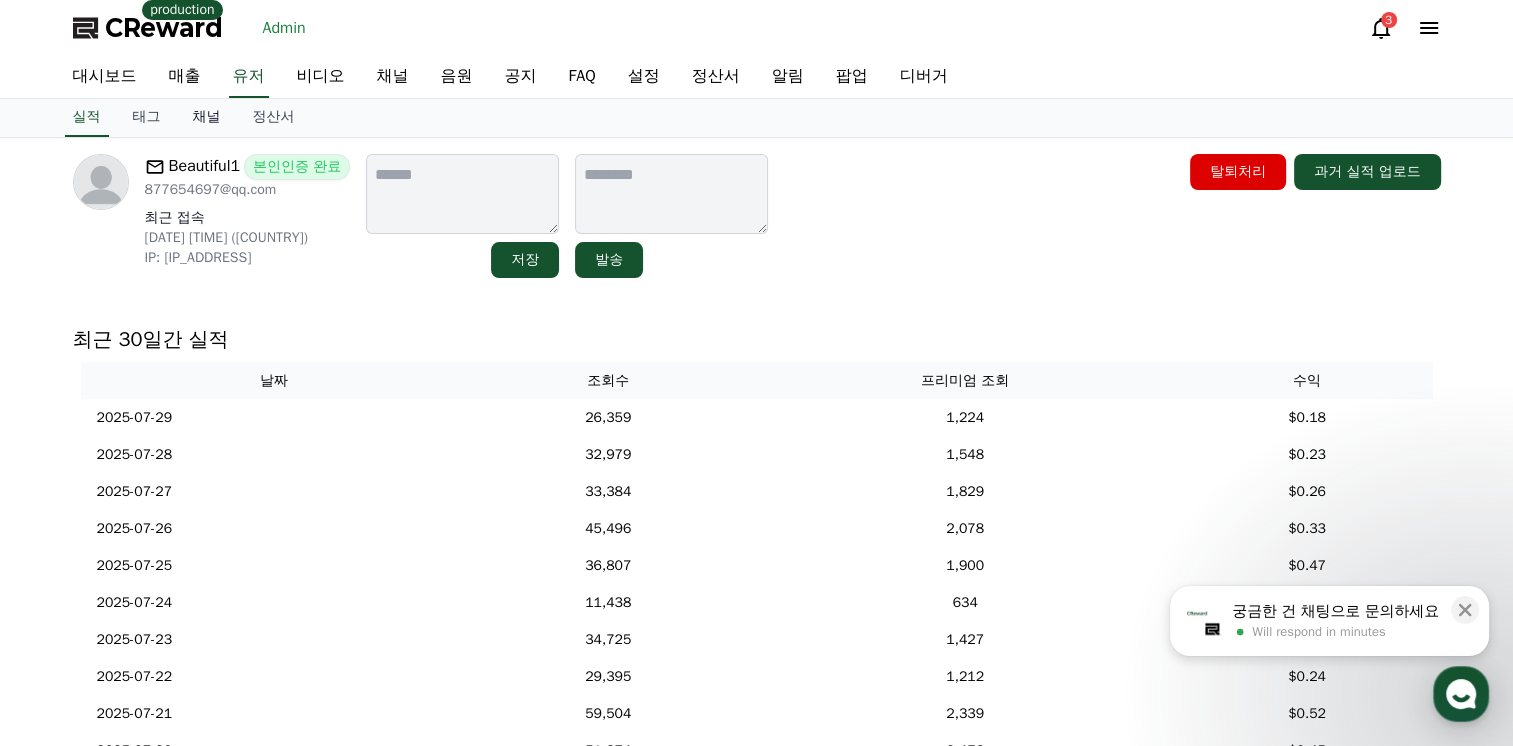 click on "채널" at bounding box center (207, 118) 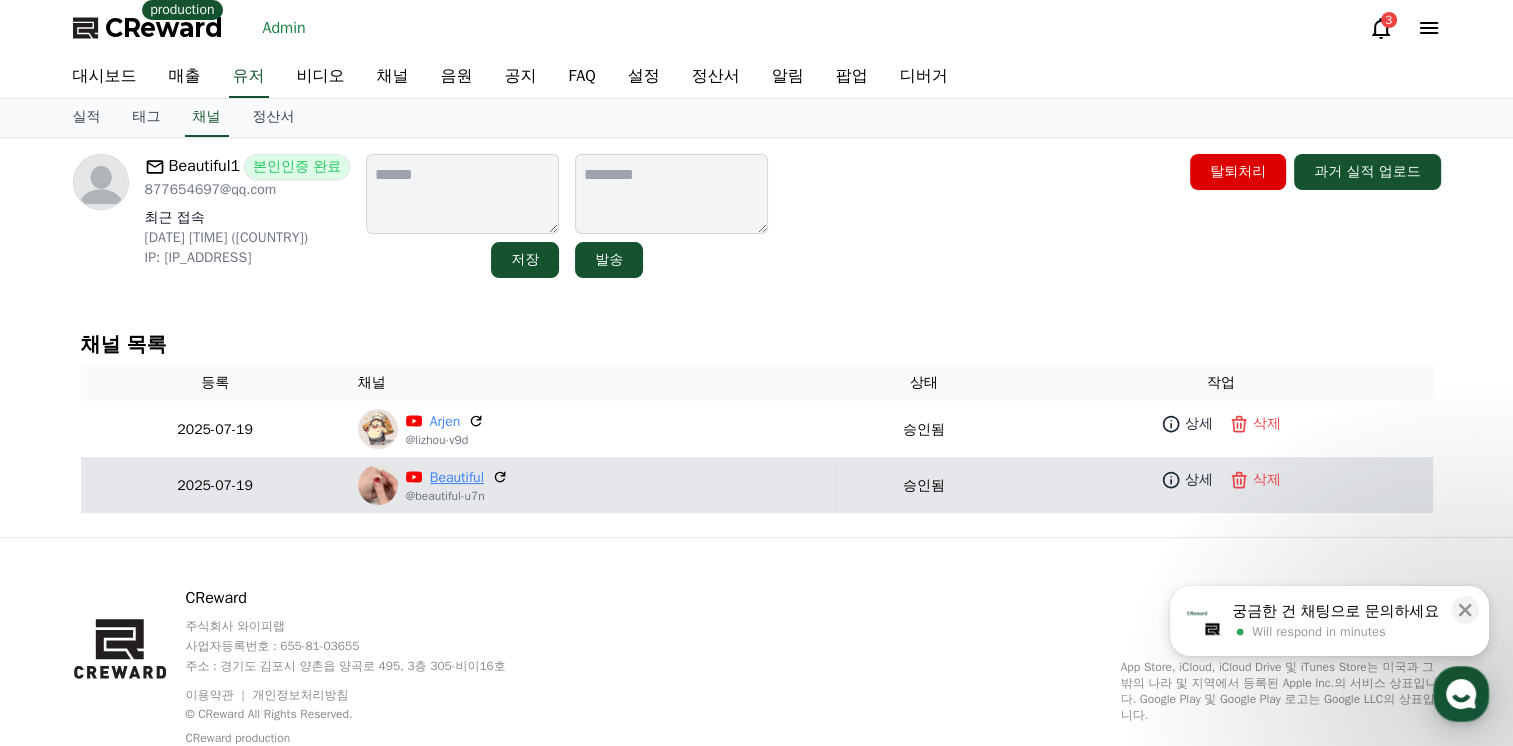 click on "Beautiful" at bounding box center (457, 477) 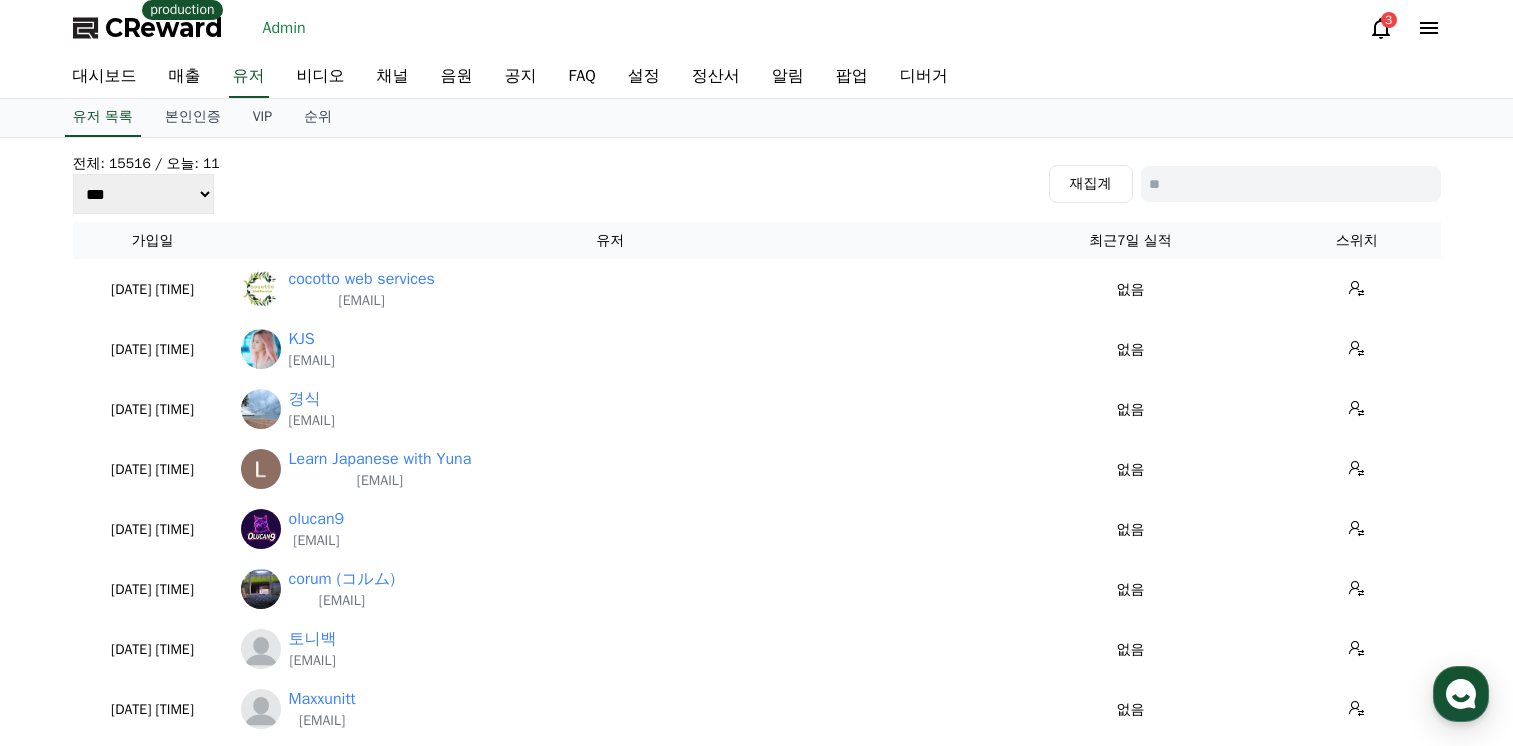 scroll, scrollTop: 0, scrollLeft: 0, axis: both 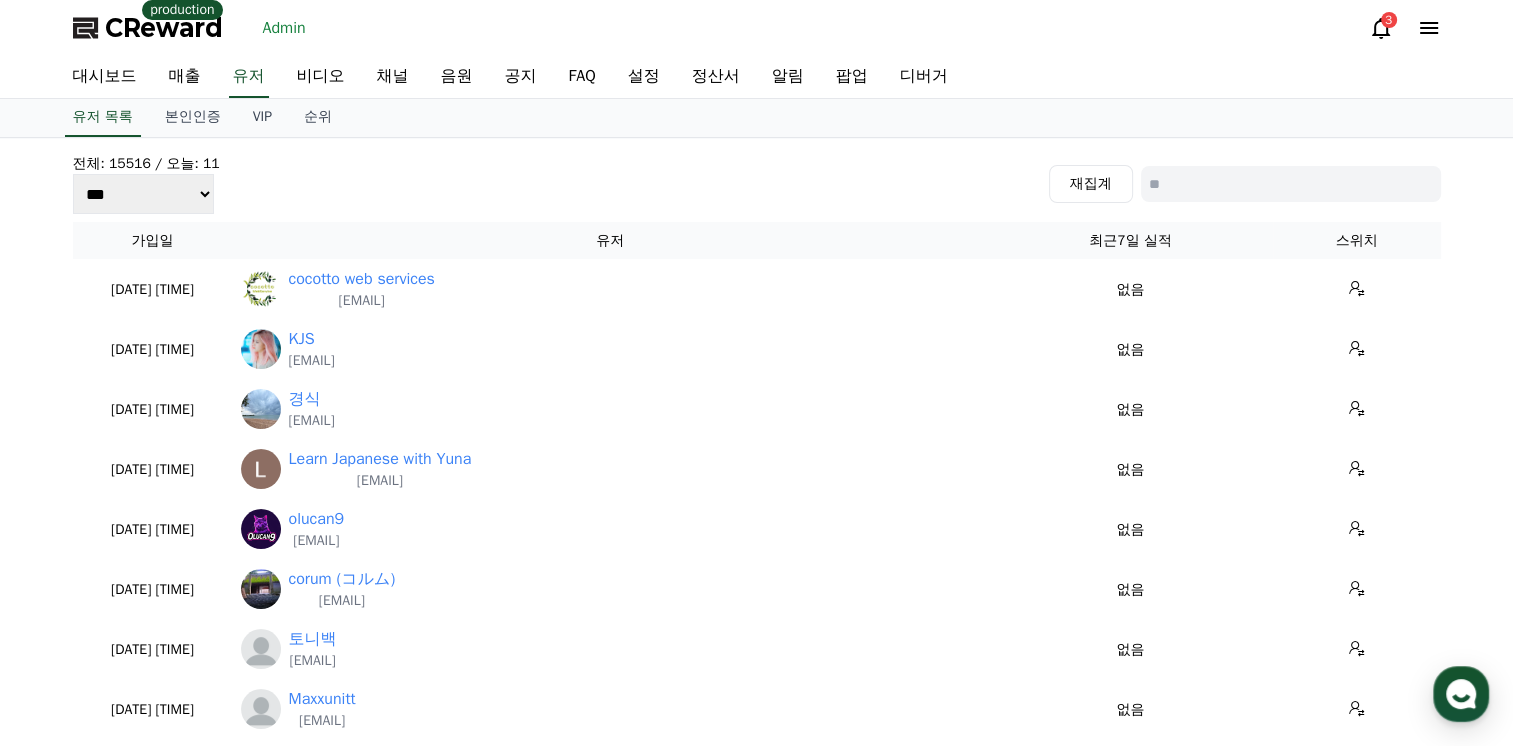 click on "전체: 15516 / 오늘: 11   *** *** ***     재집계" at bounding box center [757, 184] 